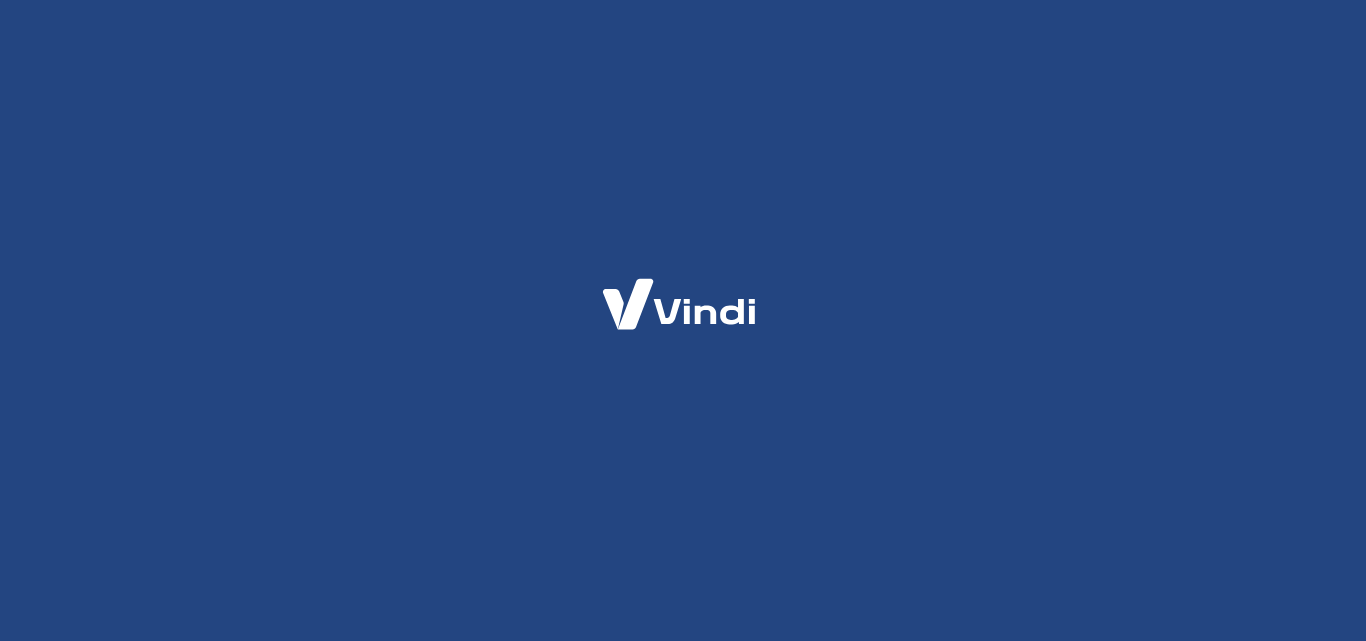 scroll, scrollTop: 0, scrollLeft: 0, axis: both 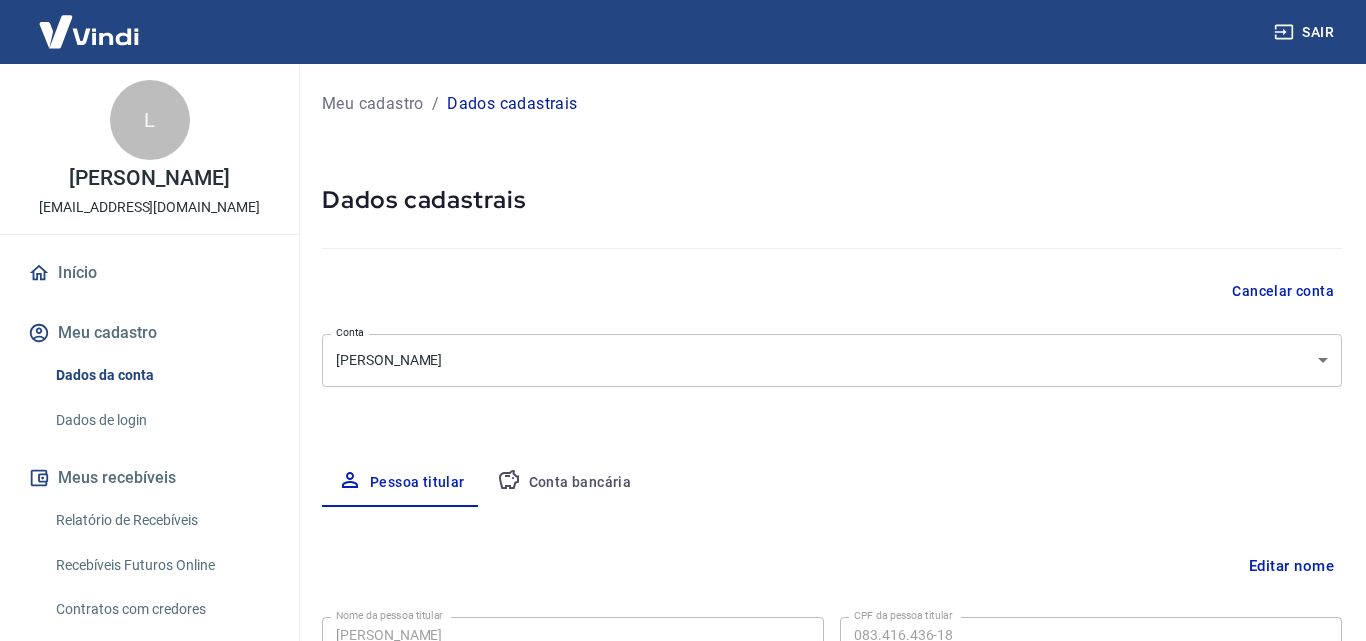 select on "PE" 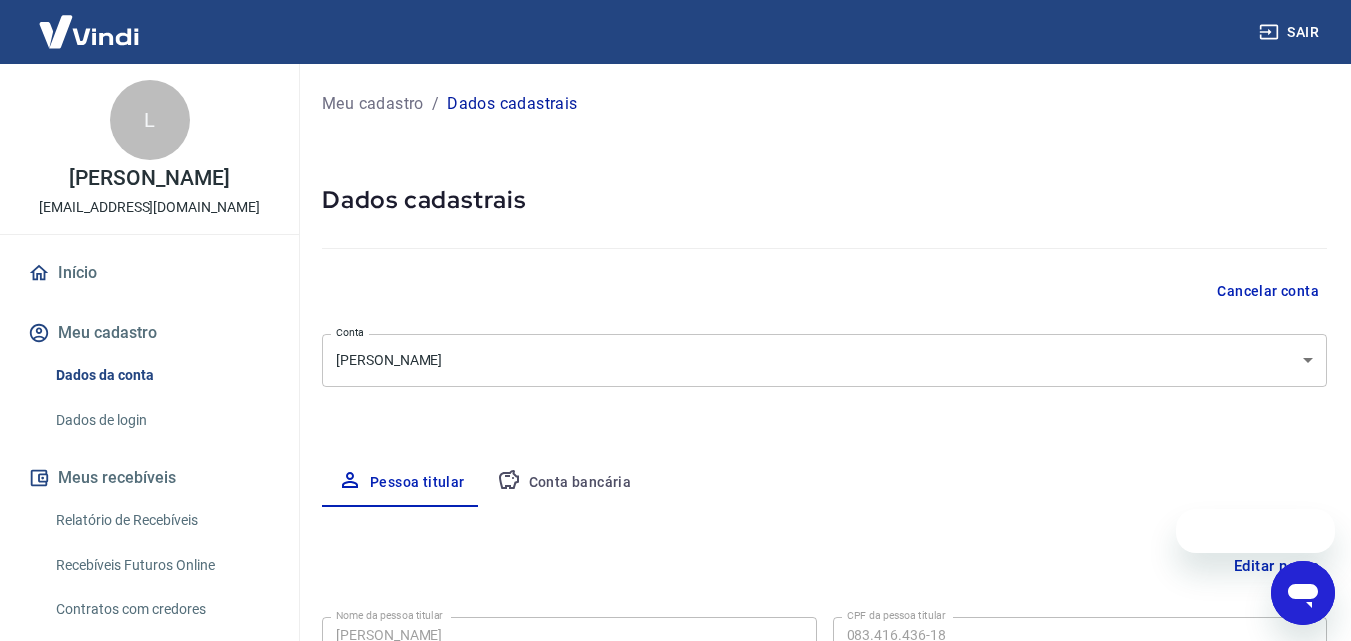 scroll, scrollTop: 0, scrollLeft: 0, axis: both 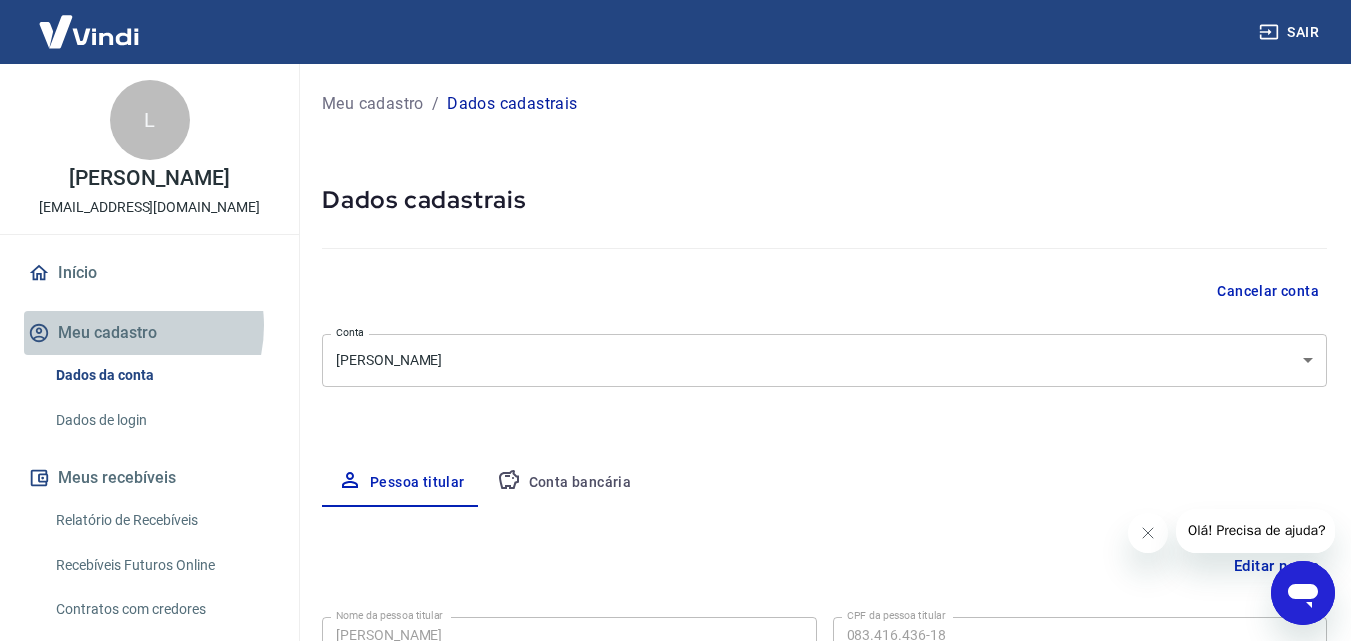 click on "Meu cadastro" at bounding box center [149, 333] 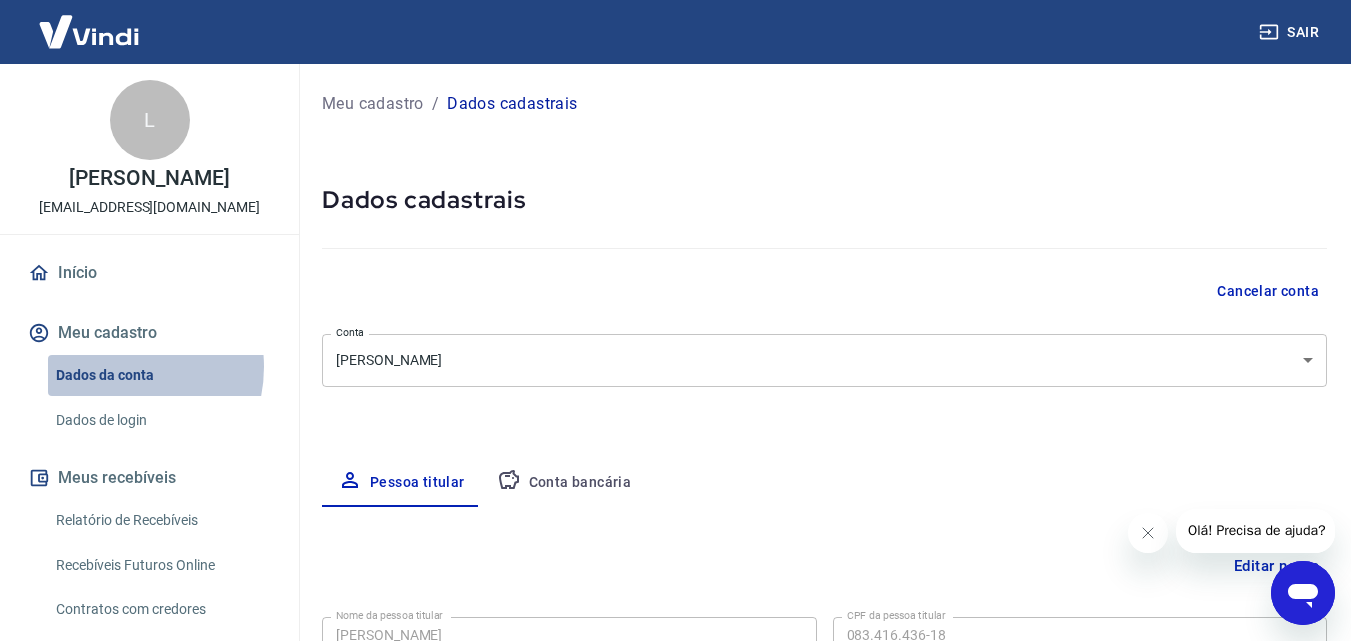 click on "Dados da conta" at bounding box center (161, 375) 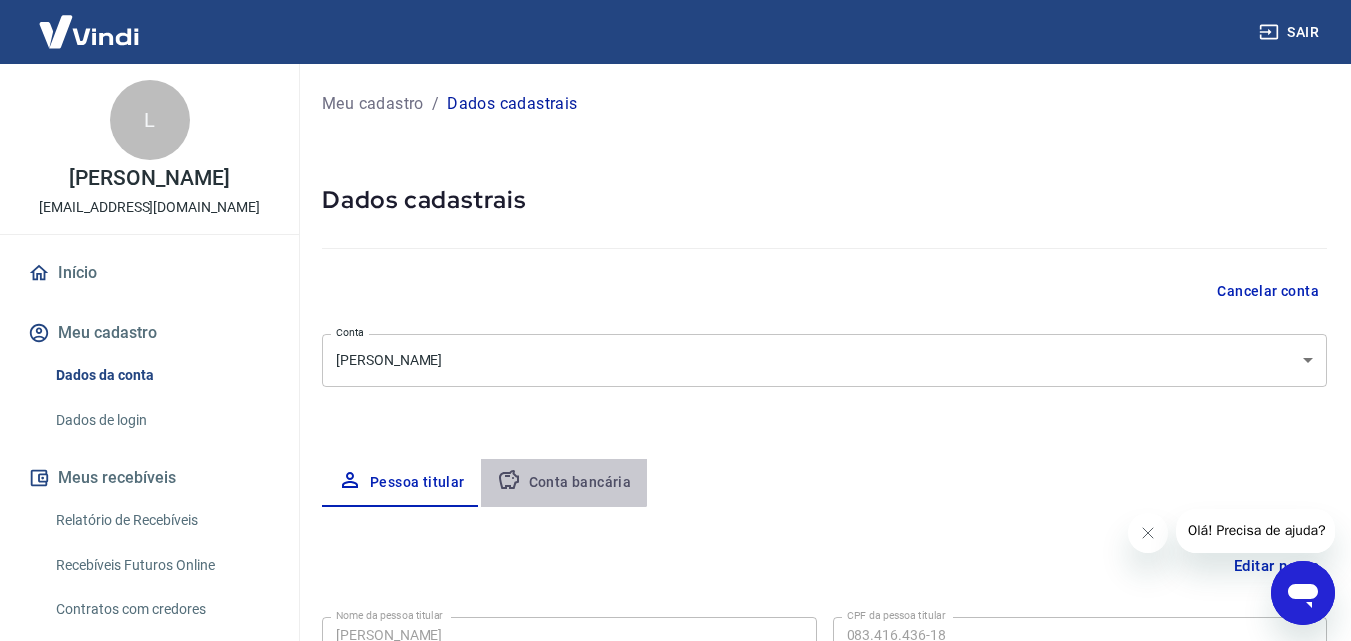 click on "Conta bancária" at bounding box center (564, 483) 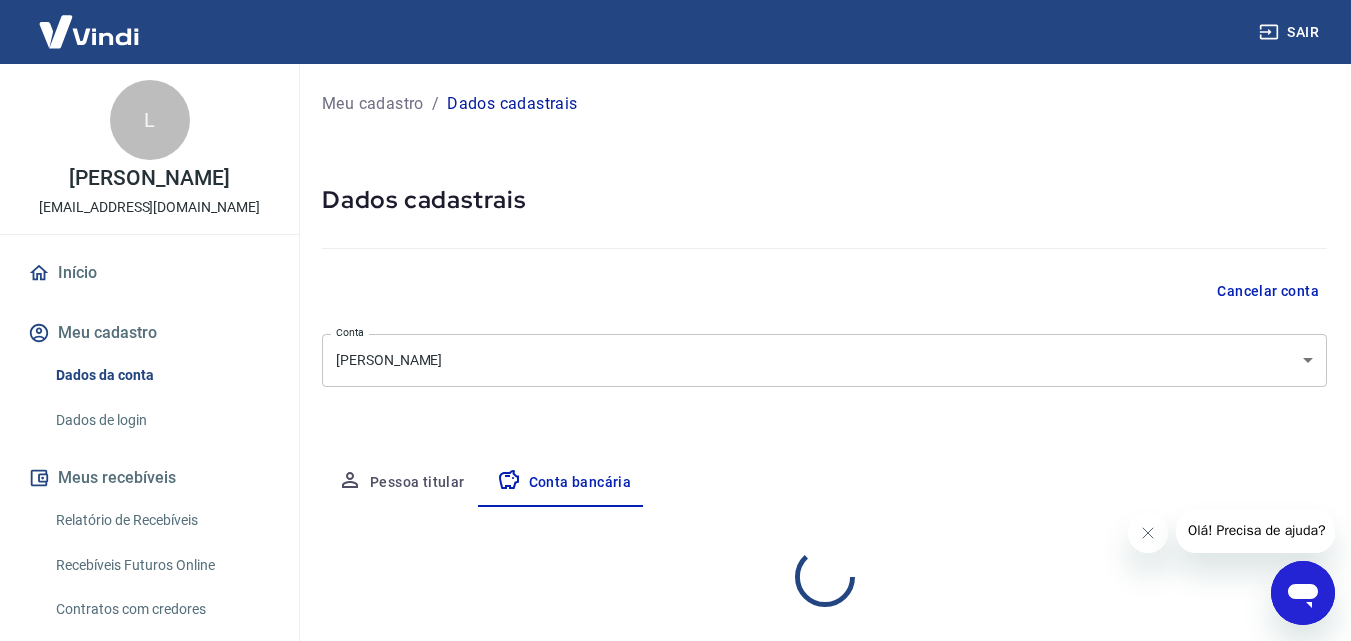 select on "1" 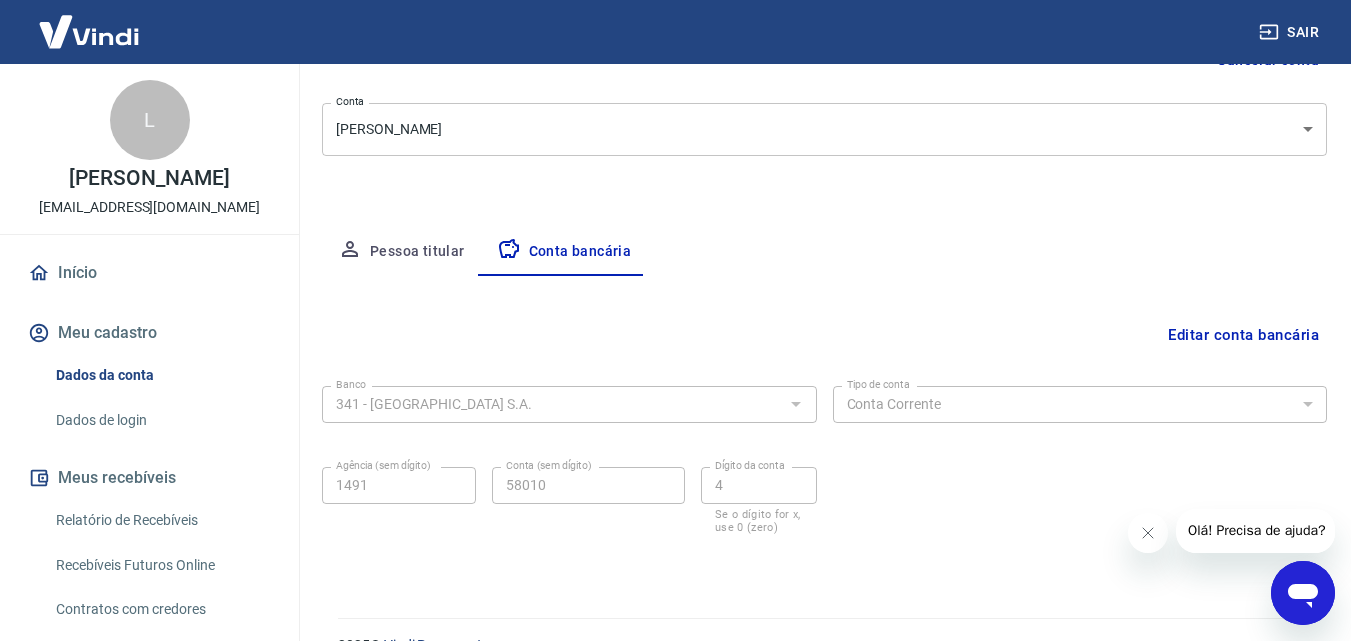 scroll, scrollTop: 270, scrollLeft: 0, axis: vertical 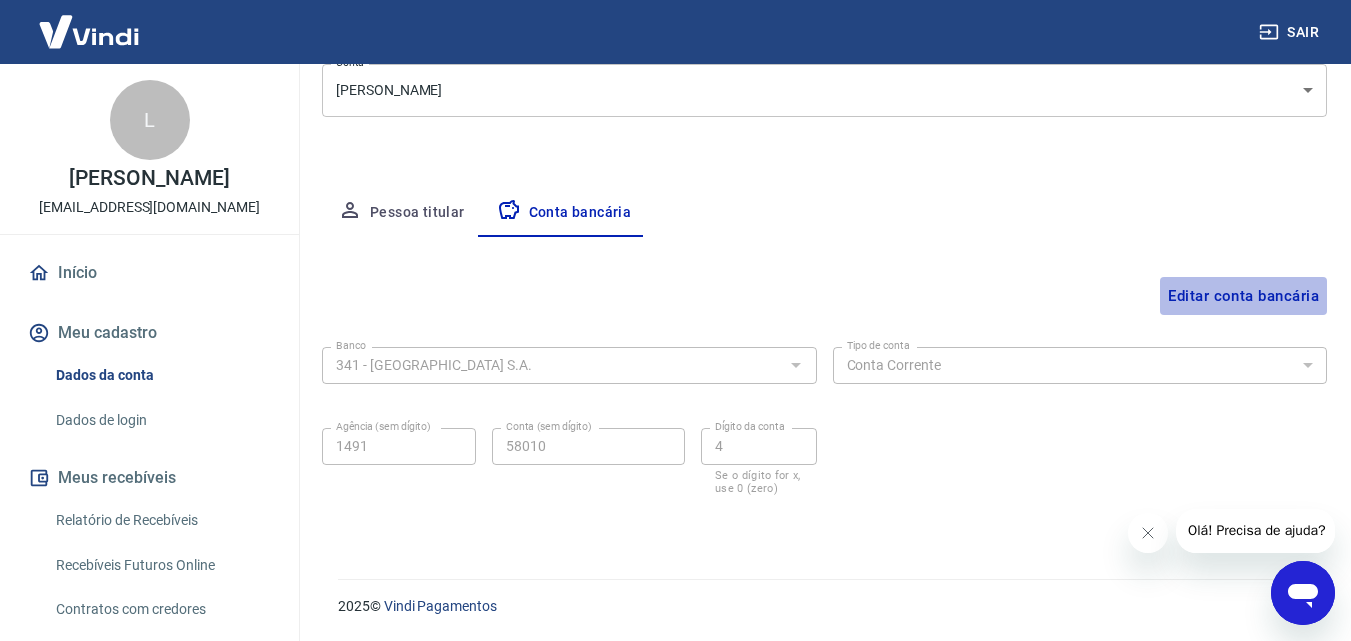click on "Editar conta bancária" at bounding box center (1243, 296) 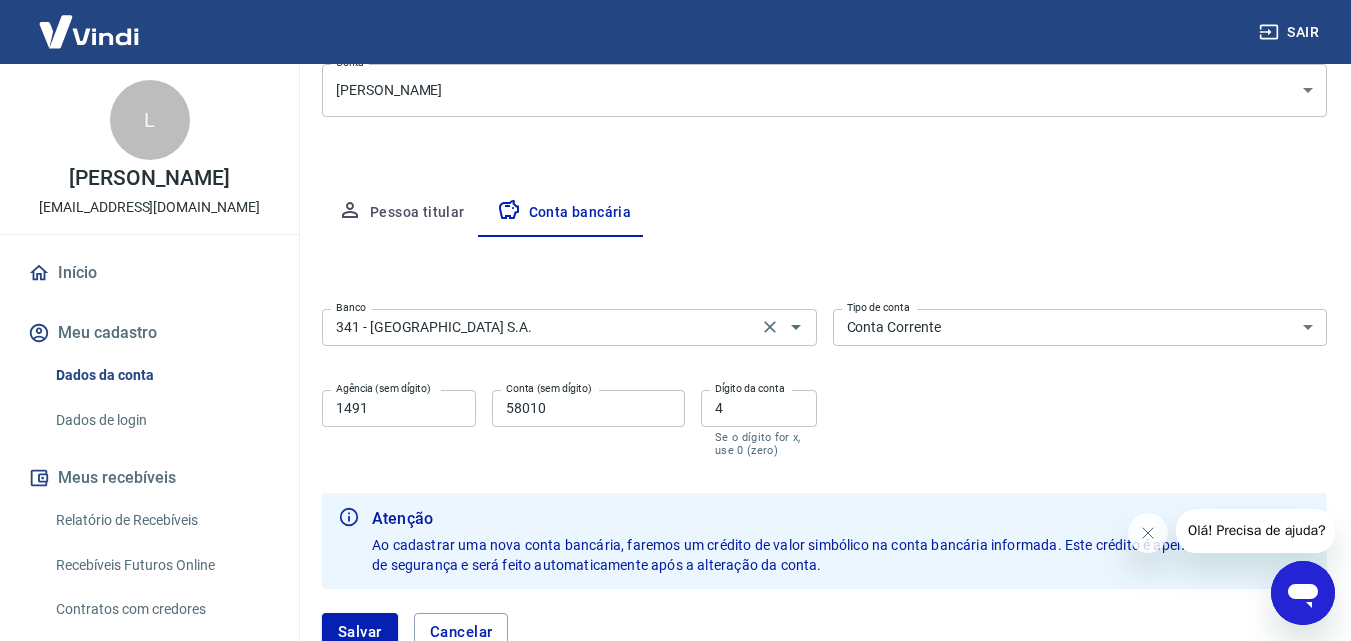 click on "Banco 341 - ITAÚ UNIBANCO S.A. Banco" at bounding box center (569, 325) 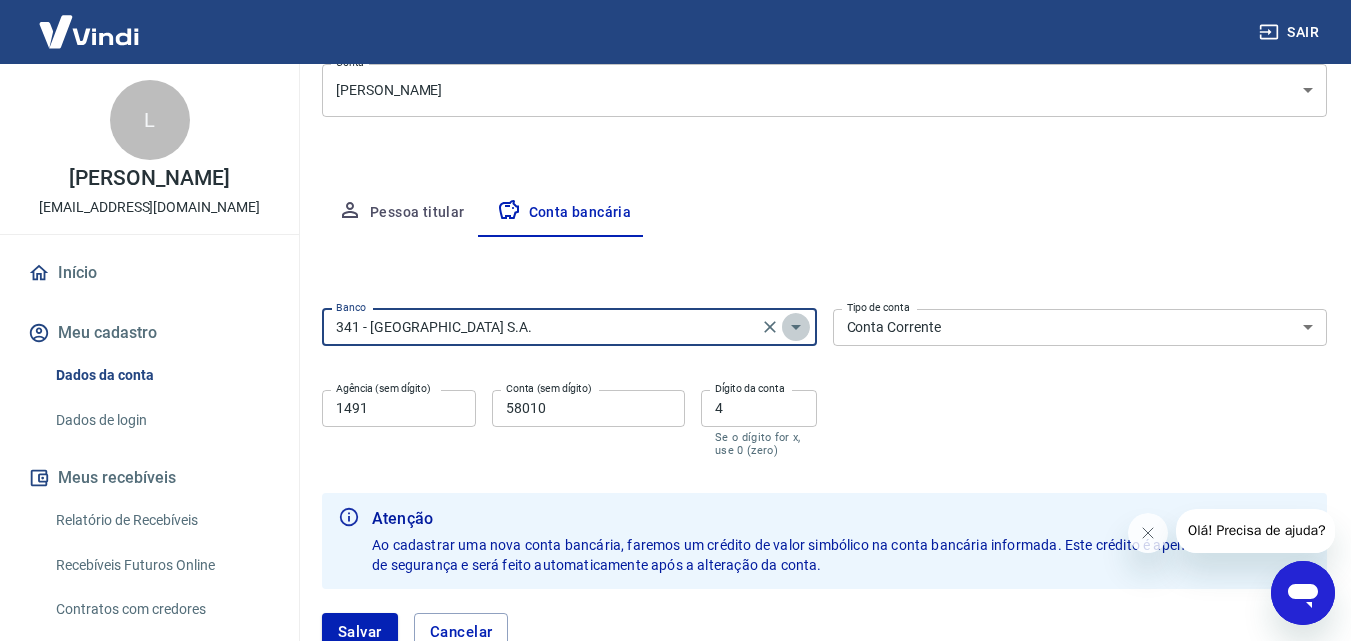 click 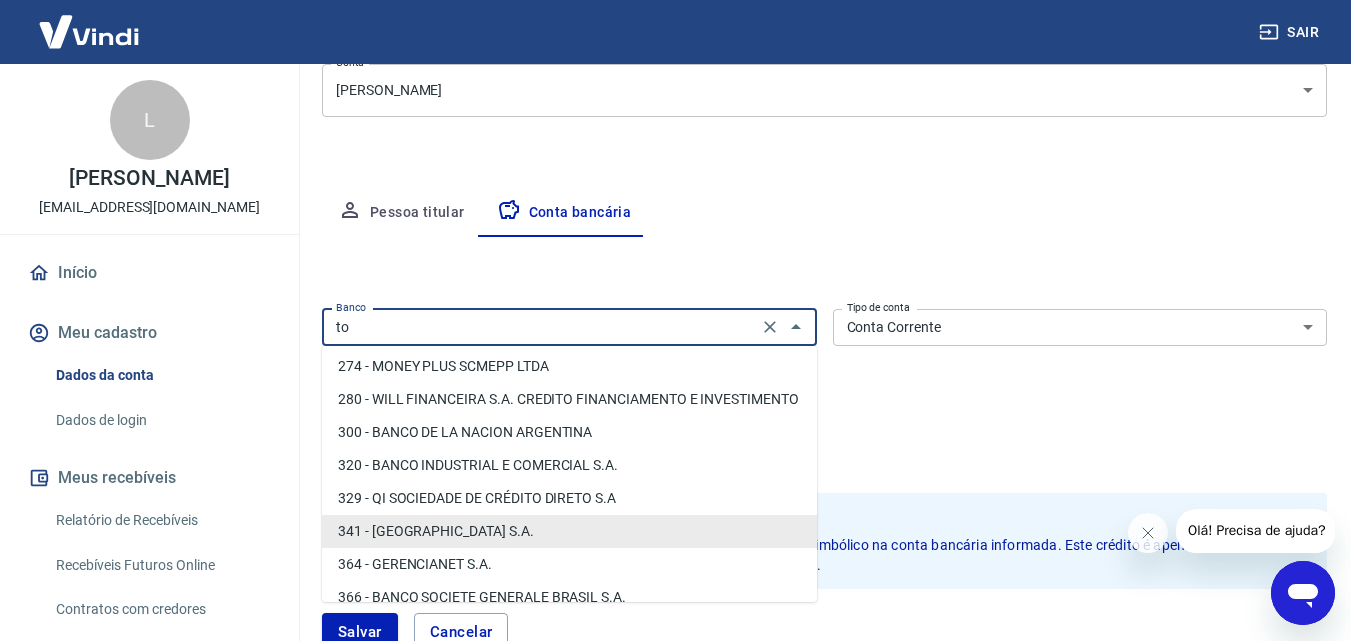 scroll, scrollTop: 0, scrollLeft: 0, axis: both 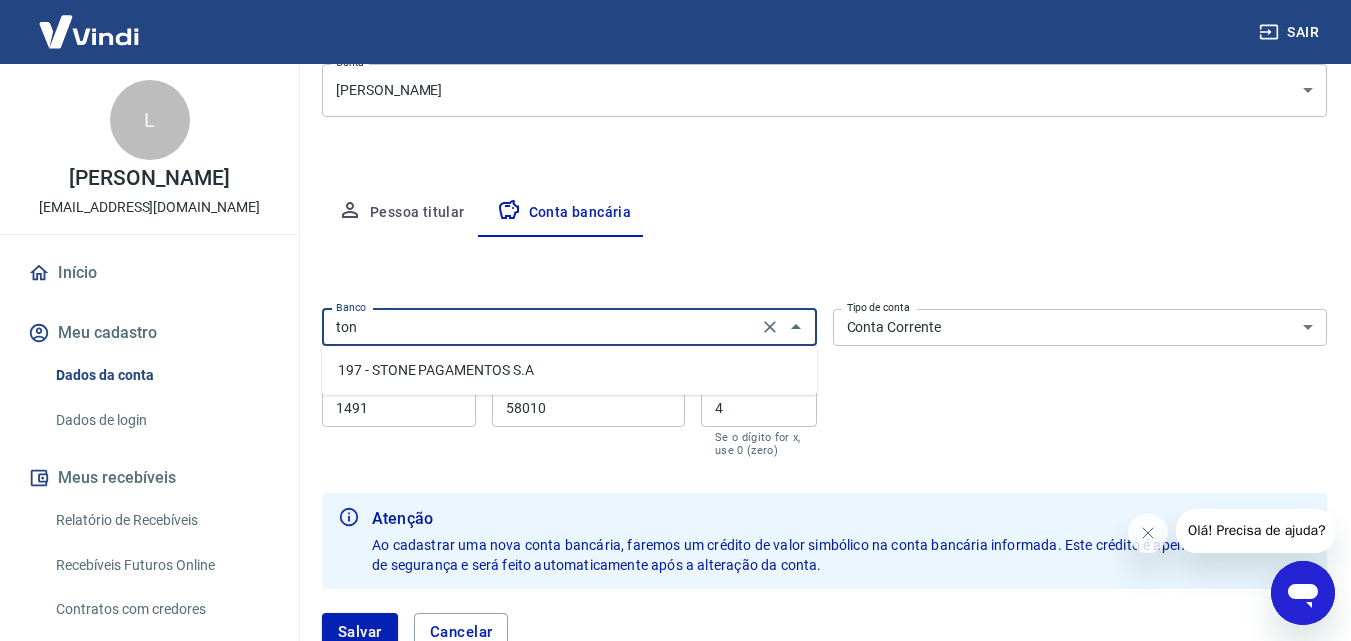 click on "197 - STONE PAGAMENTOS S.A" at bounding box center (569, 370) 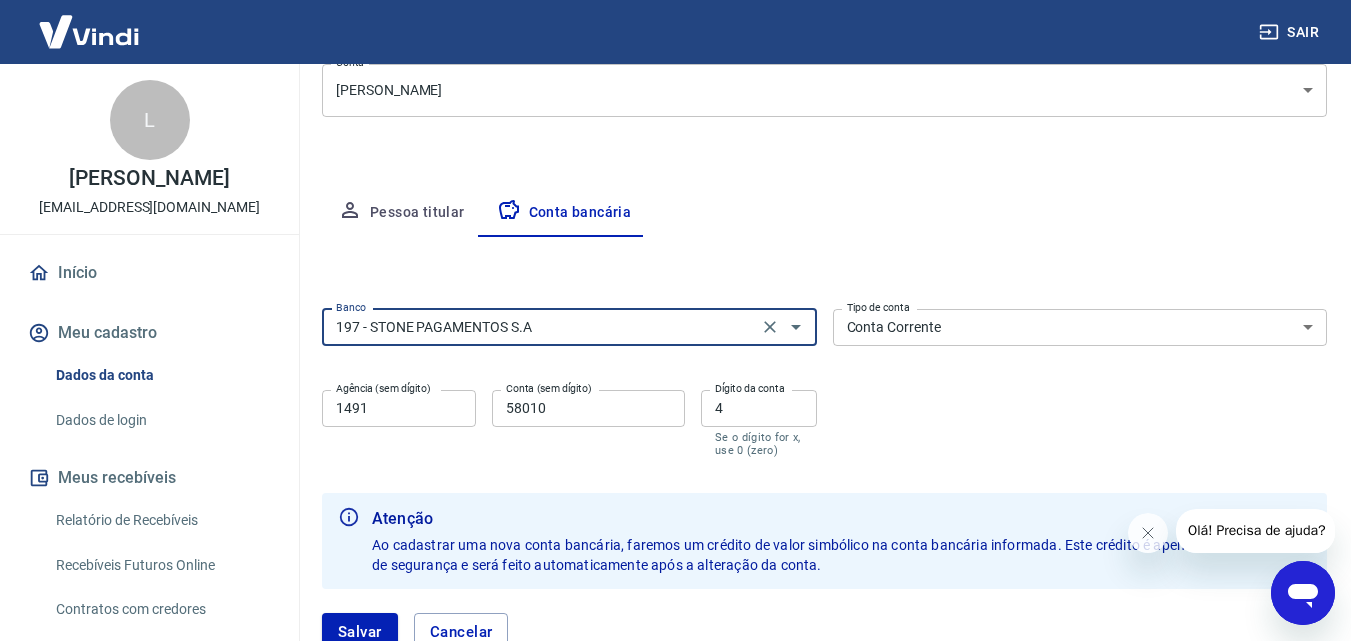 type on "197 - STONE PAGAMENTOS S.A" 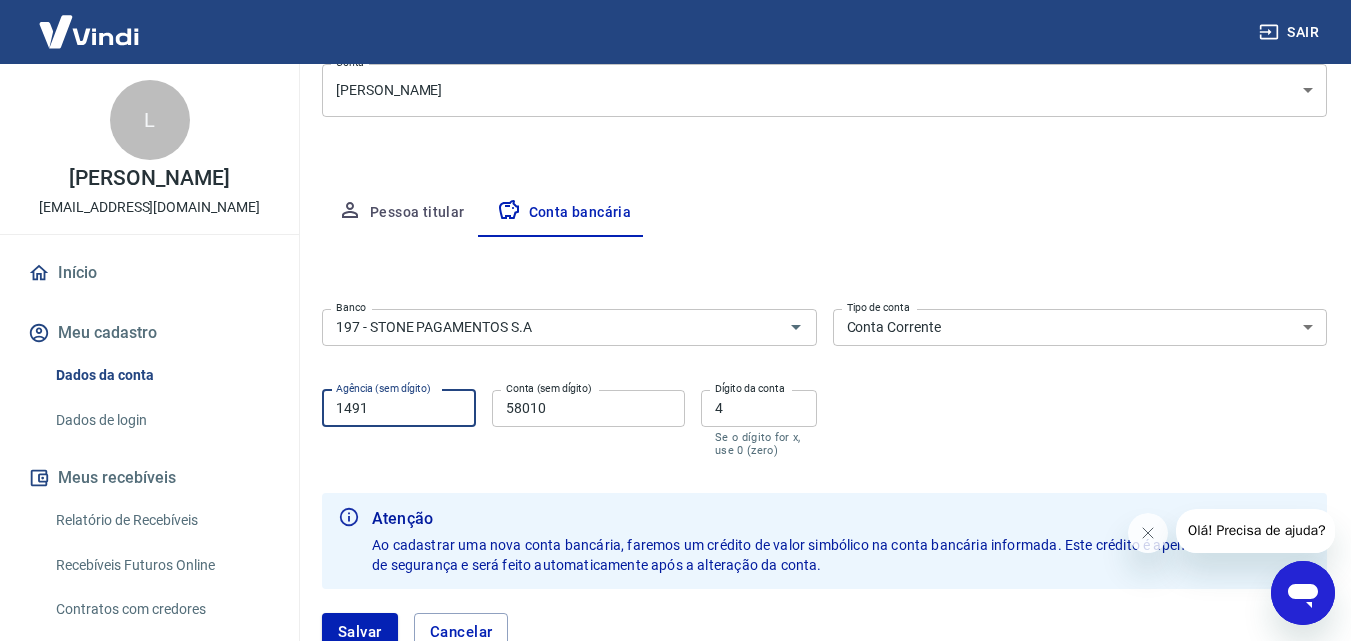 click on "1491" at bounding box center [399, 408] 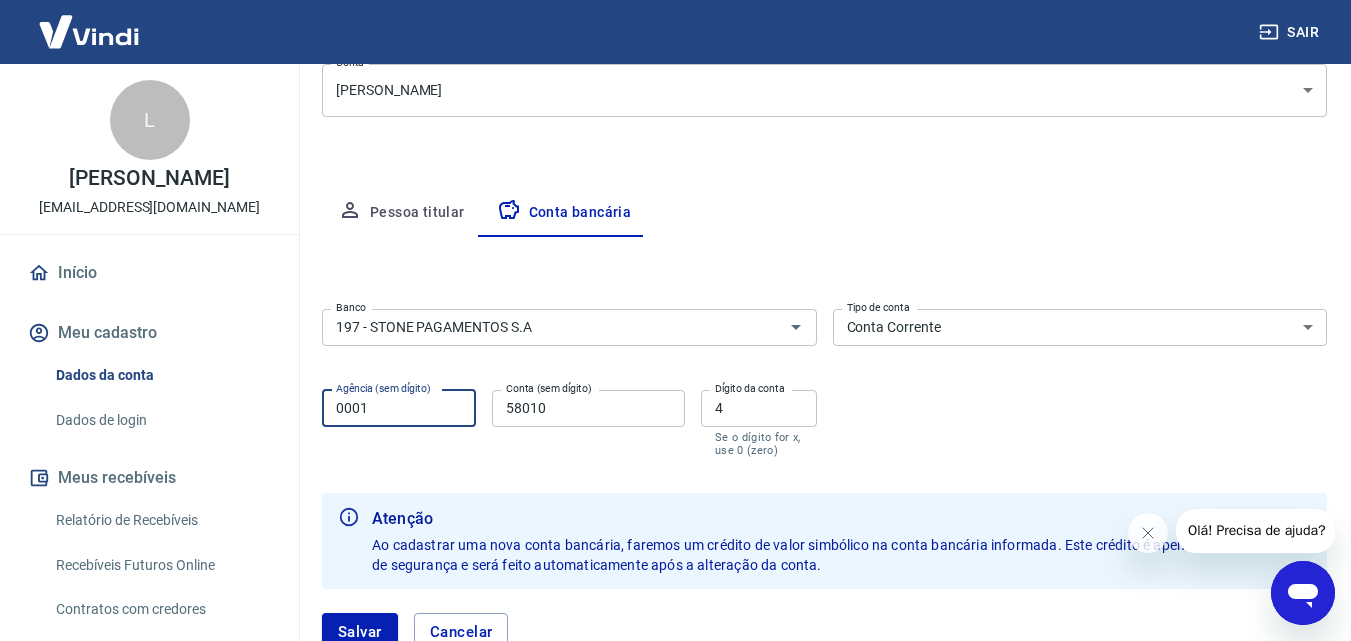 type on "0001" 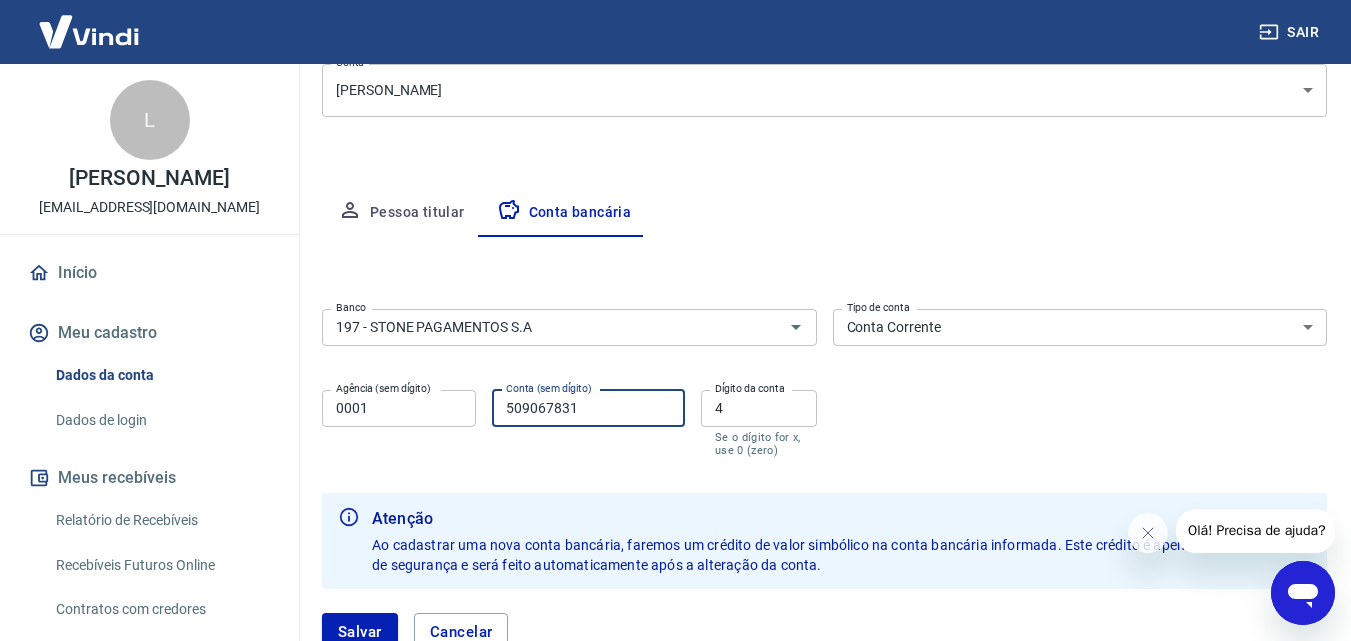 type on "509067831" 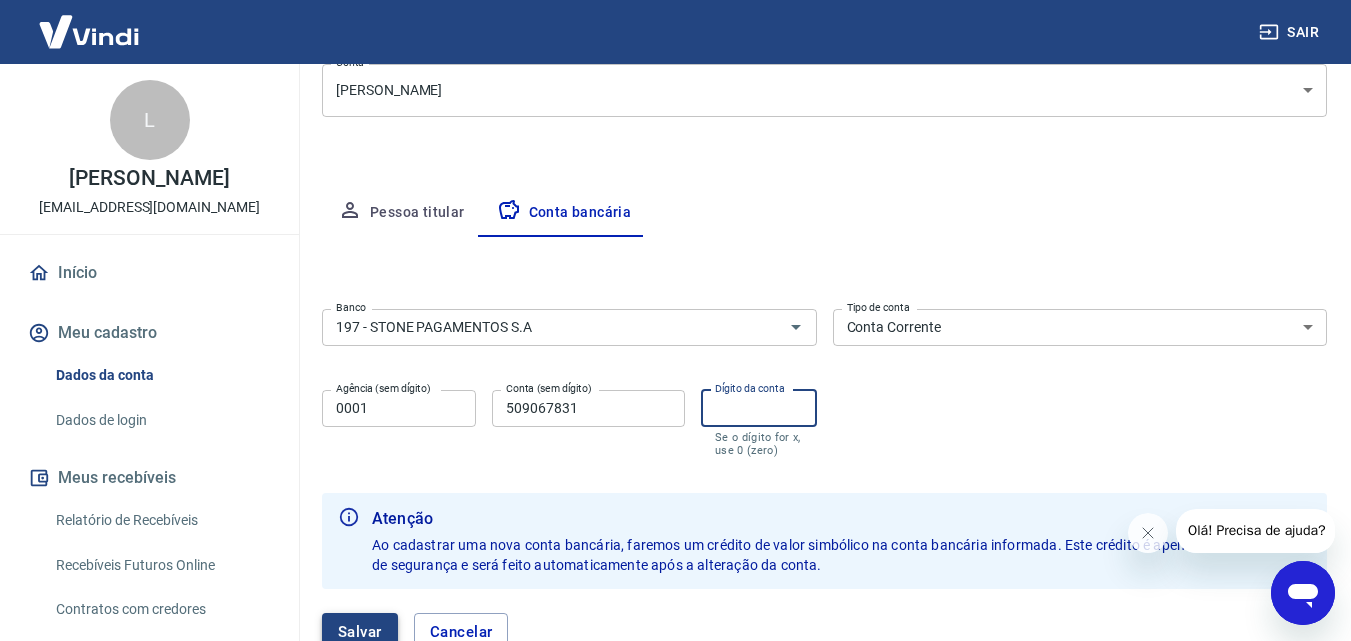 type 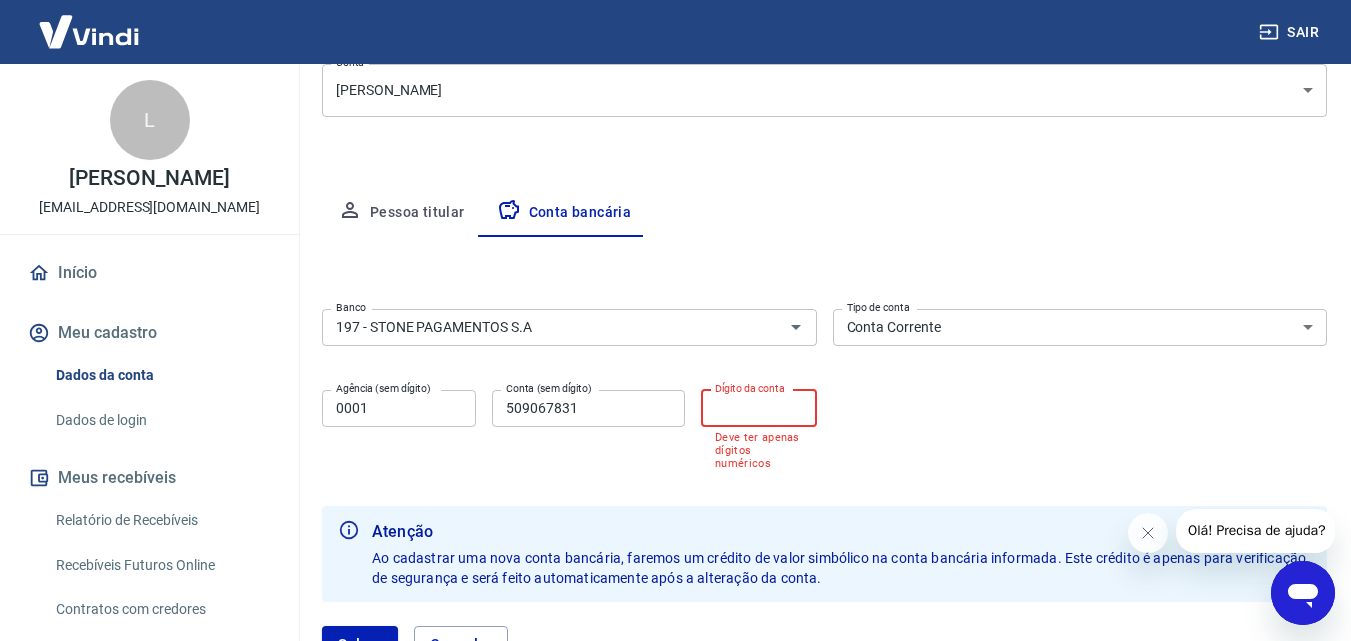 click on "Dígito da conta" at bounding box center [759, 408] 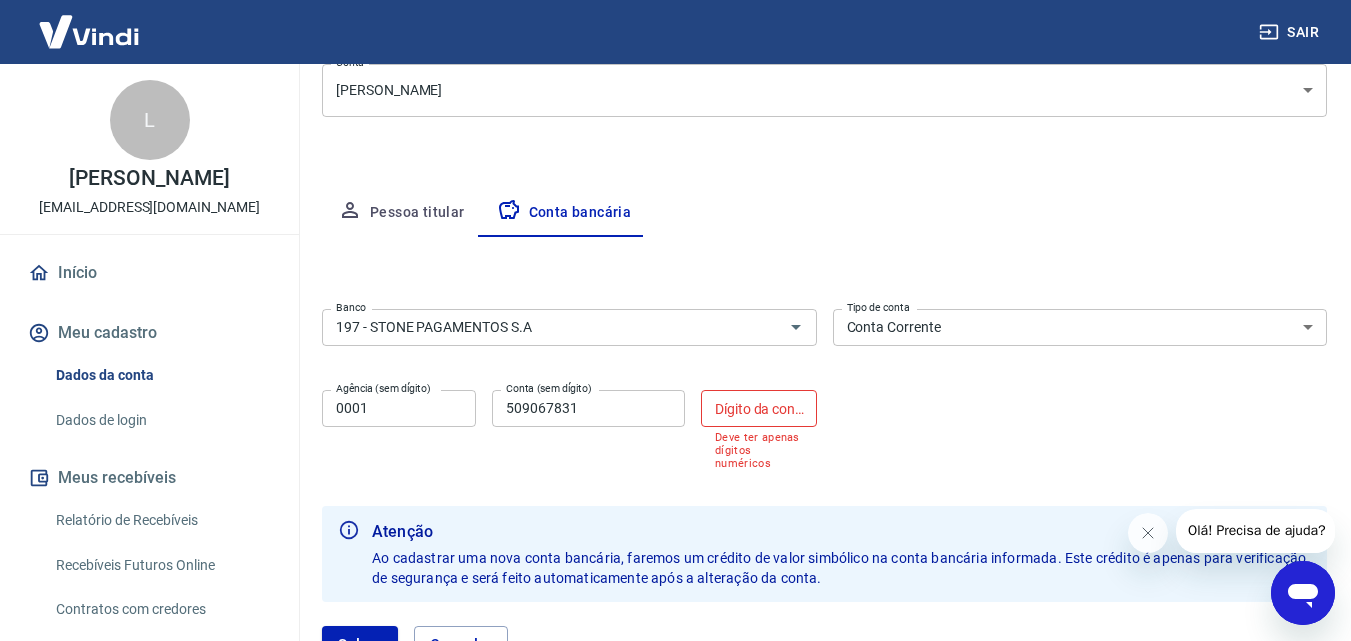 click 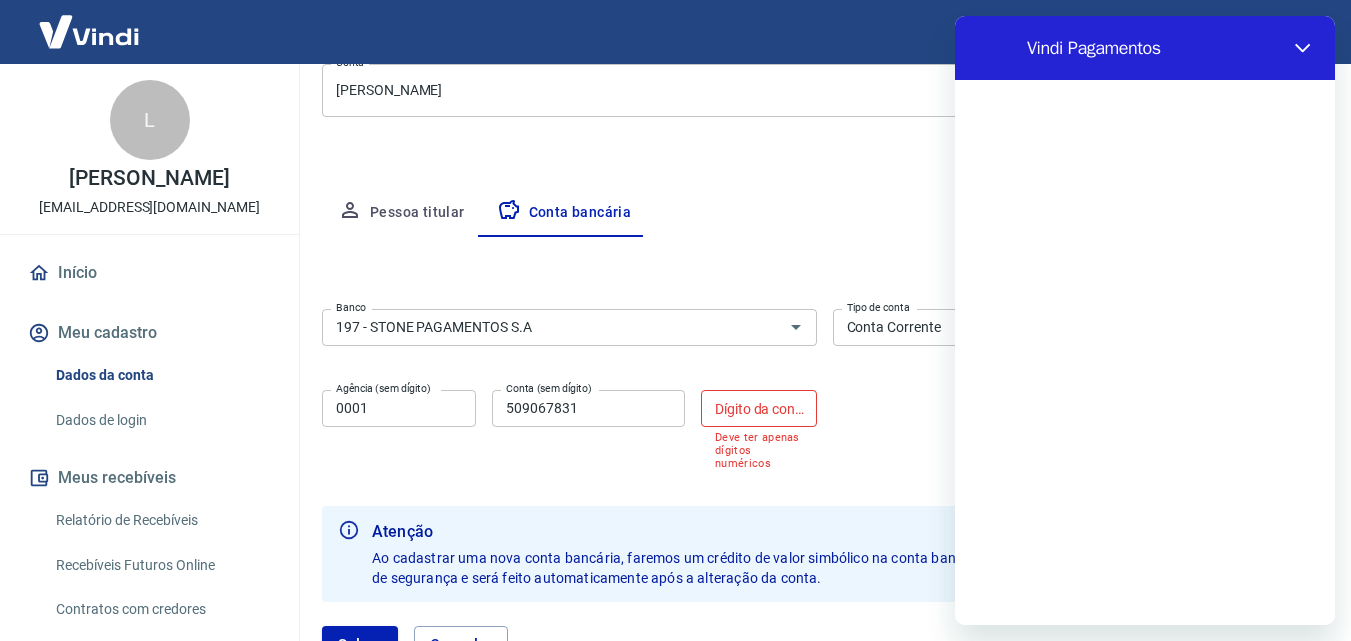 scroll, scrollTop: 0, scrollLeft: 0, axis: both 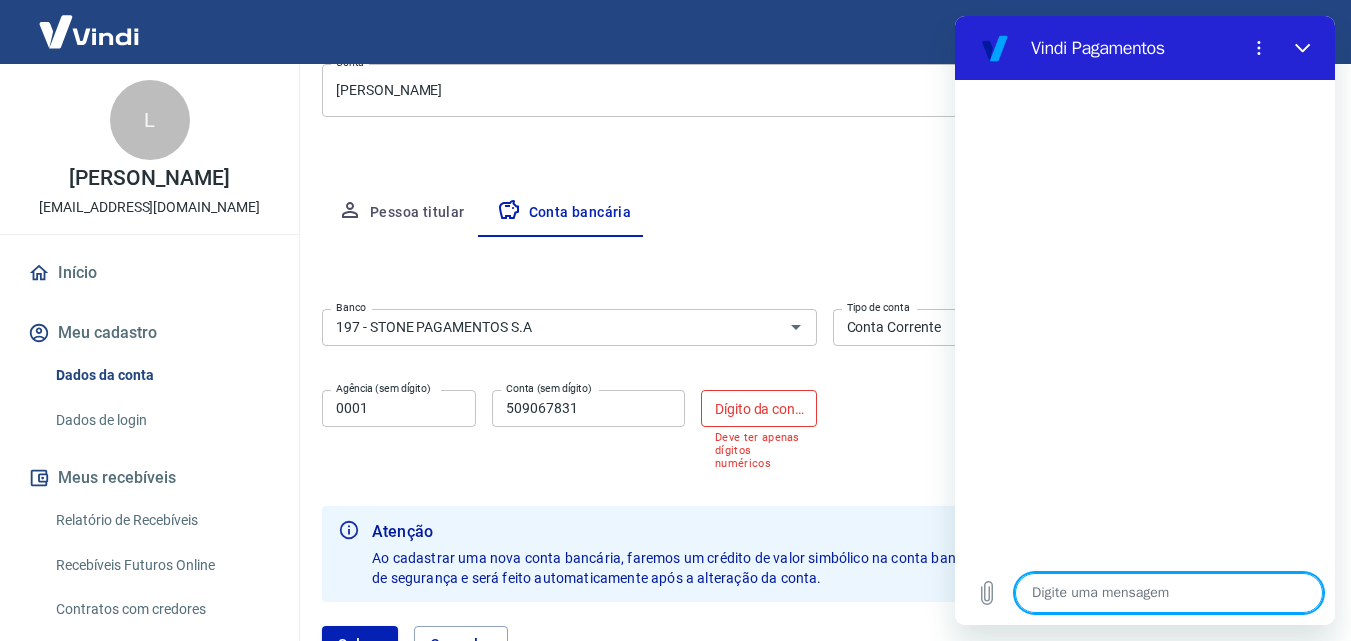 click at bounding box center [1169, 593] 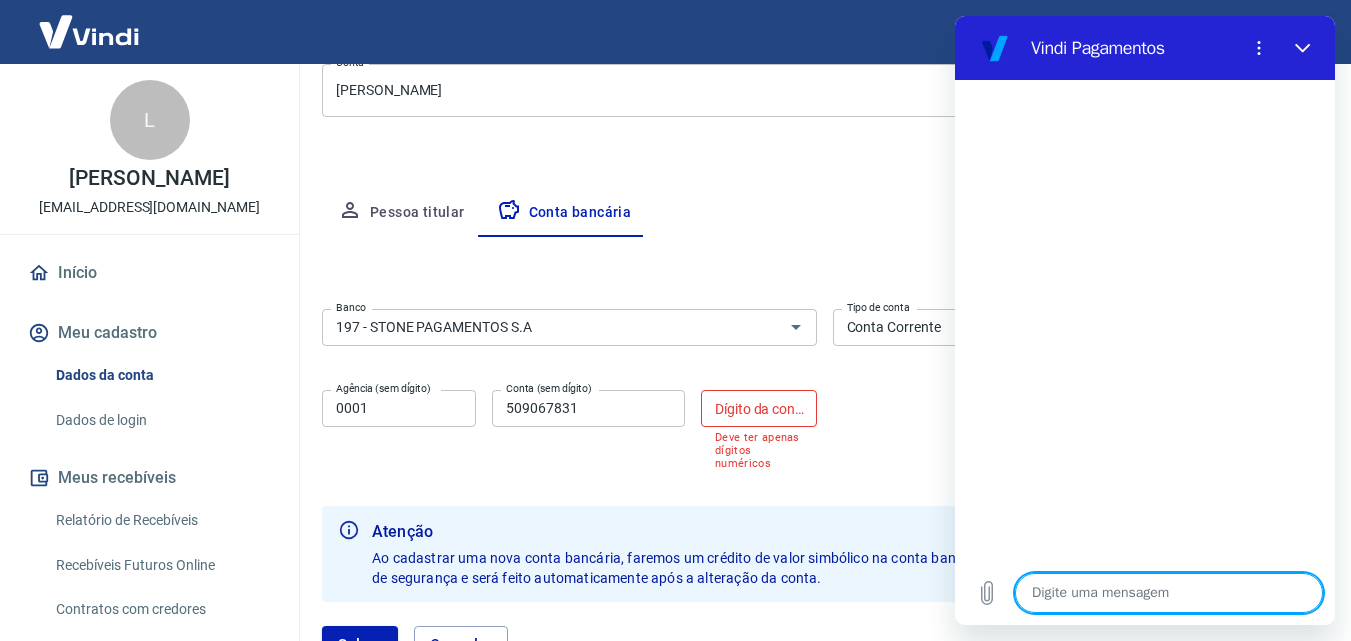 type on "O" 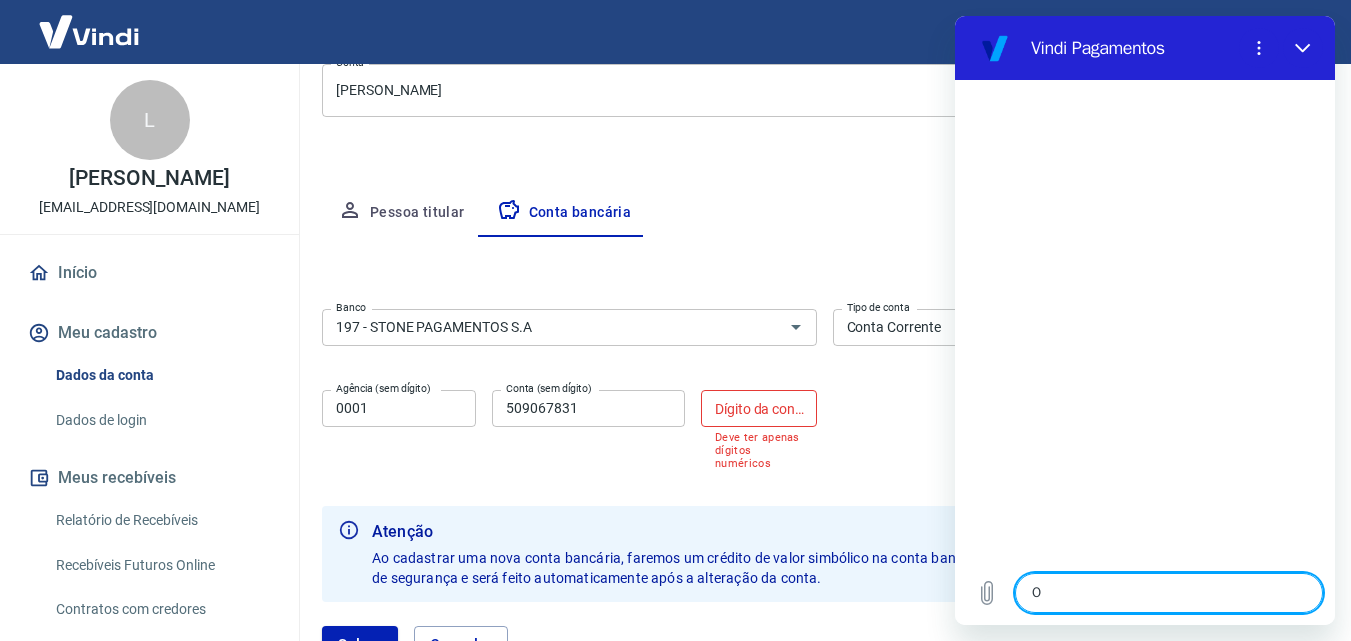 type on "OL" 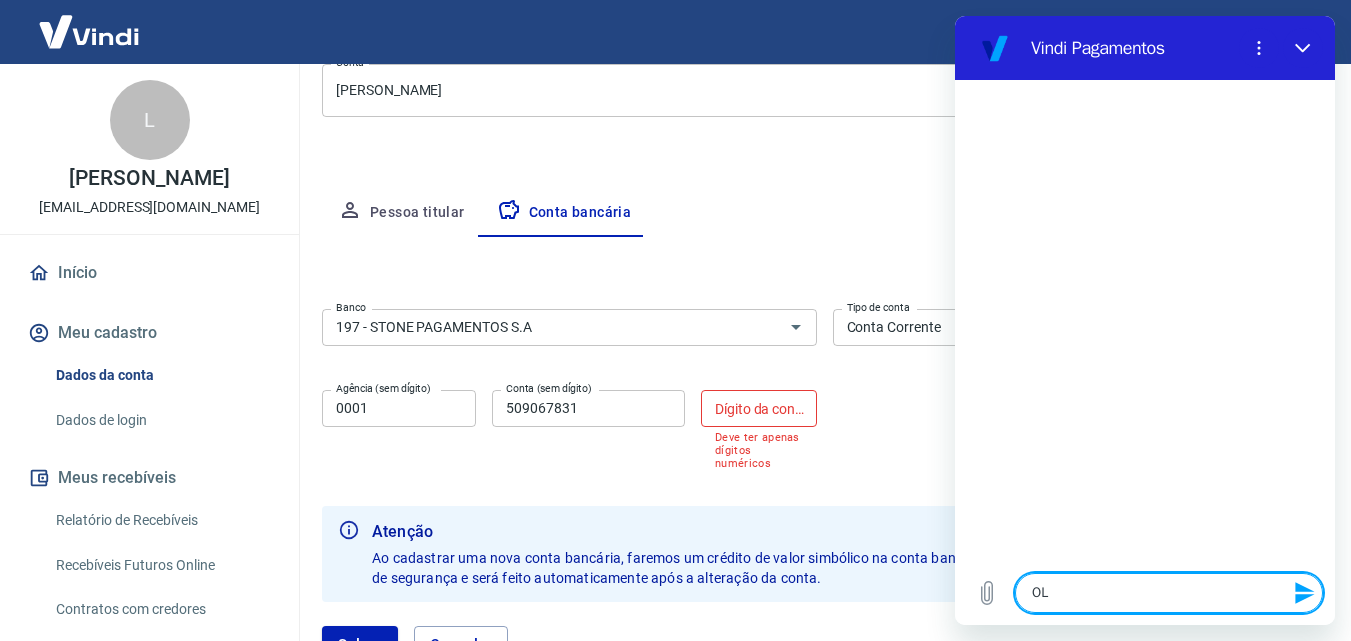 type on "OLá" 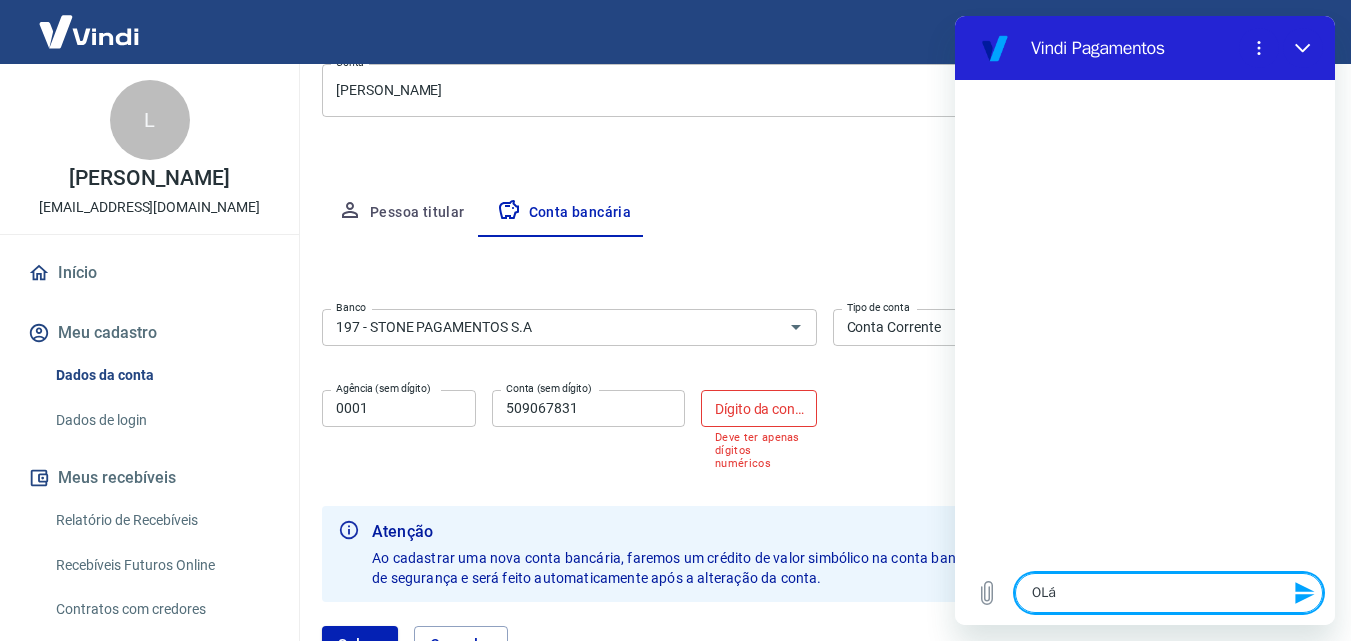 type 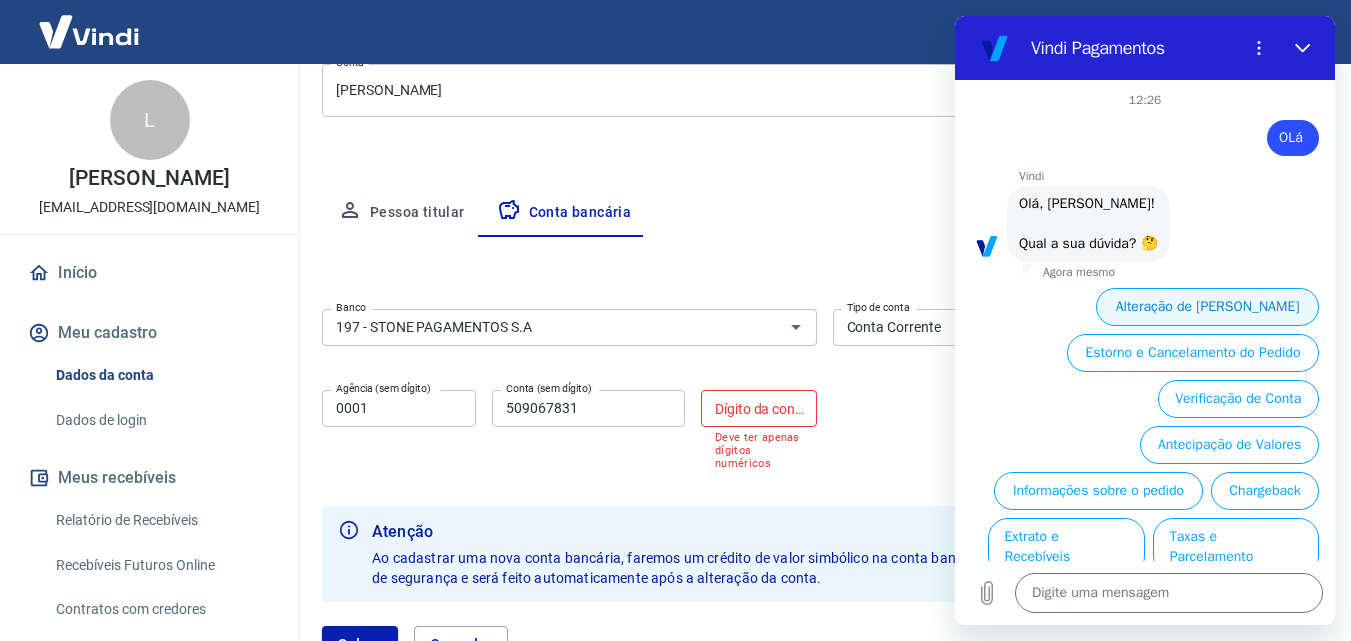 click on "Alteração de [PERSON_NAME]" at bounding box center (1207, 307) 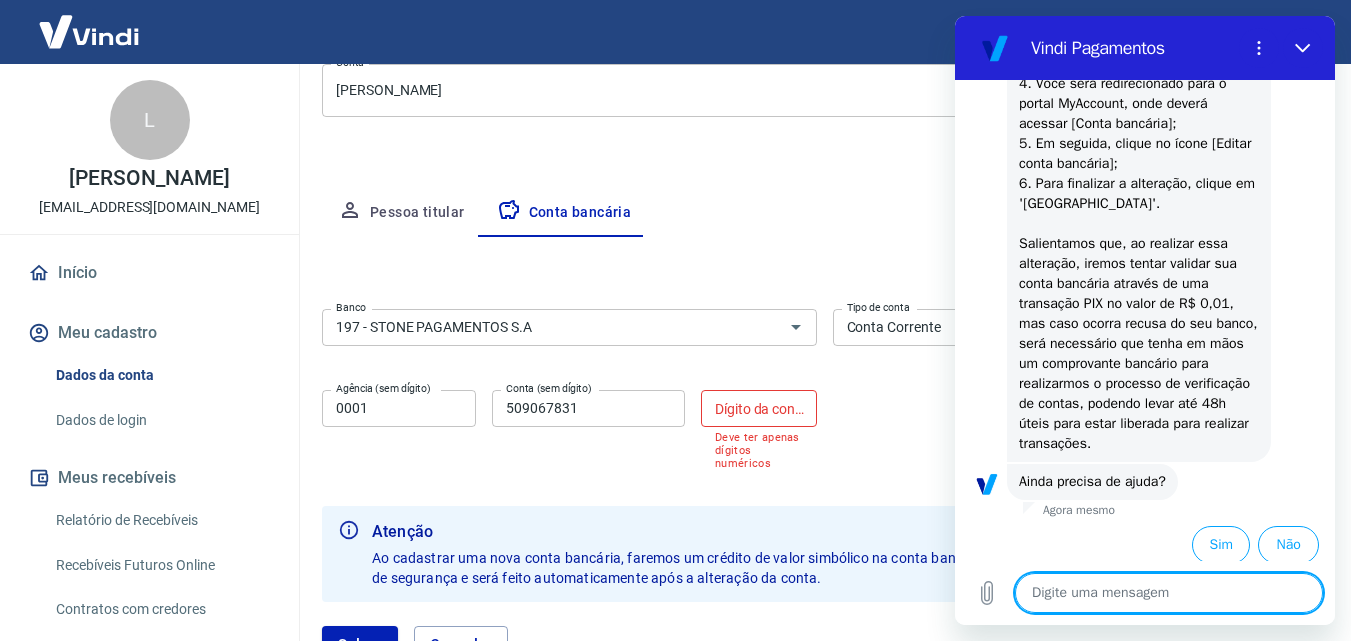 scroll, scrollTop: 462, scrollLeft: 0, axis: vertical 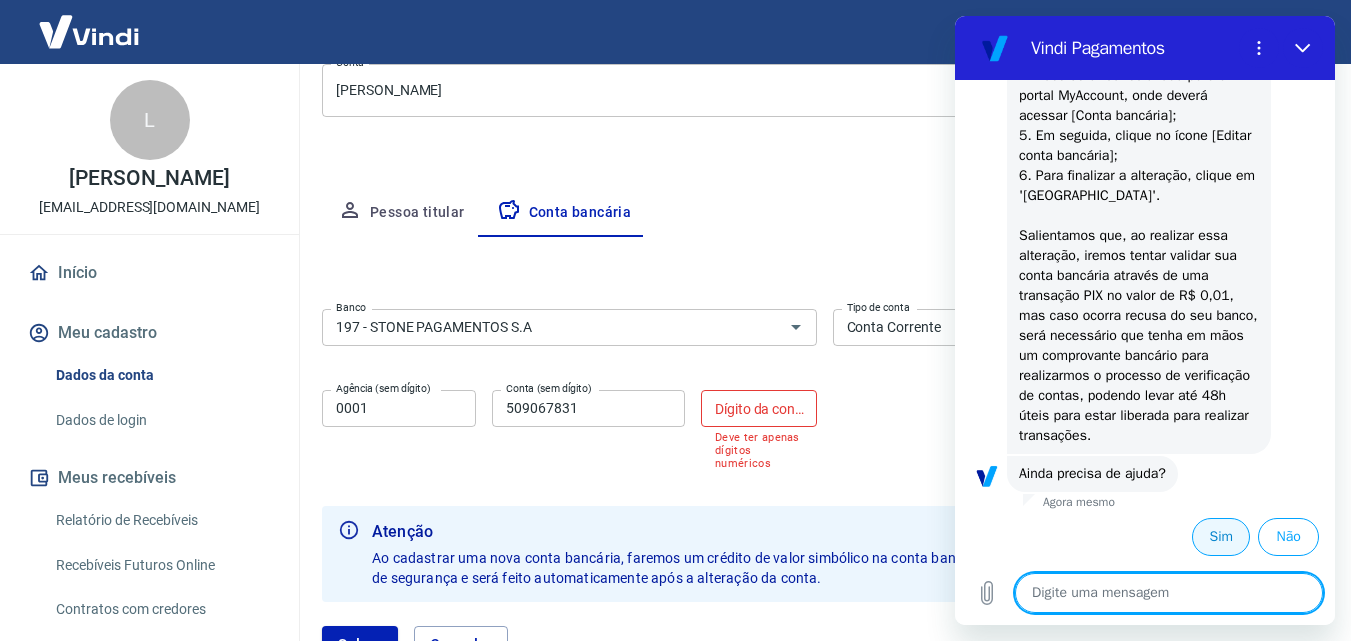 click on "Sim" at bounding box center (1221, 537) 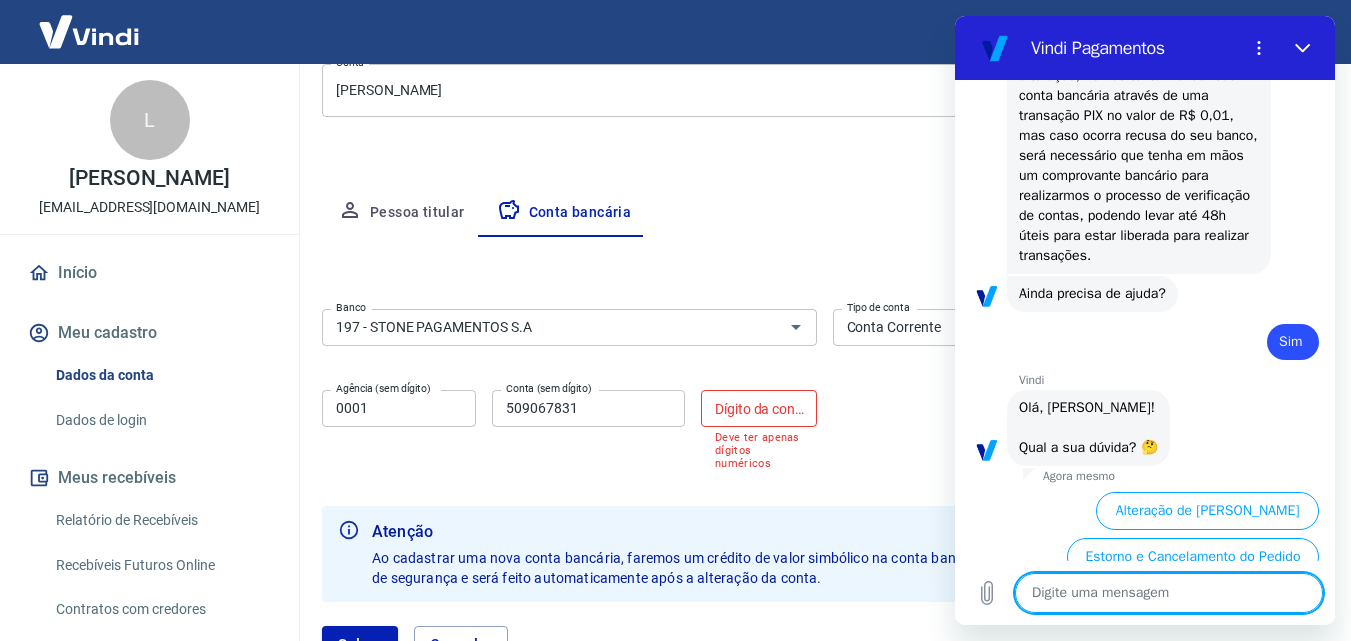 scroll, scrollTop: 892, scrollLeft: 0, axis: vertical 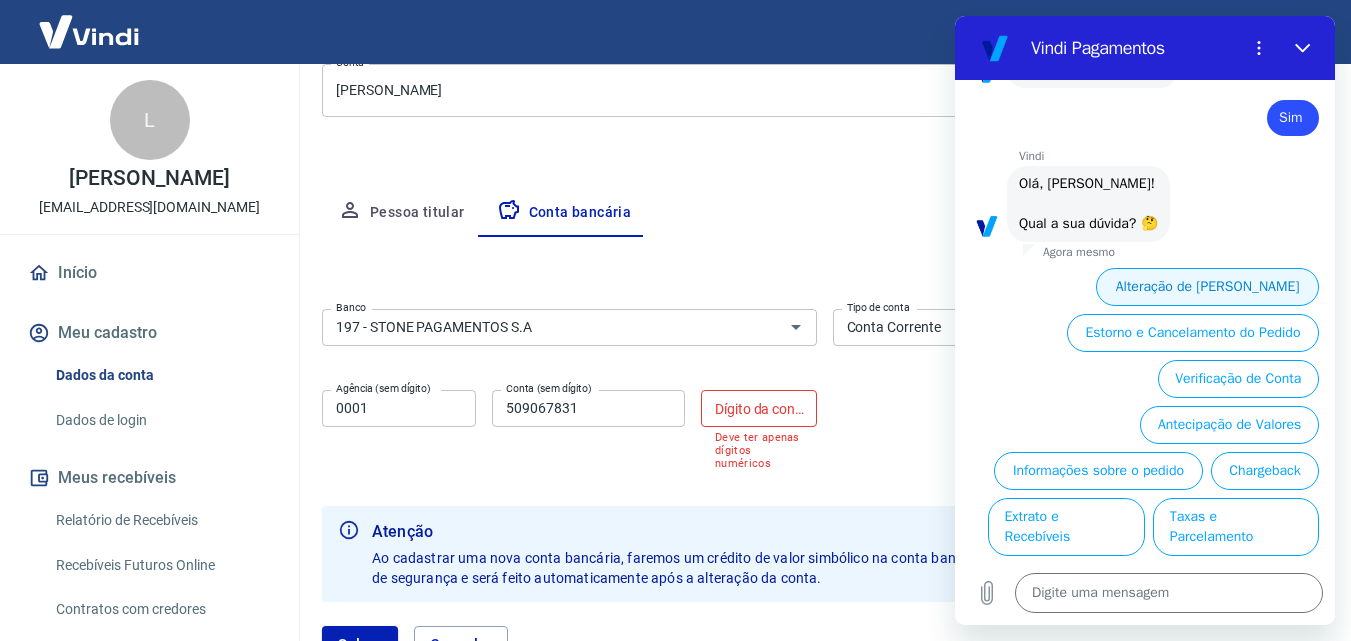 click on "Alteração de [PERSON_NAME]" at bounding box center (1207, 287) 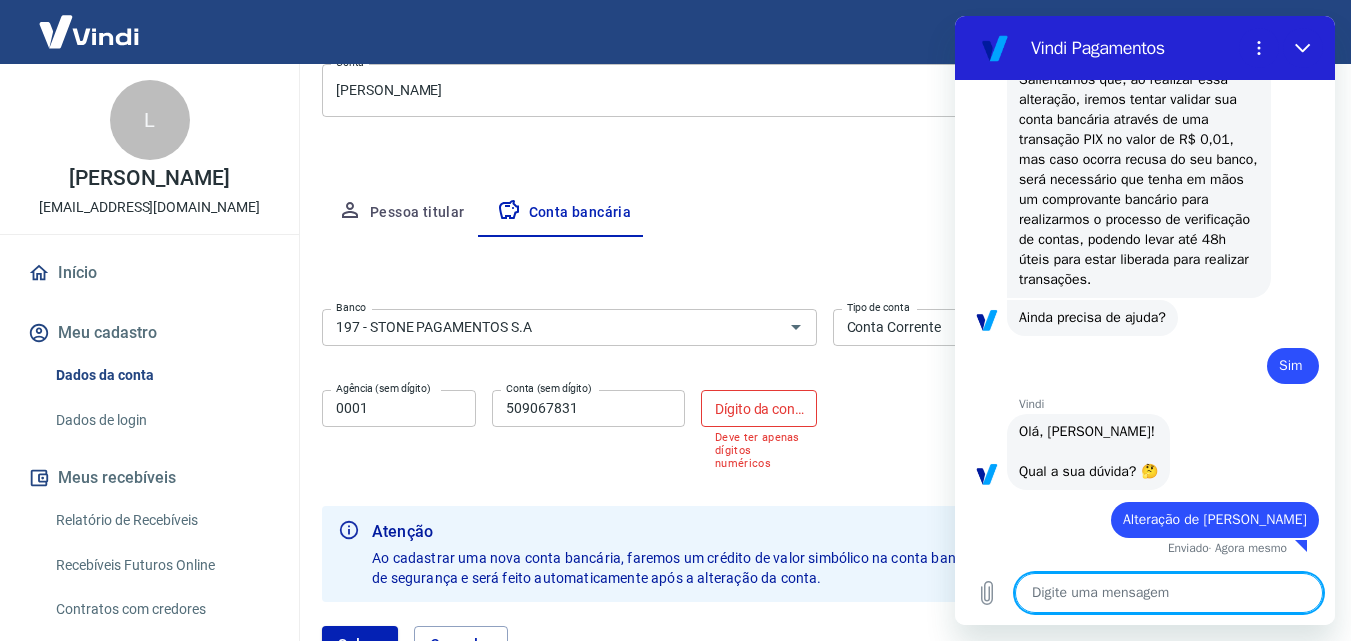 type on "x" 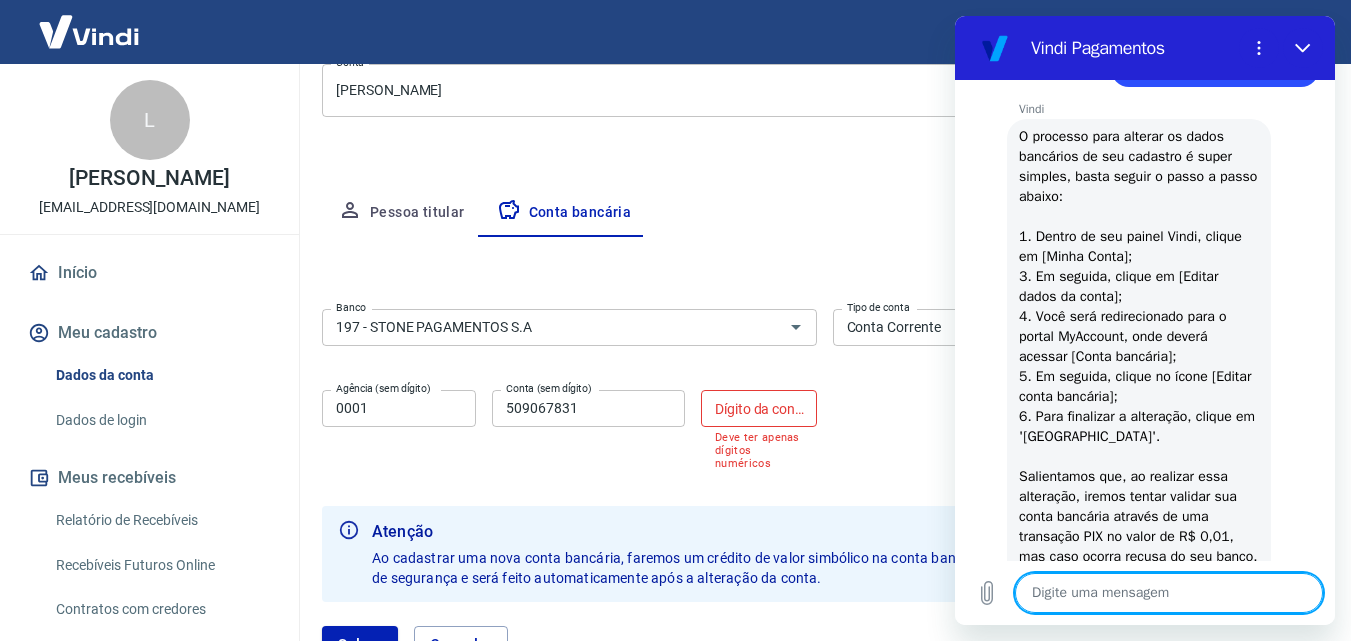 type on "f" 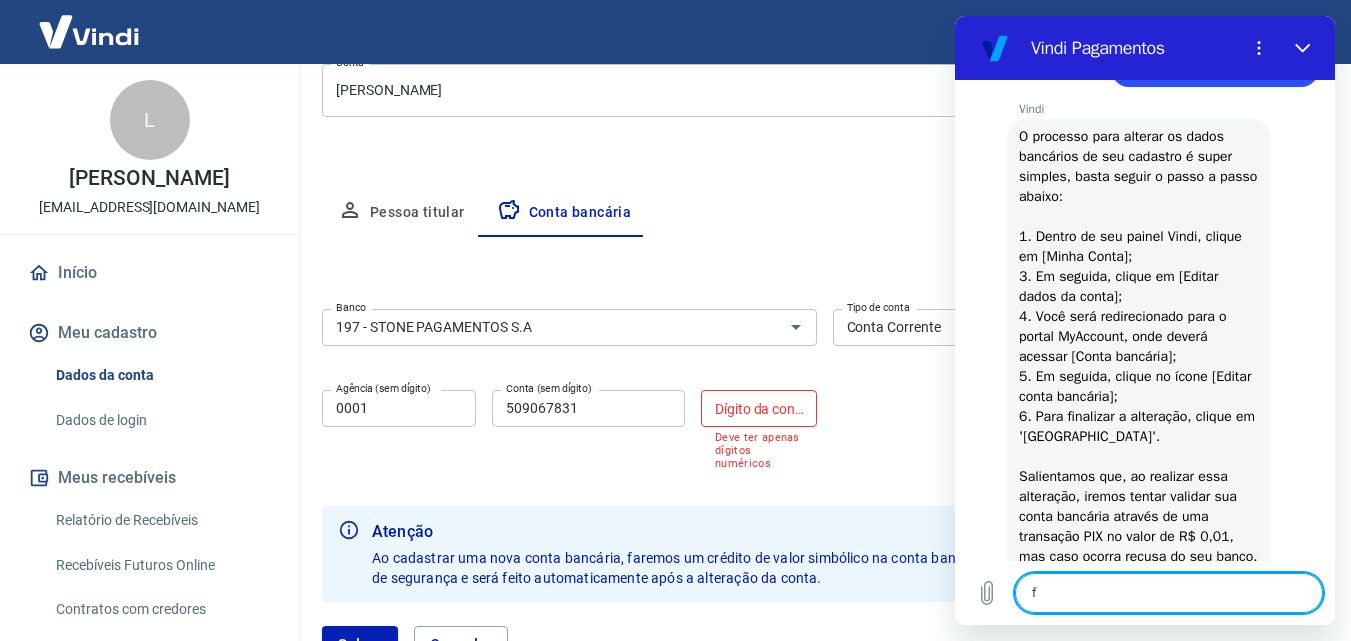 type on "fa" 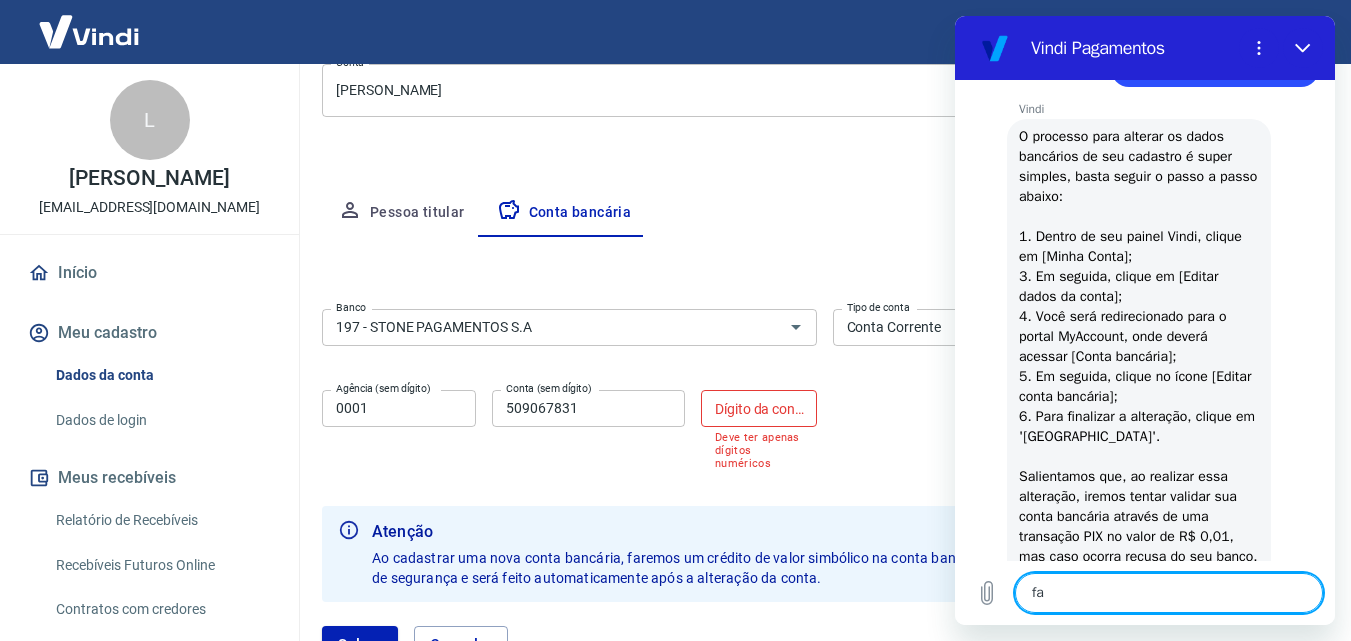 type on "x" 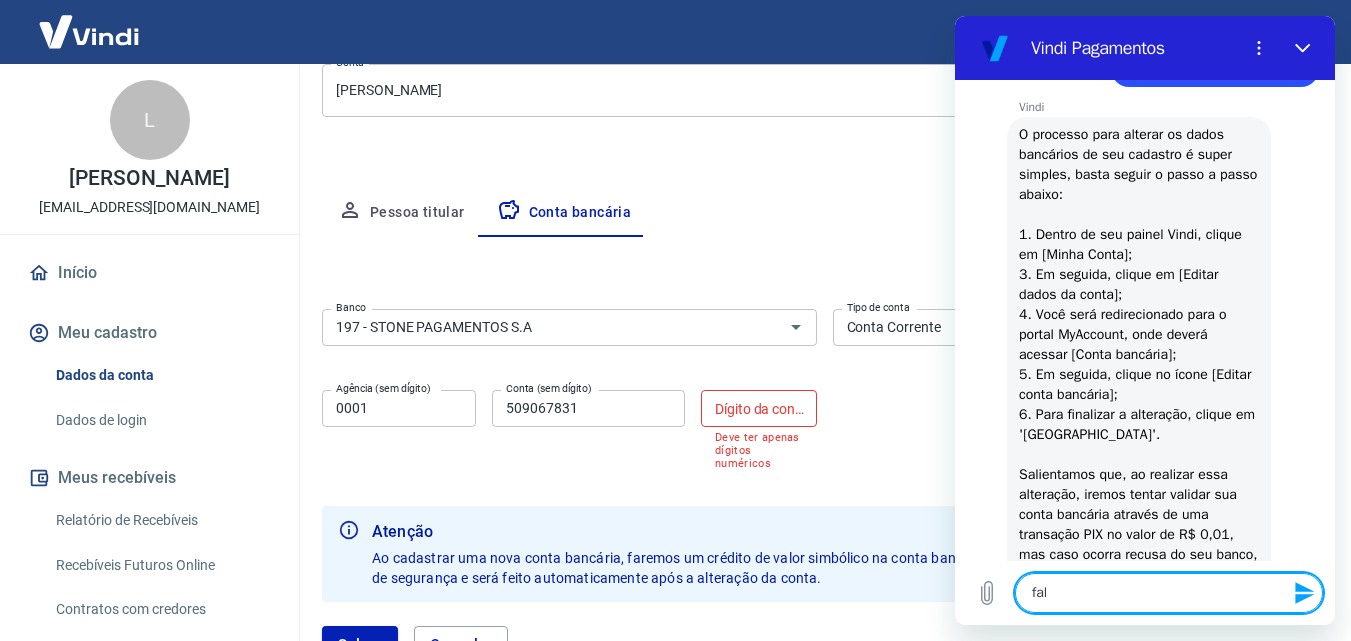 type on "fala" 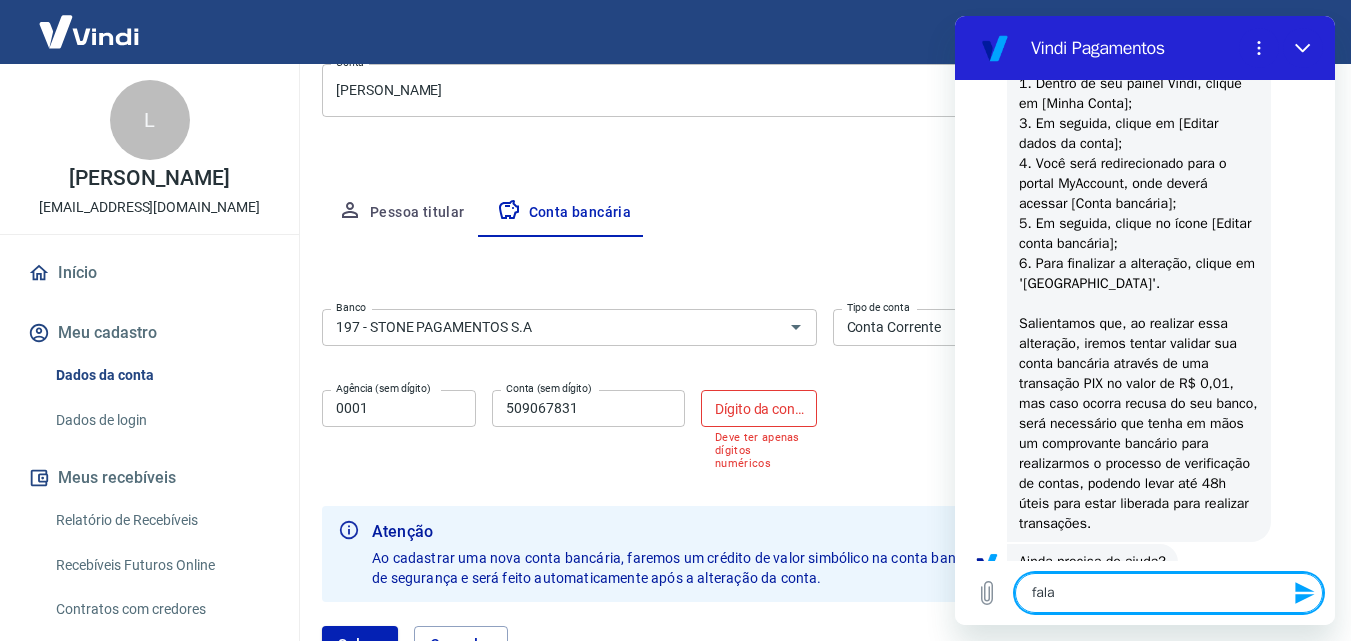 type on "falat" 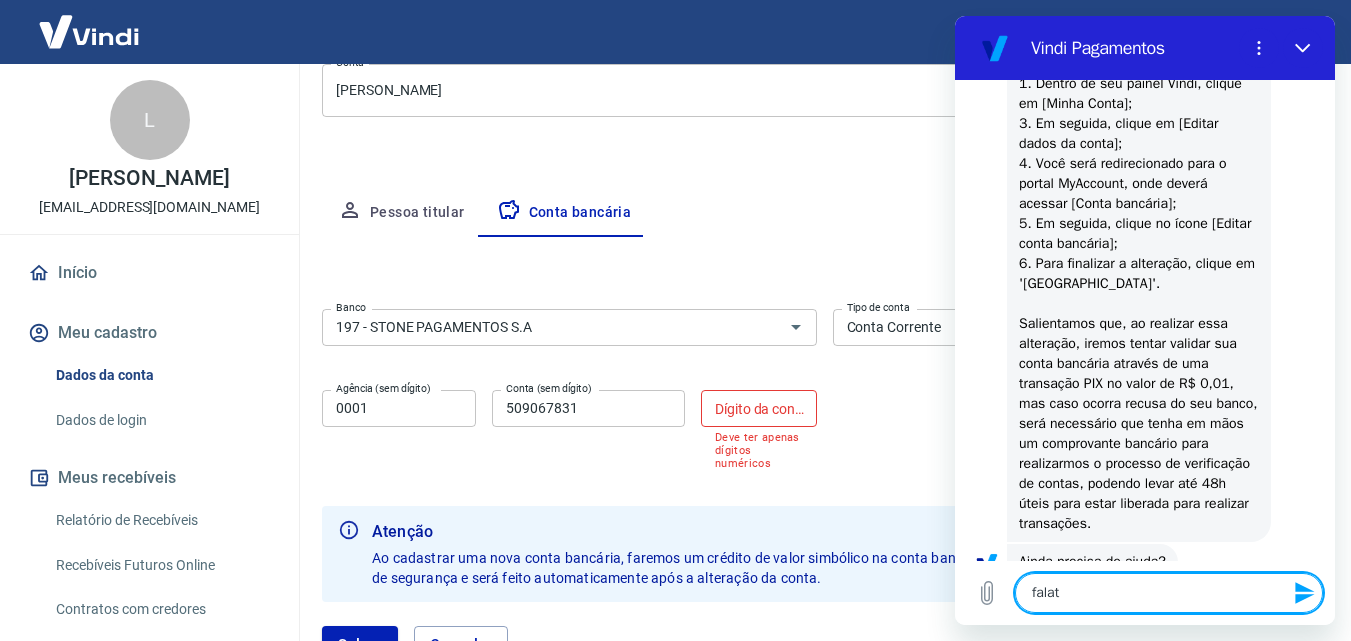 type on "x" 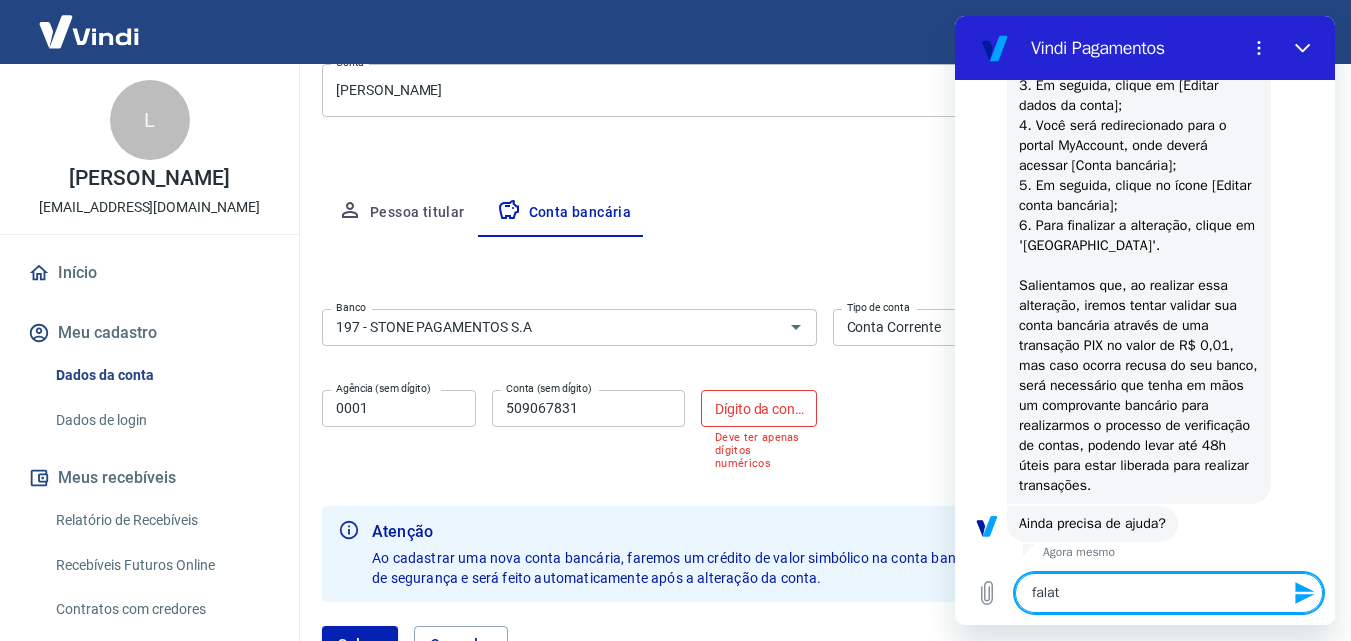 type on "fala" 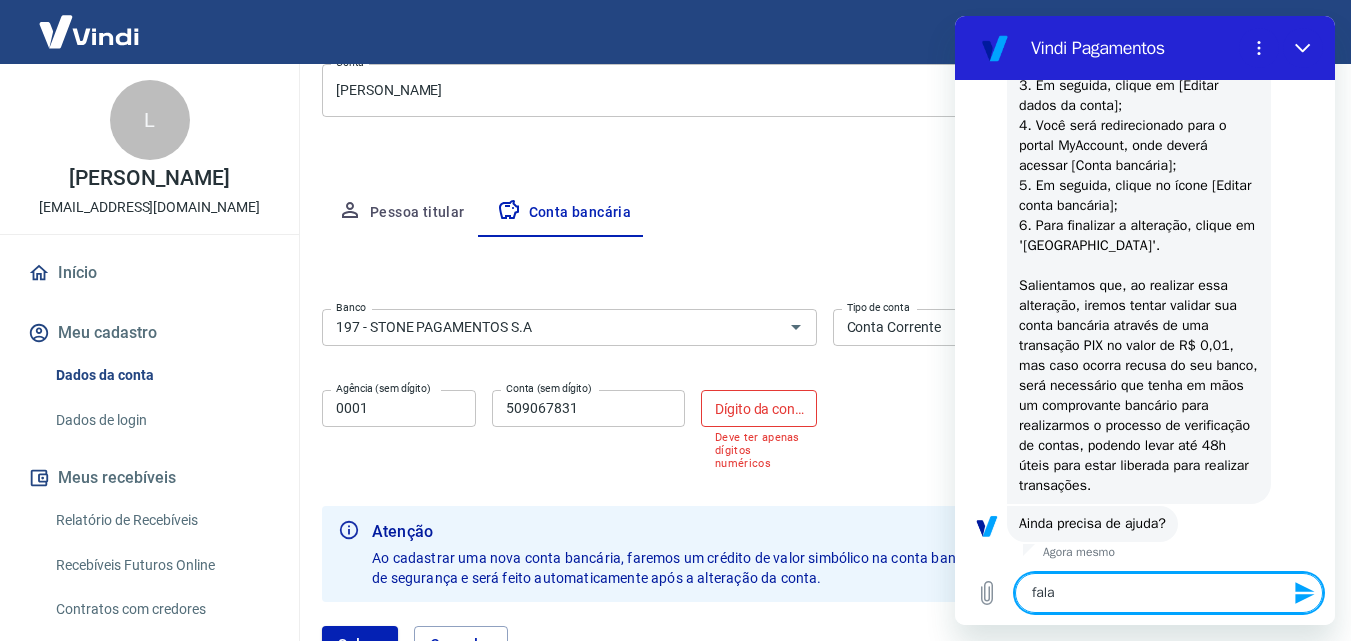 scroll, scrollTop: 1308, scrollLeft: 0, axis: vertical 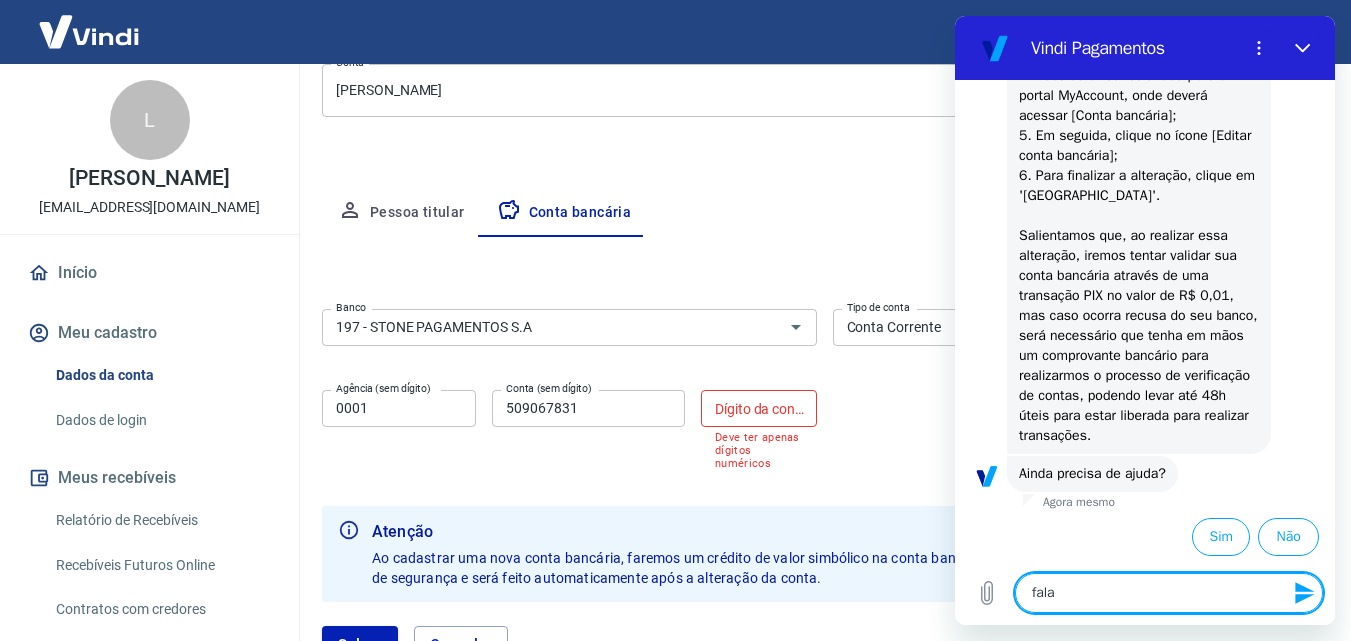 type on "falar" 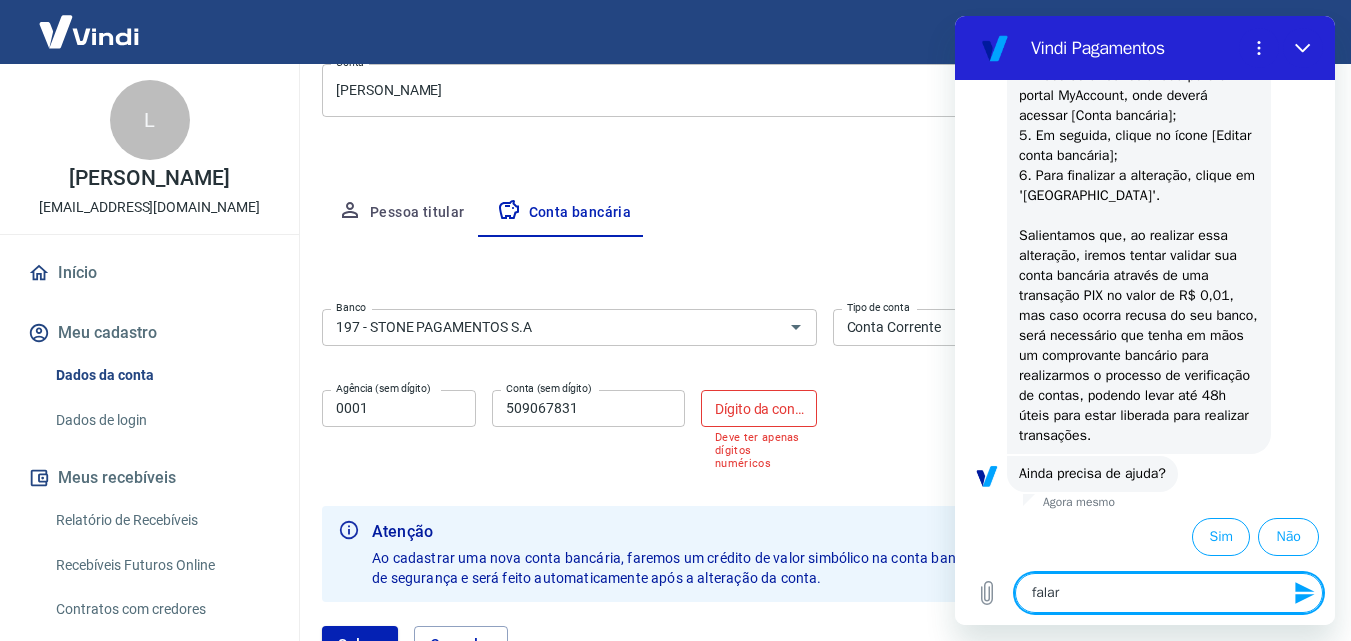 type on "falar" 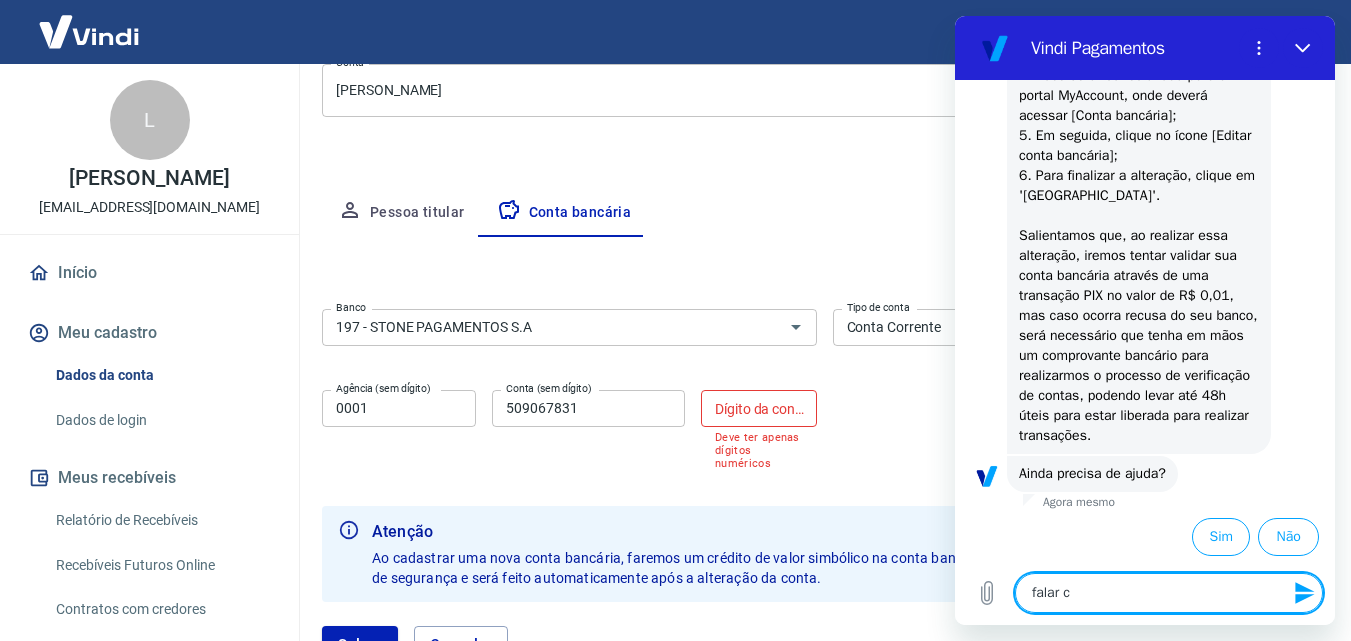 type on "x" 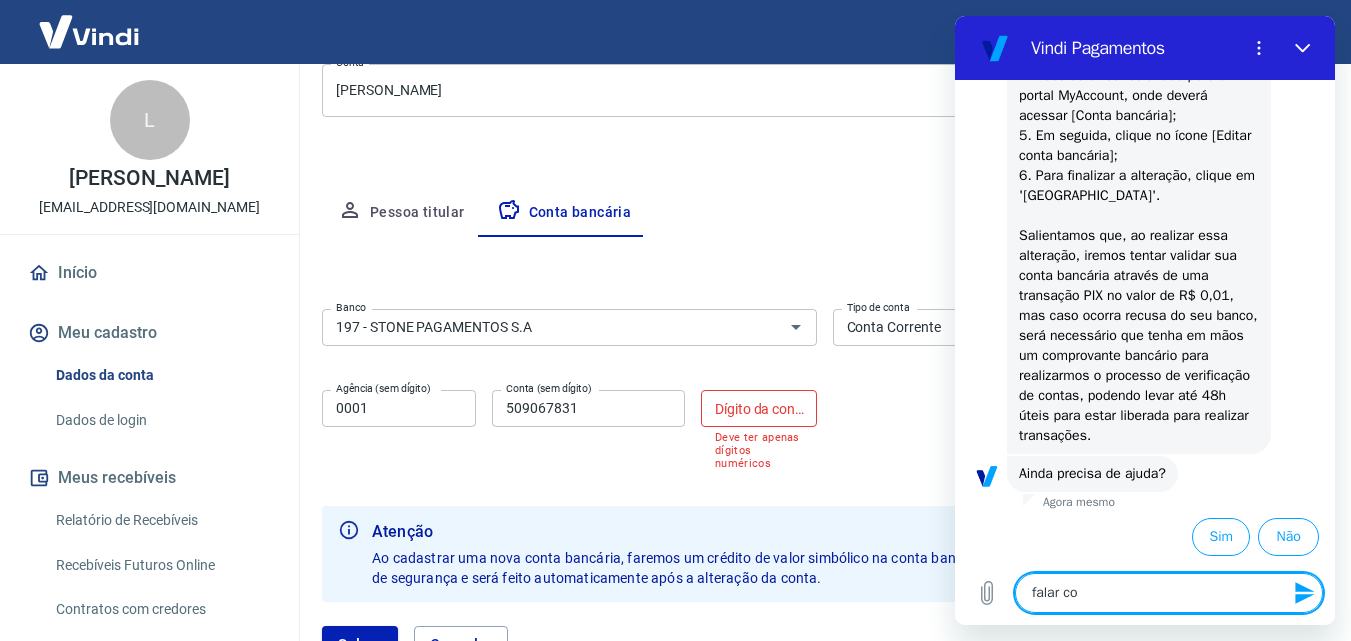 type on "x" 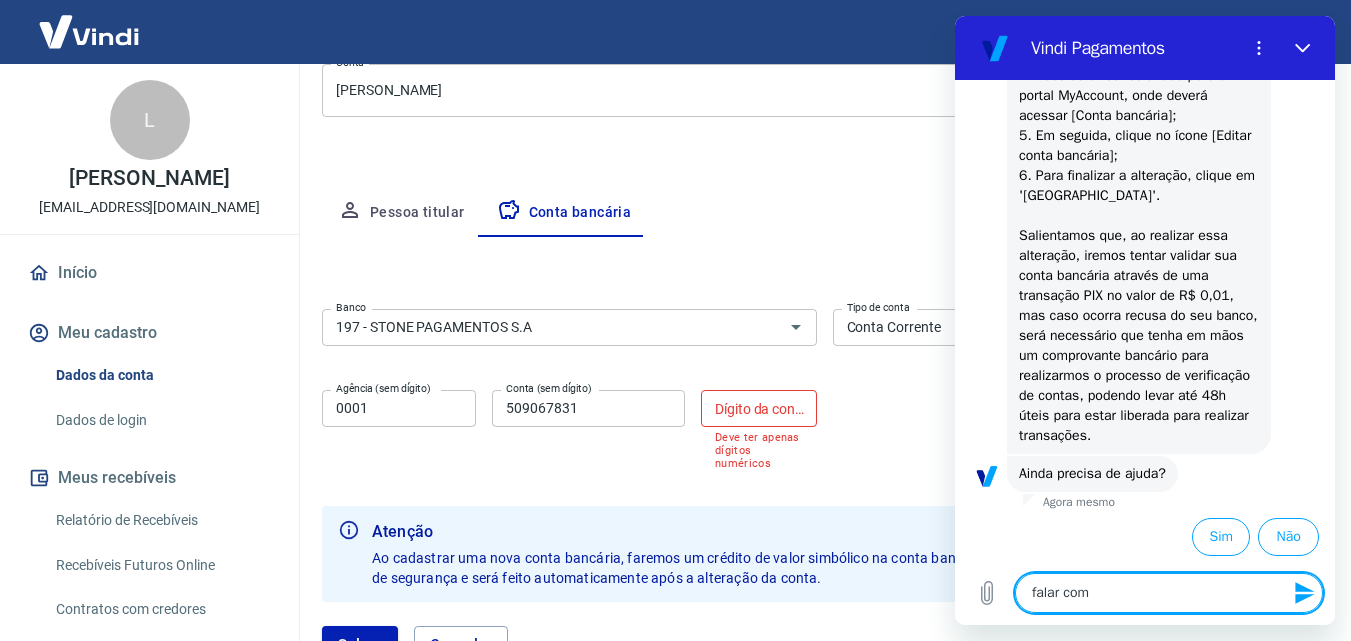 type on "falar com" 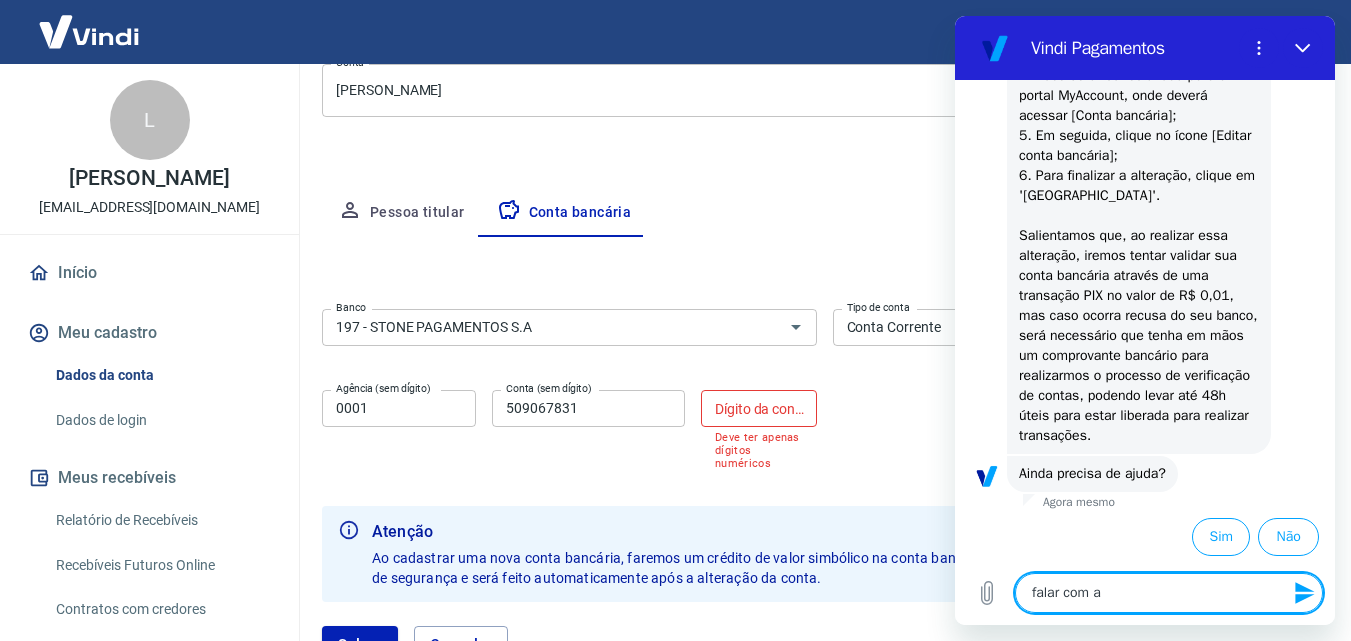 type on "falar com at" 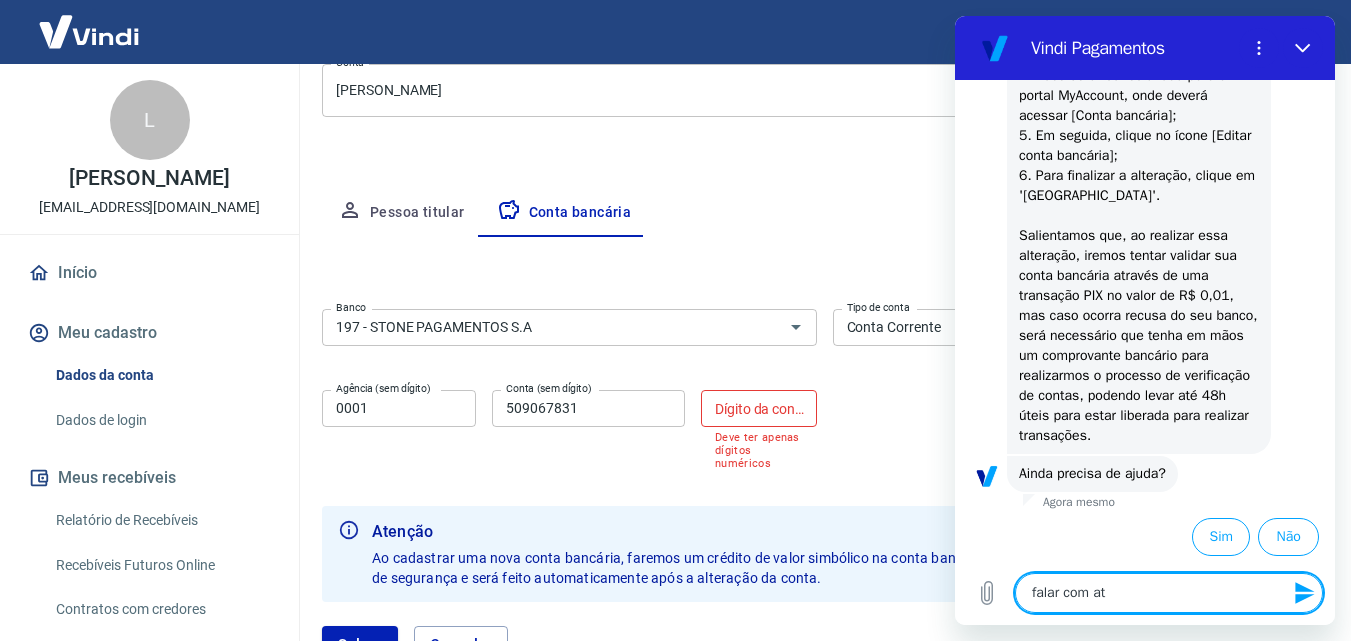 type on "falar com ate" 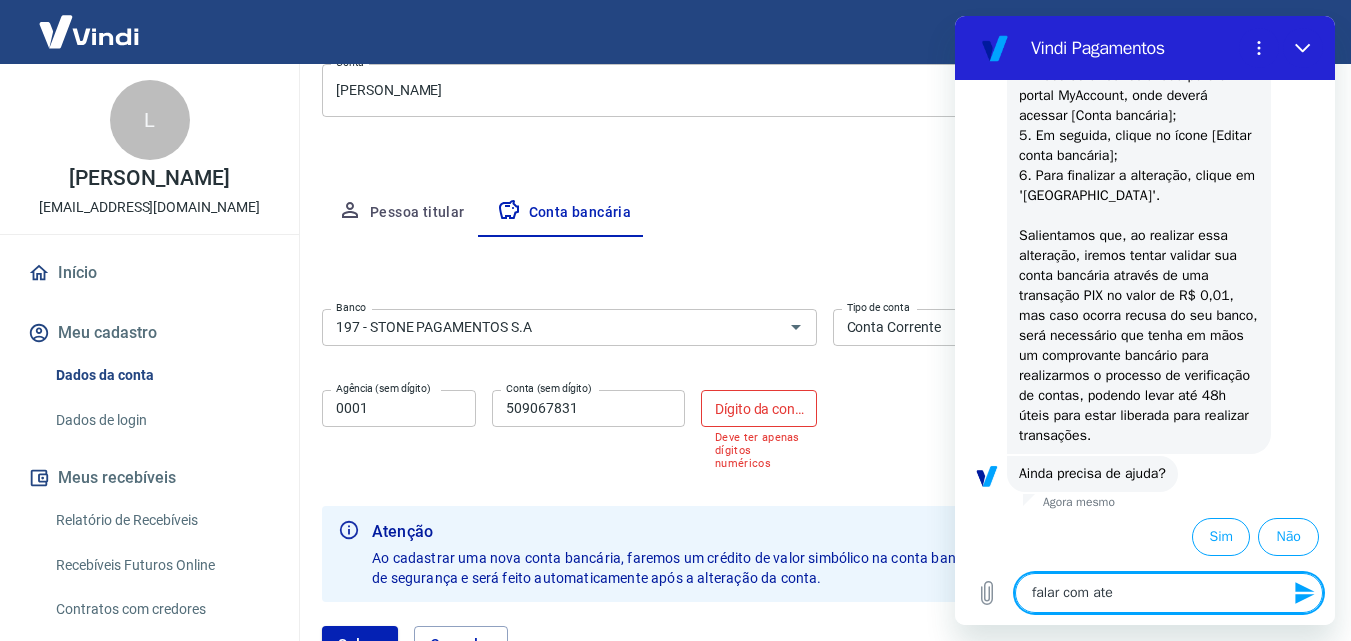 type on "falar com [GEOGRAPHIC_DATA]" 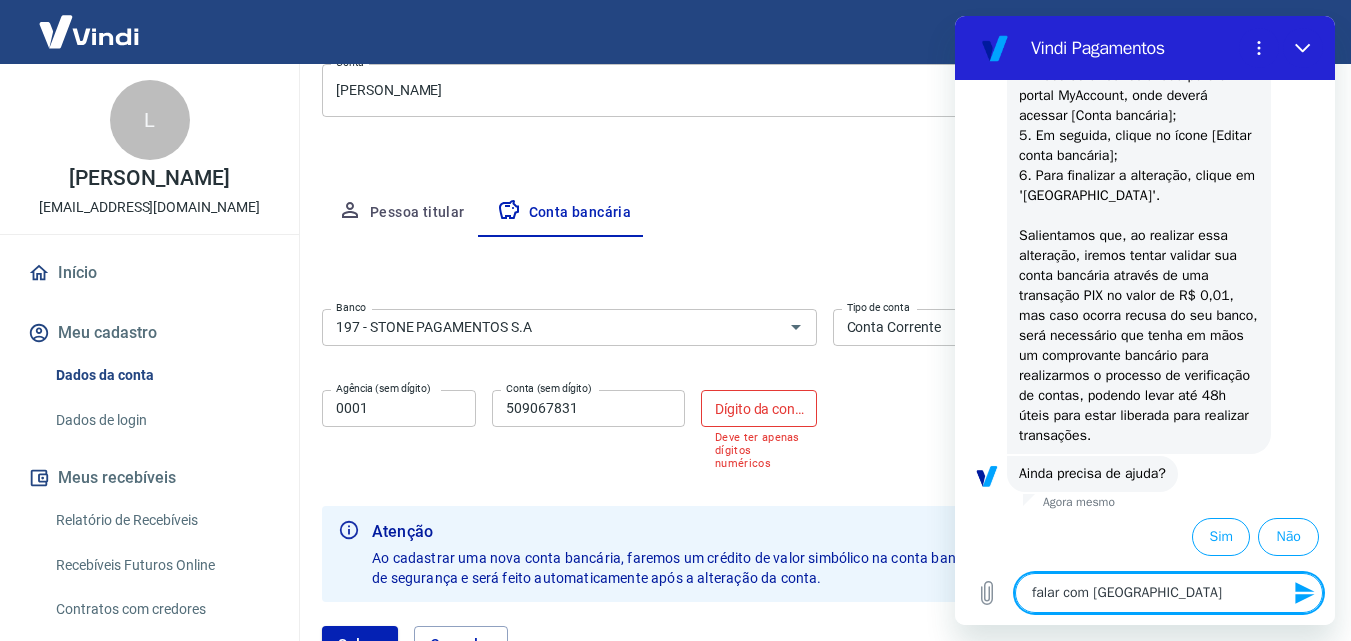 type on "falar com atend" 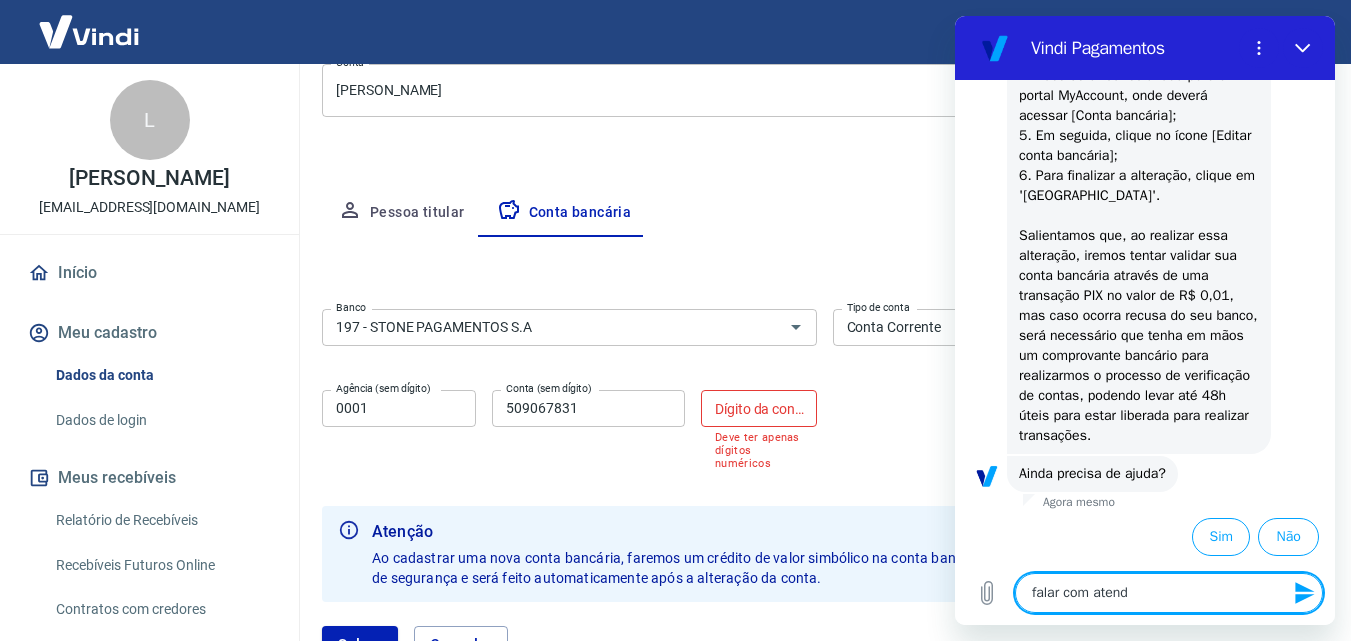 type on "falar com atende" 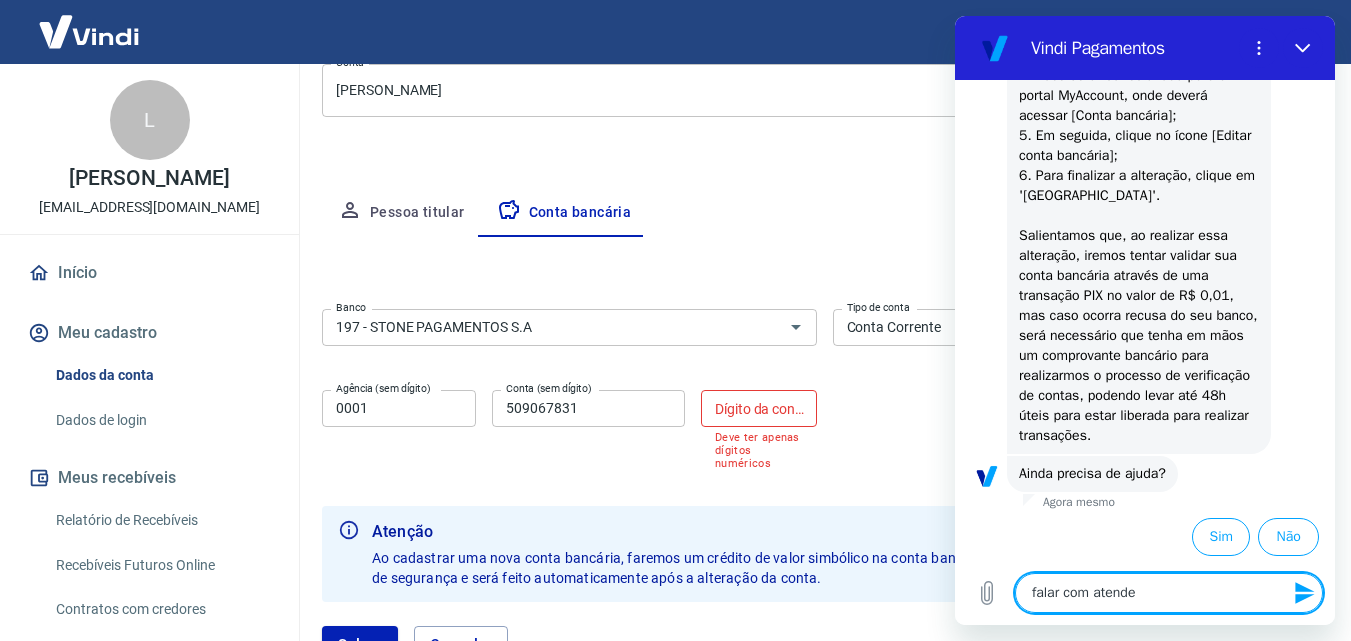 type on "falar com atenden" 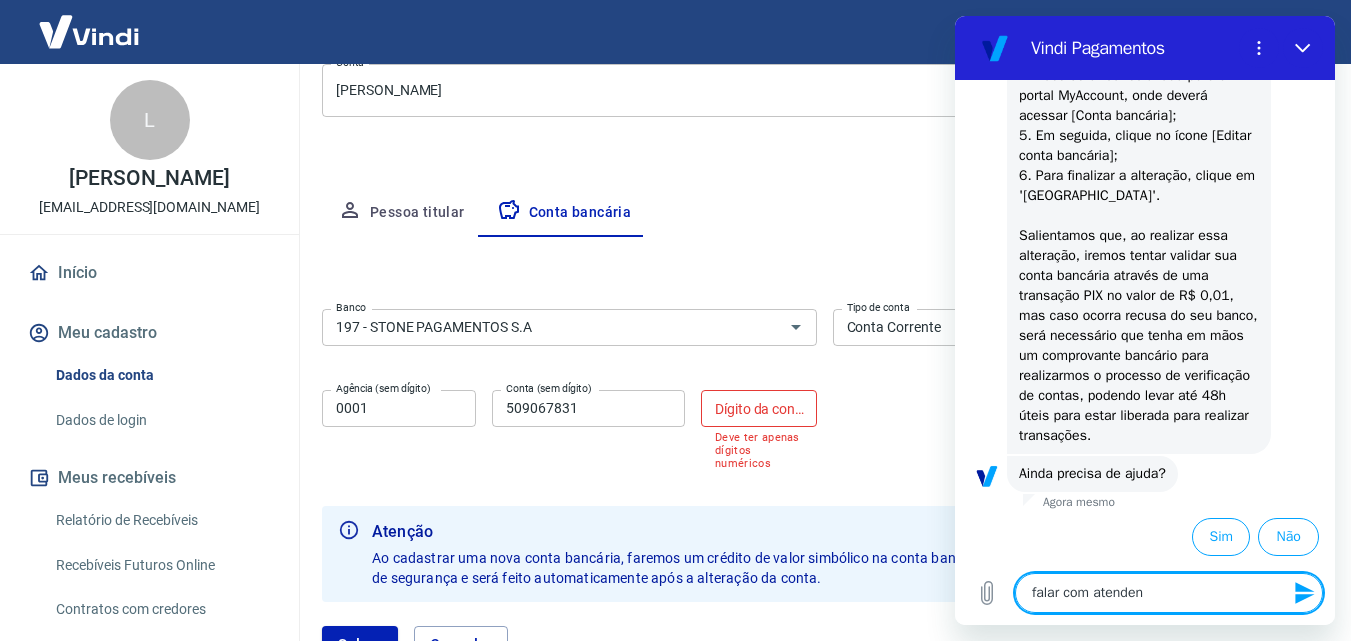 type on "x" 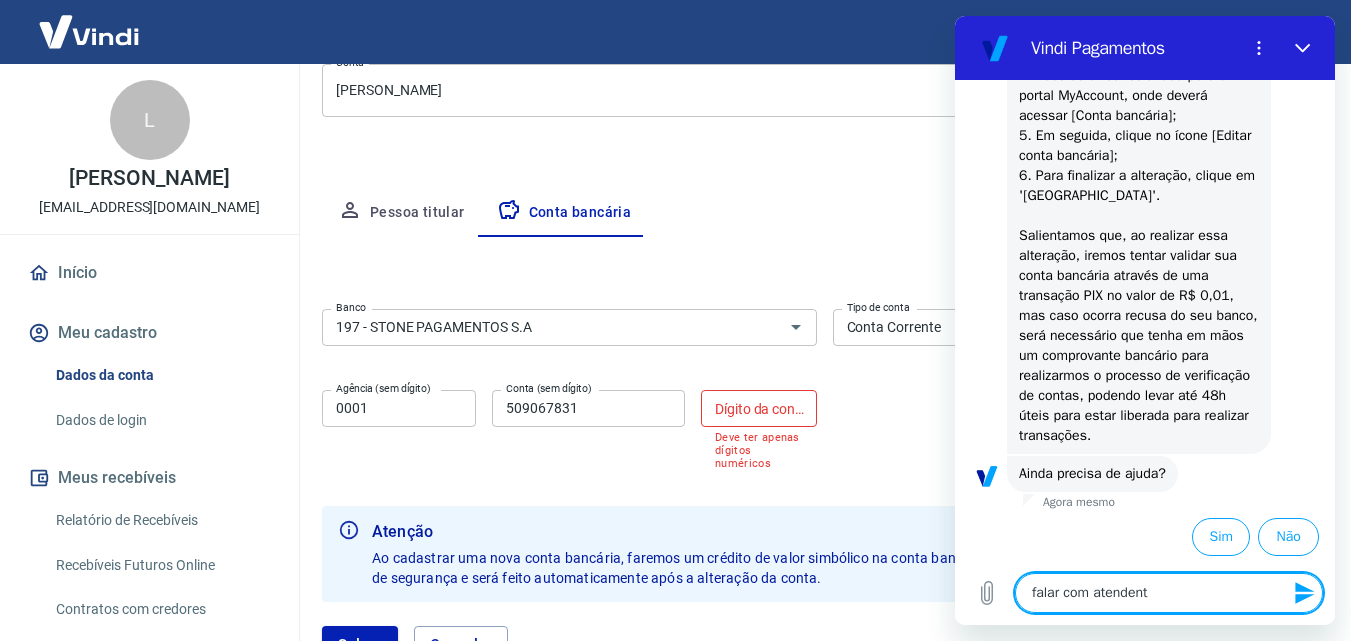 type on "falar com atendente" 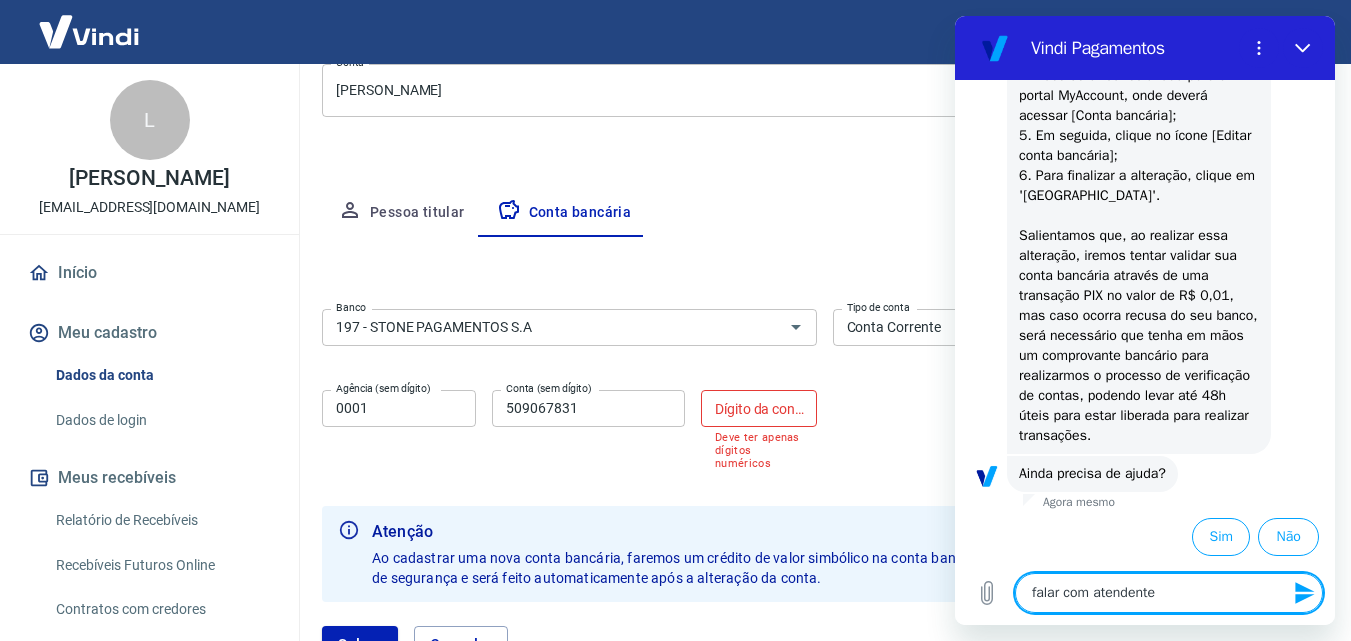 type on "falar com atendente" 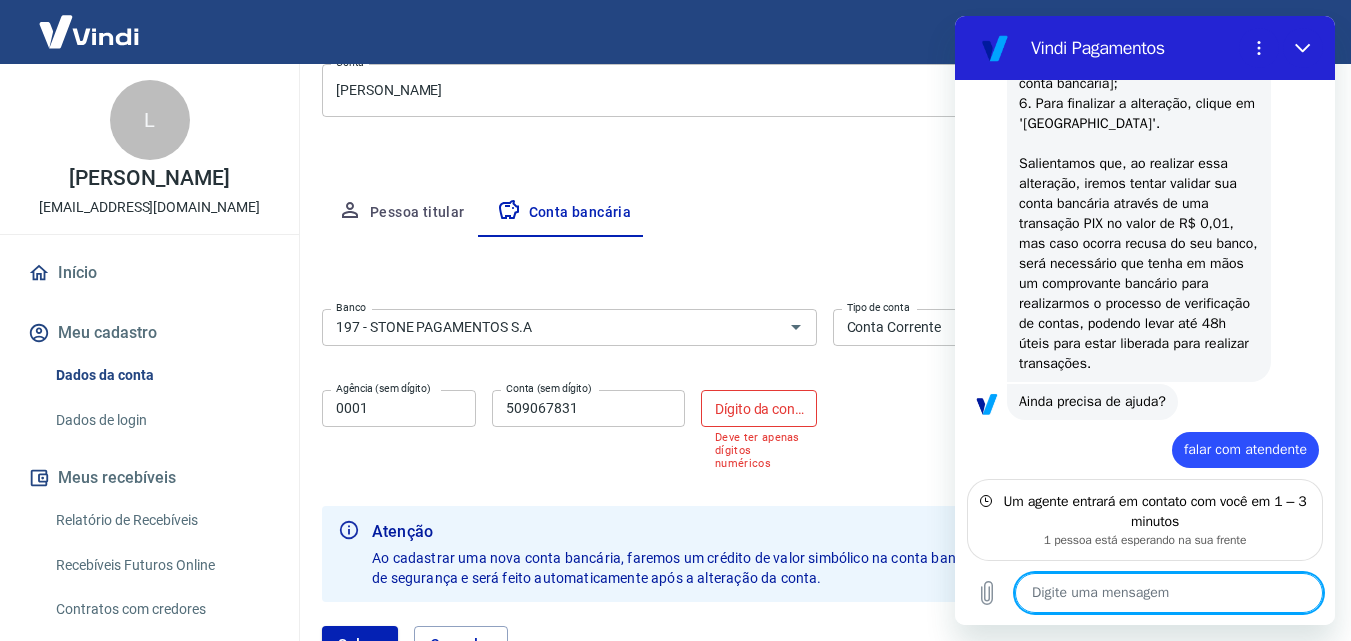 scroll, scrollTop: 1470, scrollLeft: 0, axis: vertical 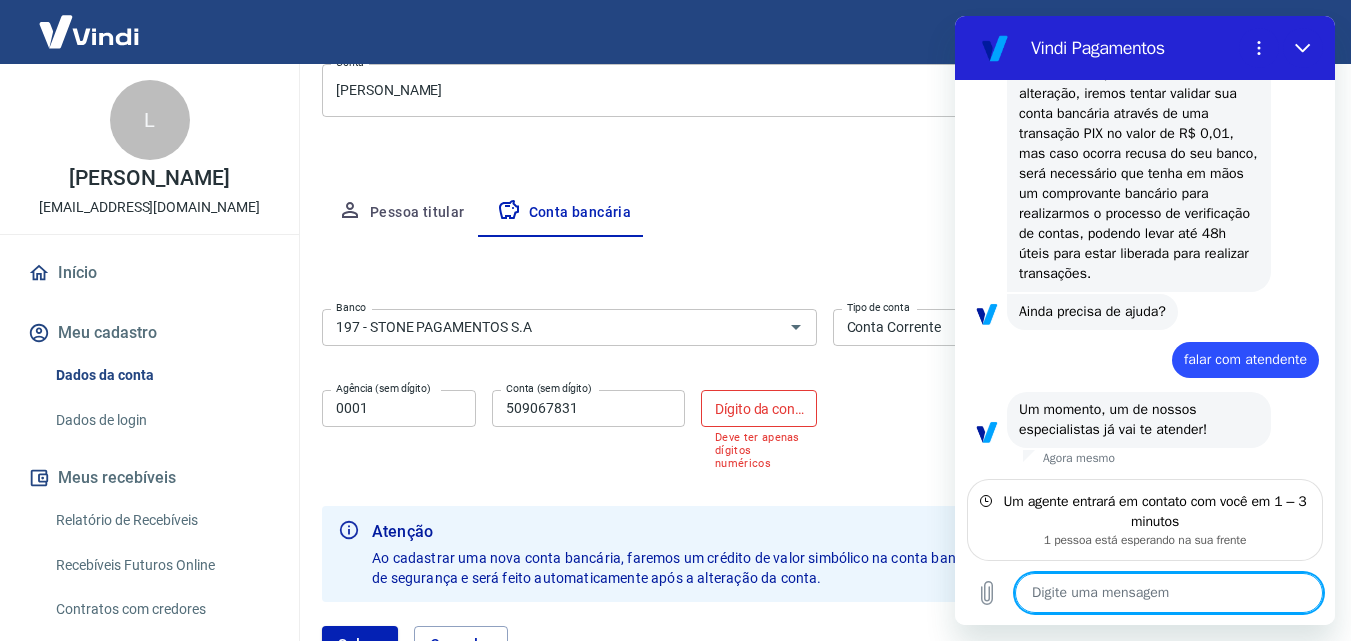 click at bounding box center [1169, 593] 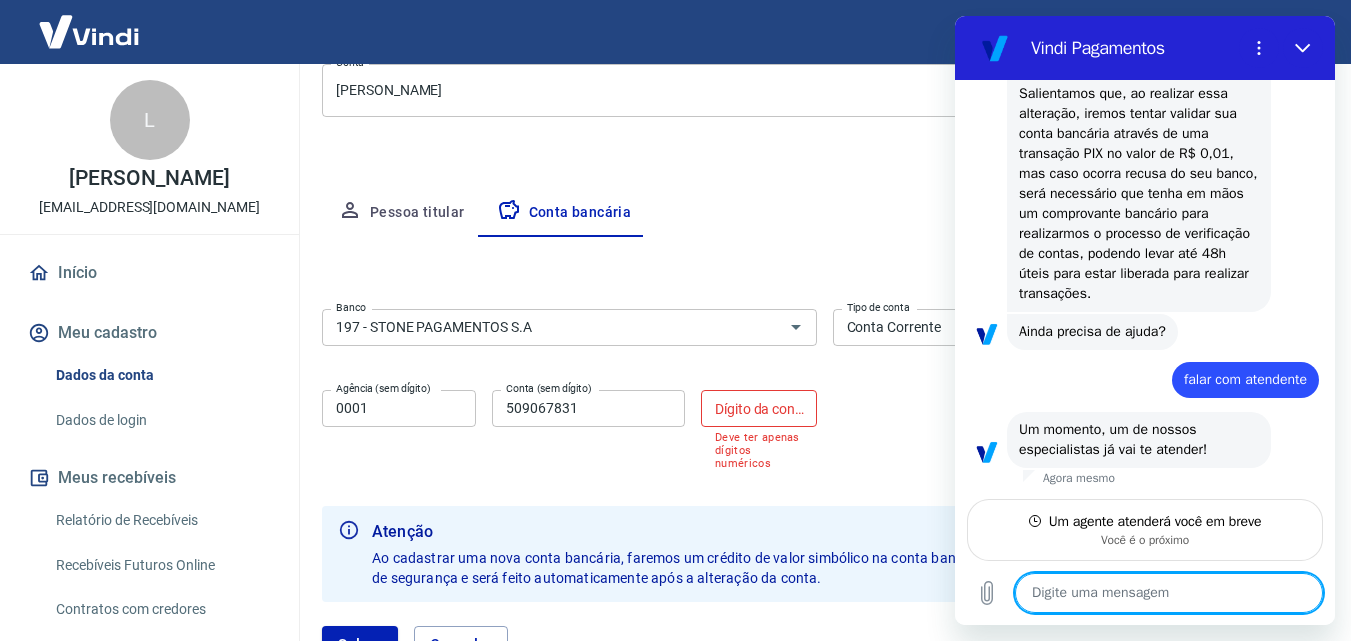 scroll, scrollTop: 1450, scrollLeft: 0, axis: vertical 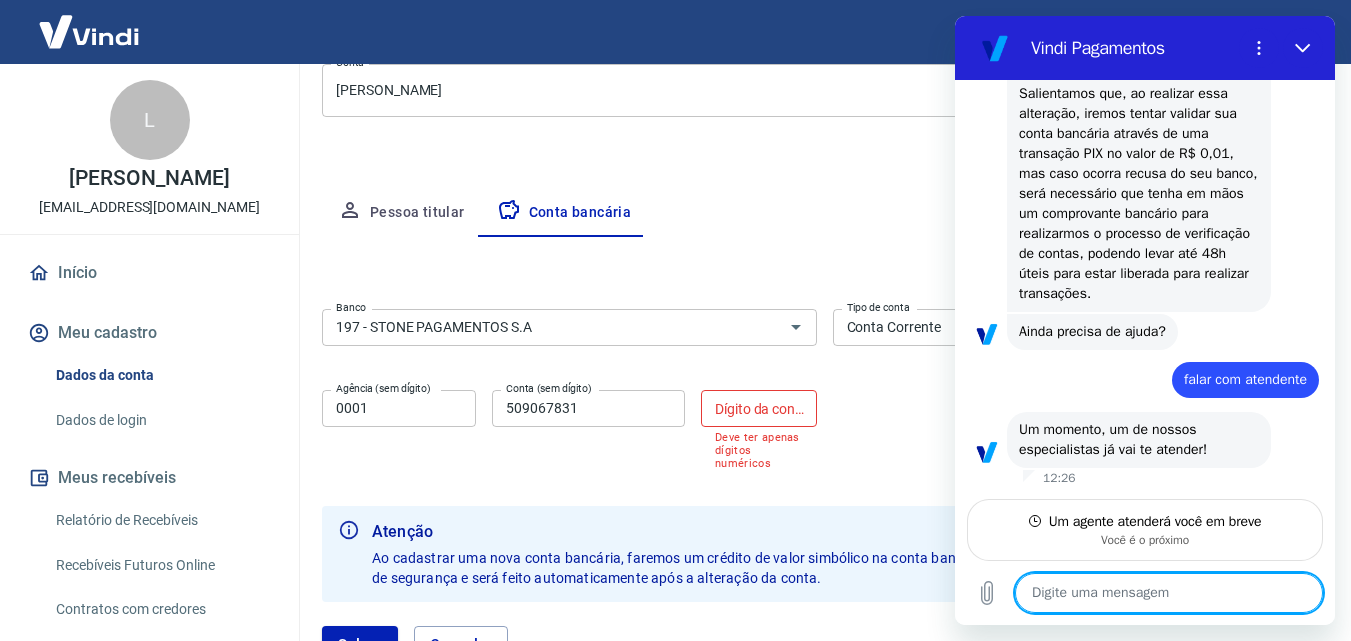 click at bounding box center [1169, 593] 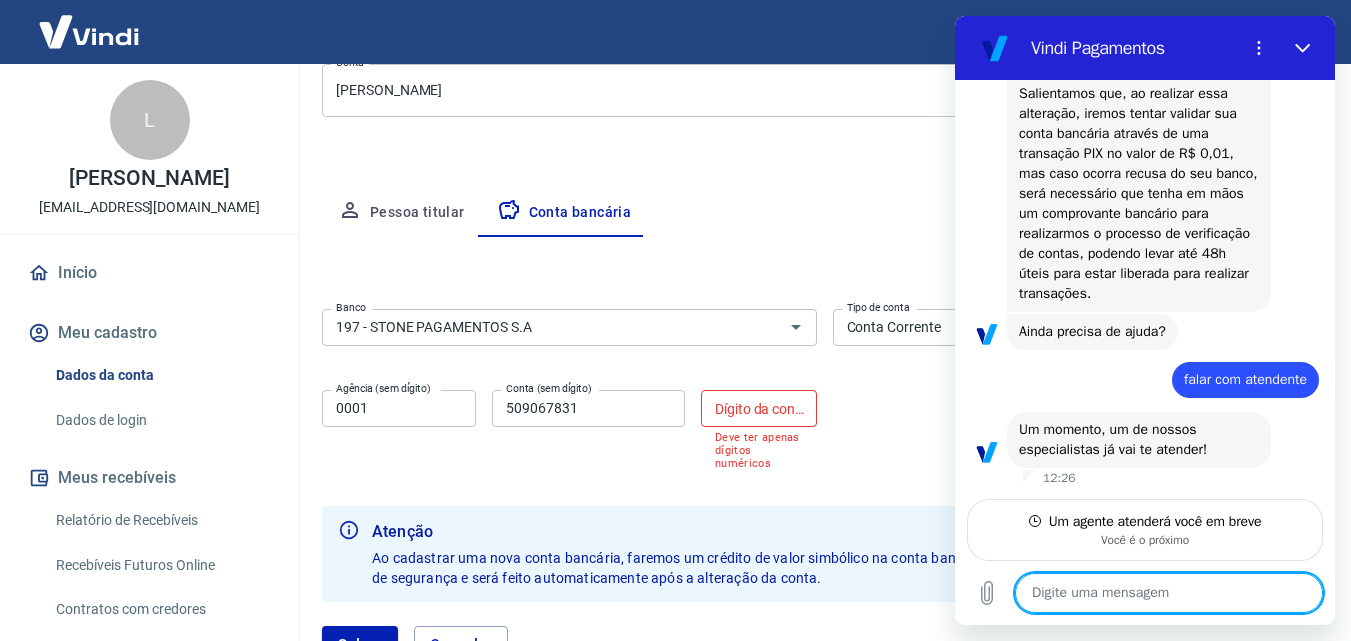 click on "[PERSON_NAME]" at bounding box center (149, 178) 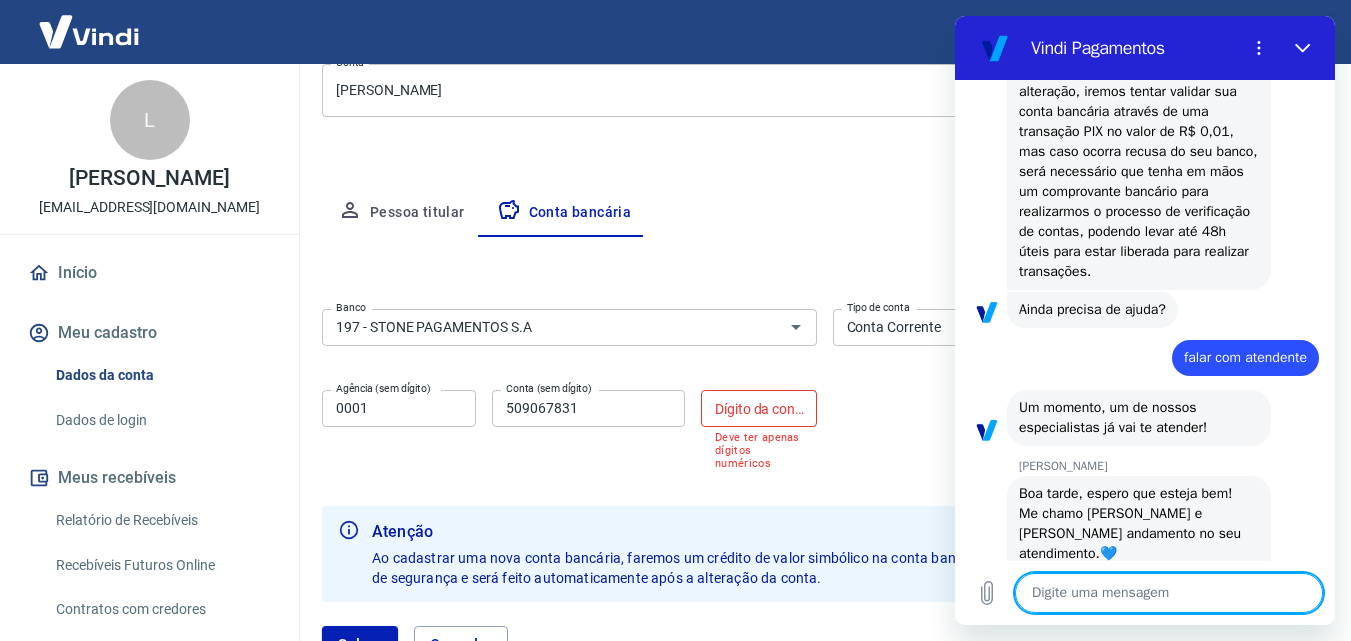 type on "x" 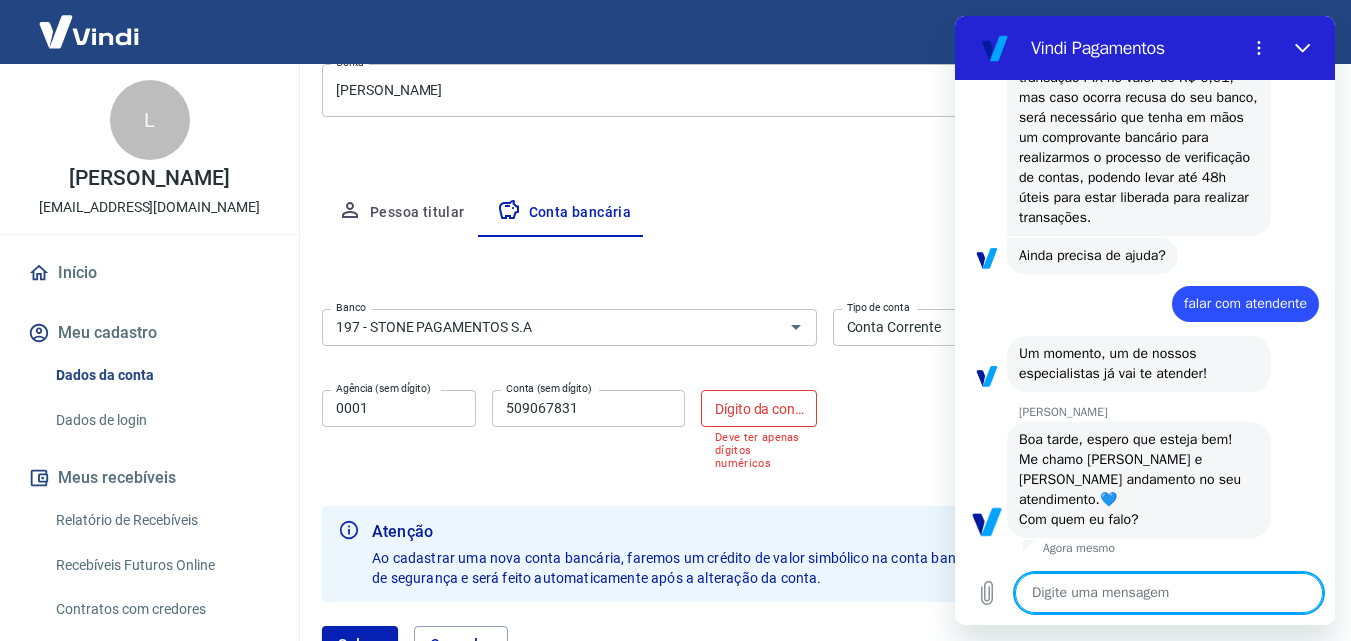 type on "O" 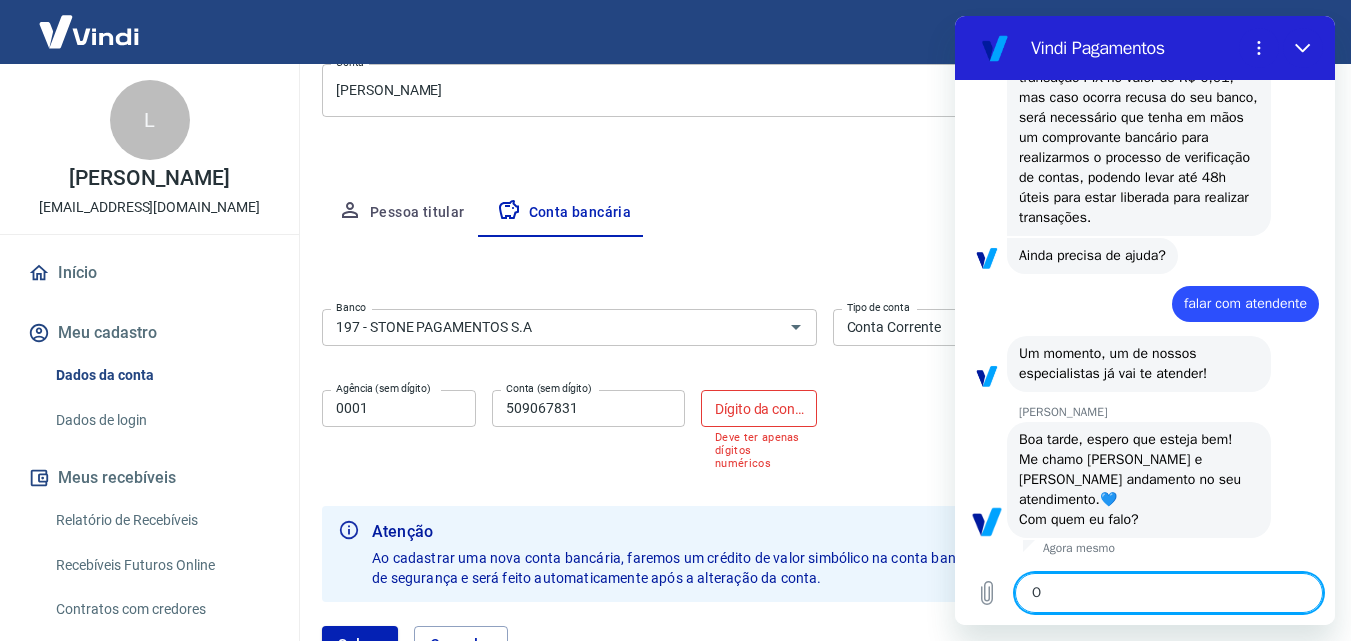 type on "Ol" 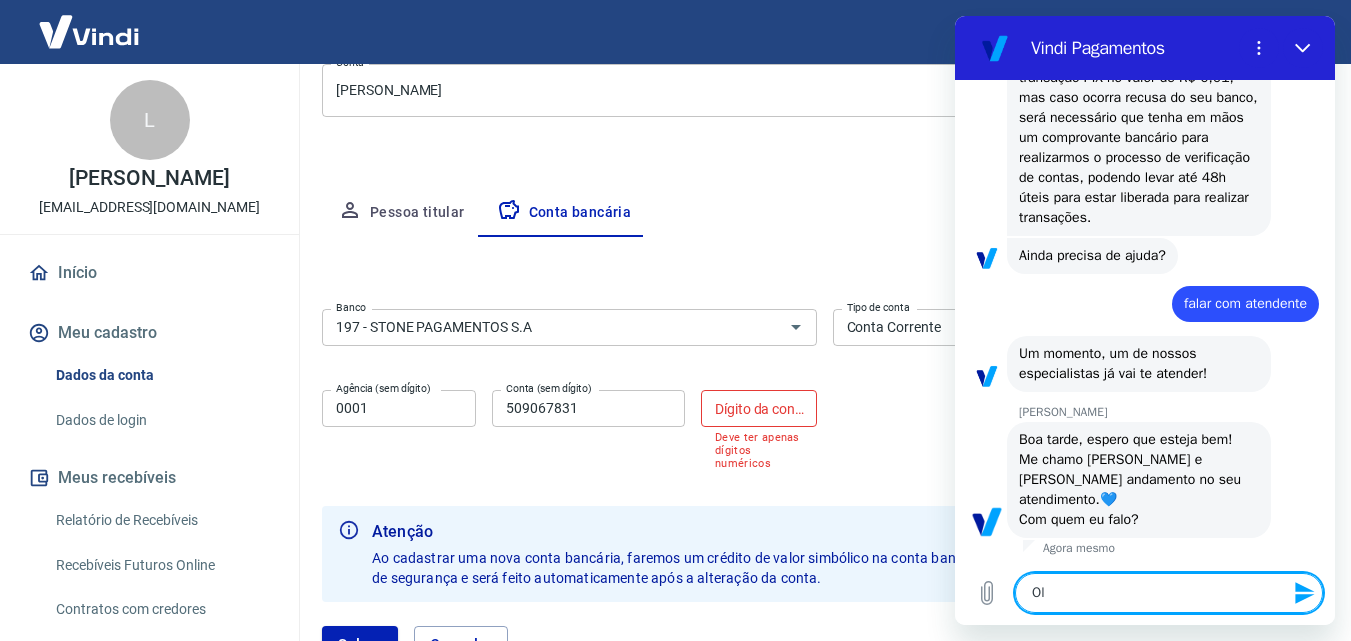 type on "[PERSON_NAME]" 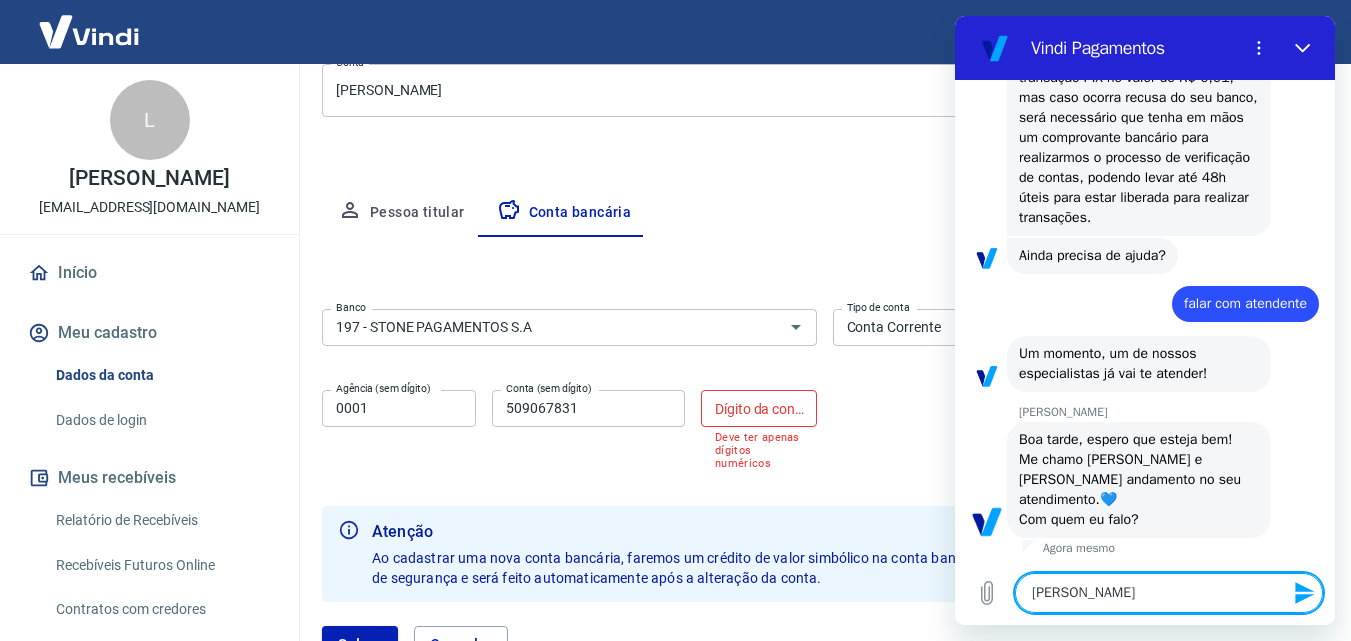 type on "Ola," 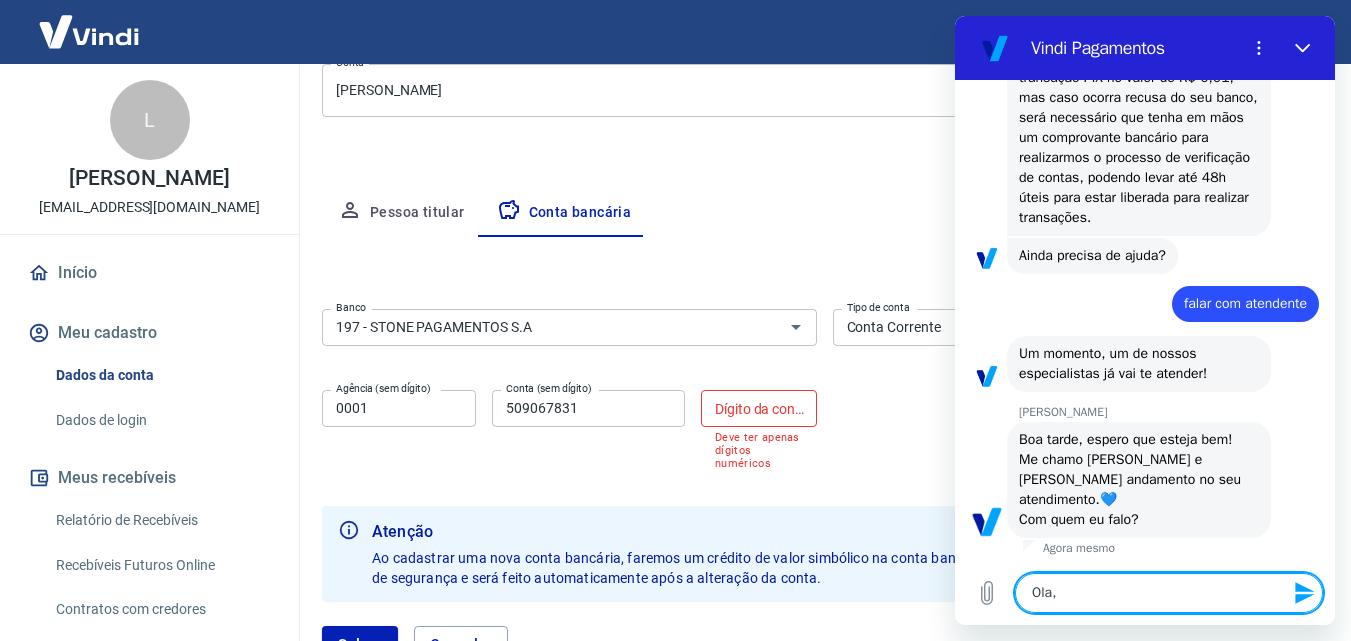 type on "x" 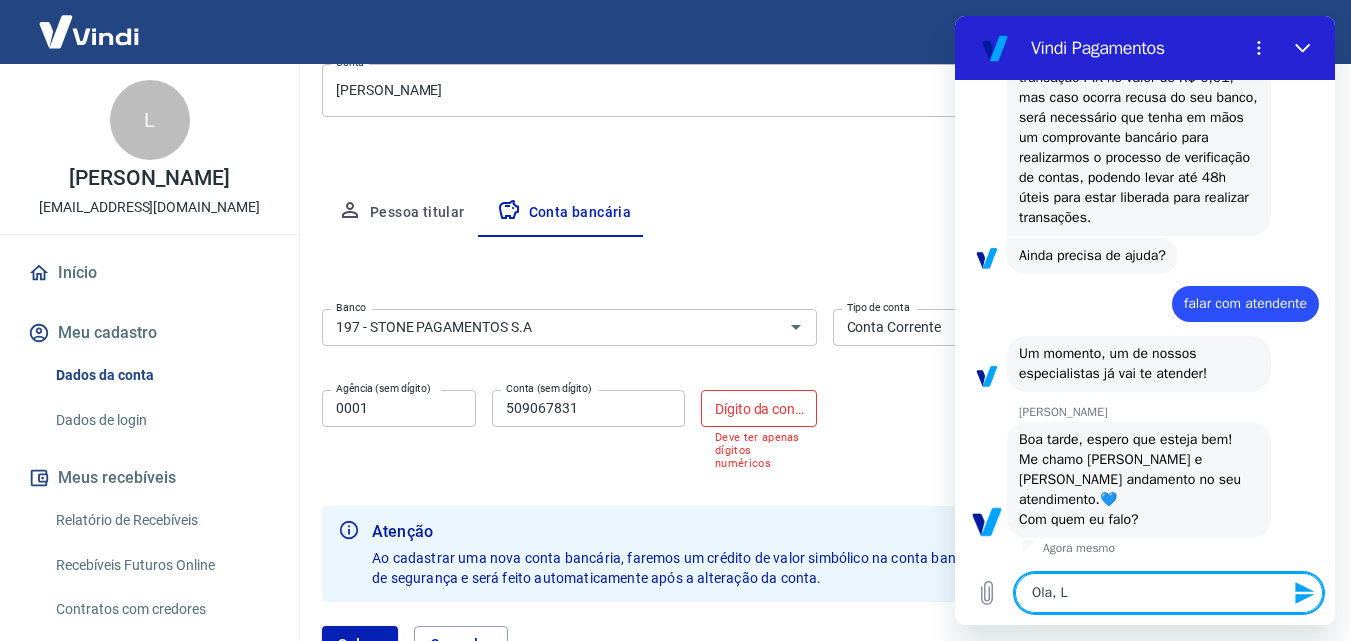 type on "x" 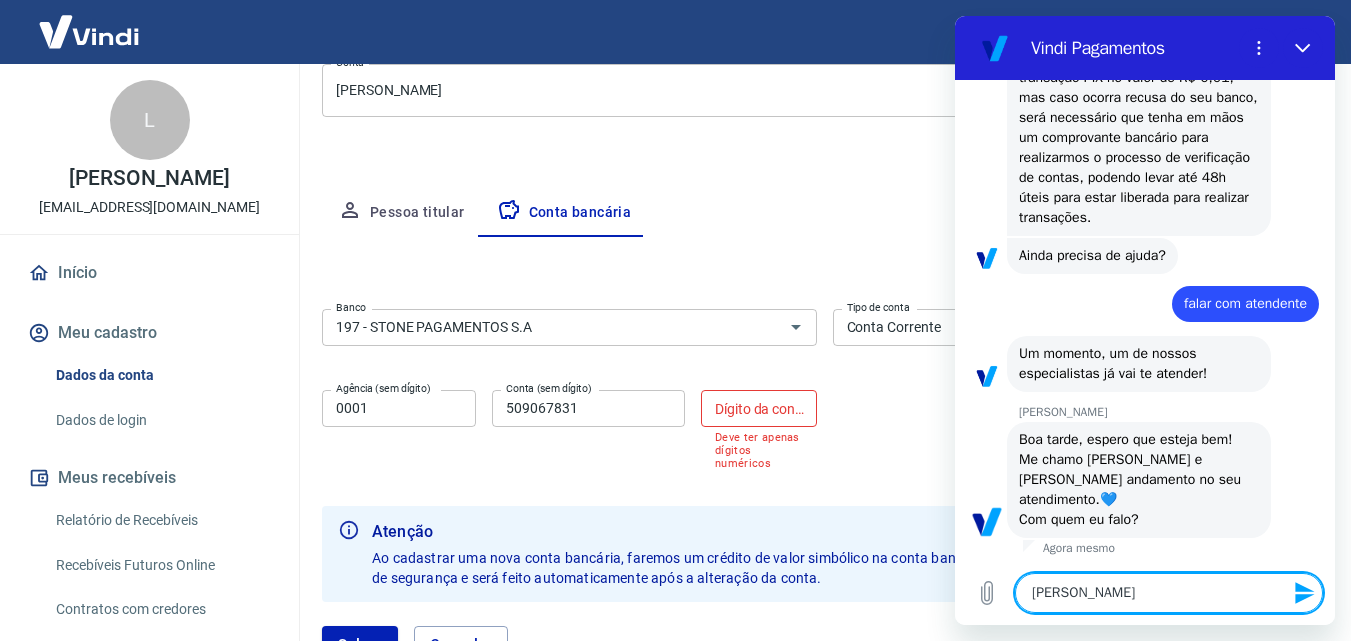 type on "Ola, Lua" 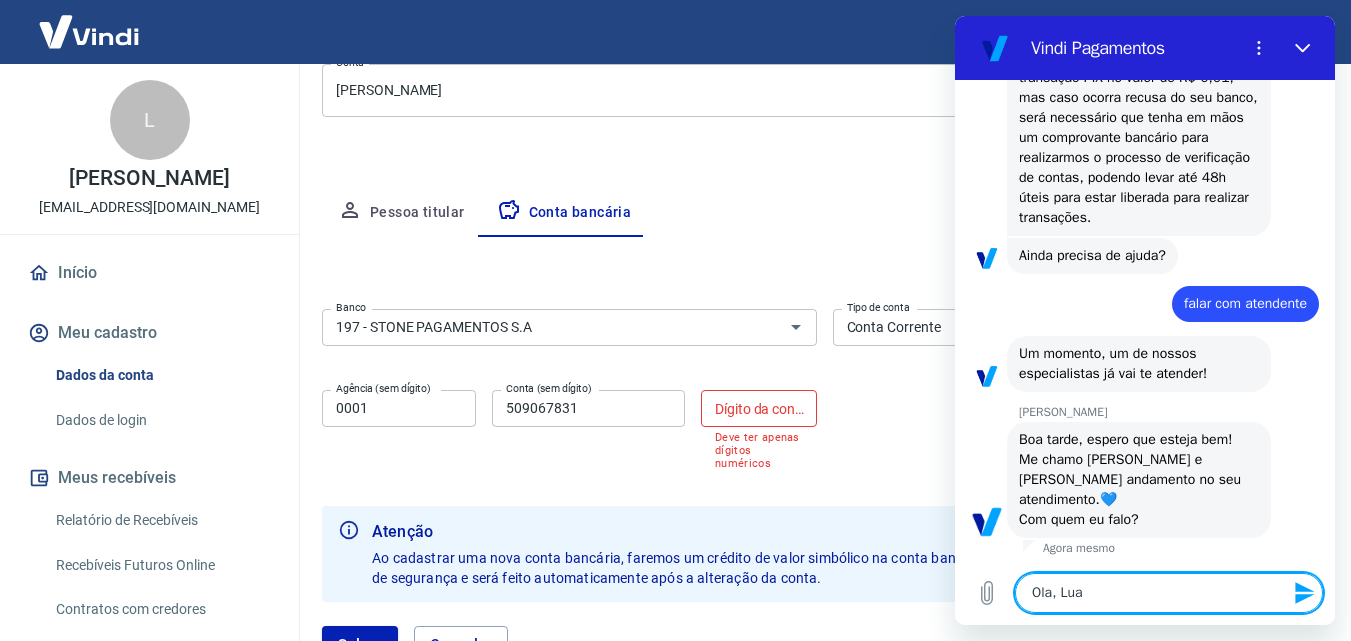 type on "x" 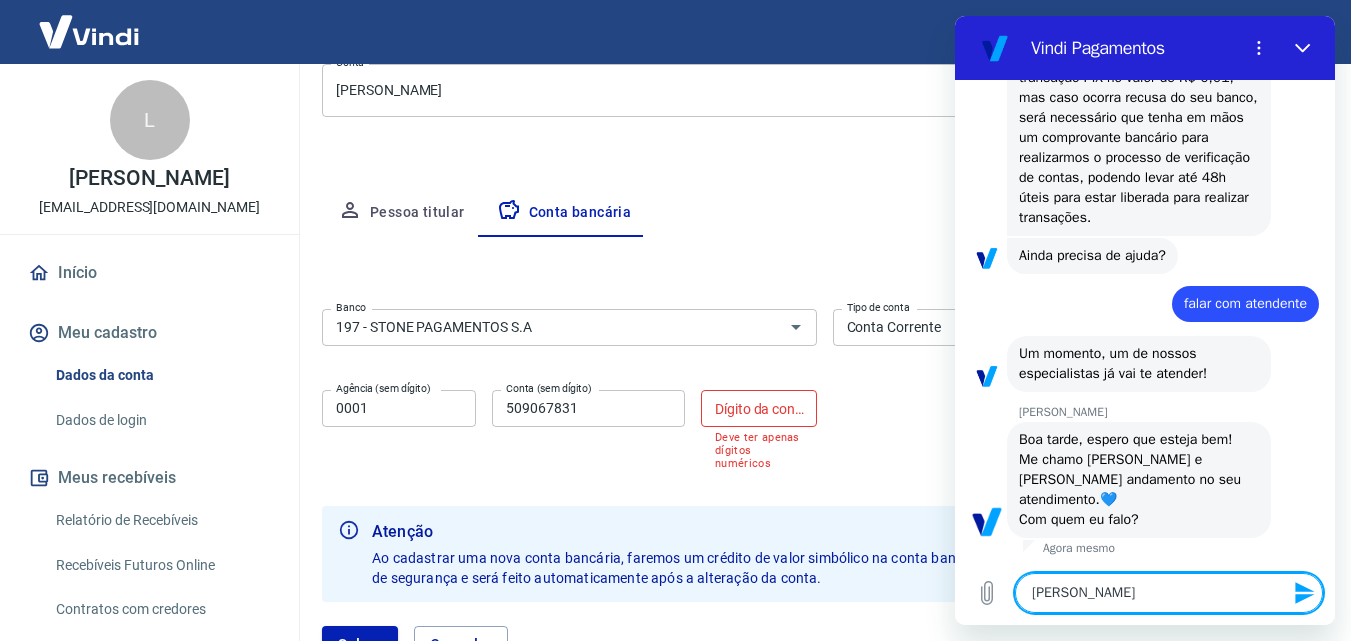type on "[PERSON_NAME]" 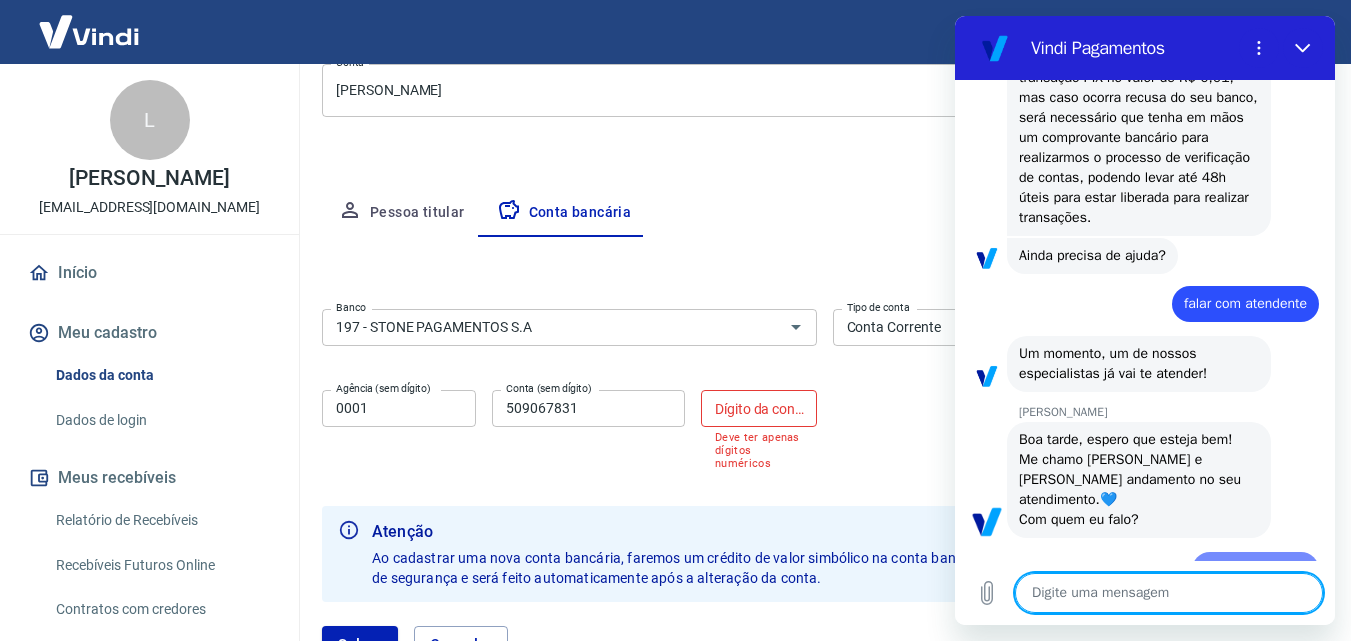 type on "x" 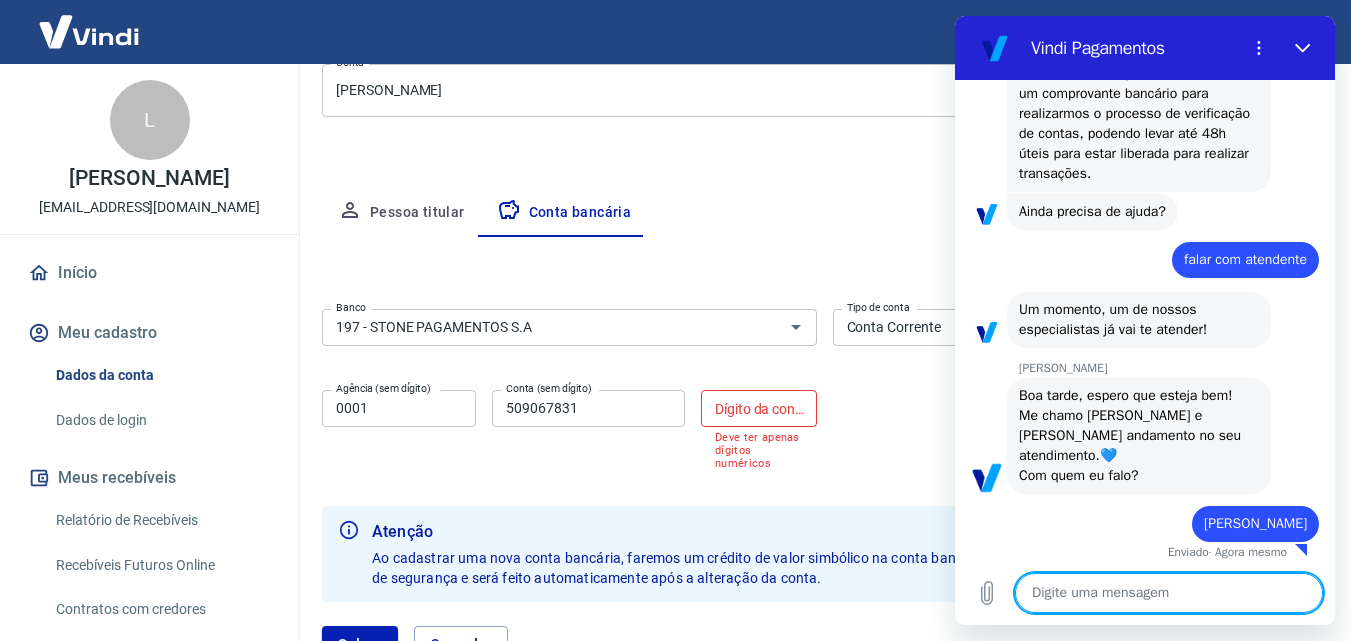 scroll, scrollTop: 1574, scrollLeft: 0, axis: vertical 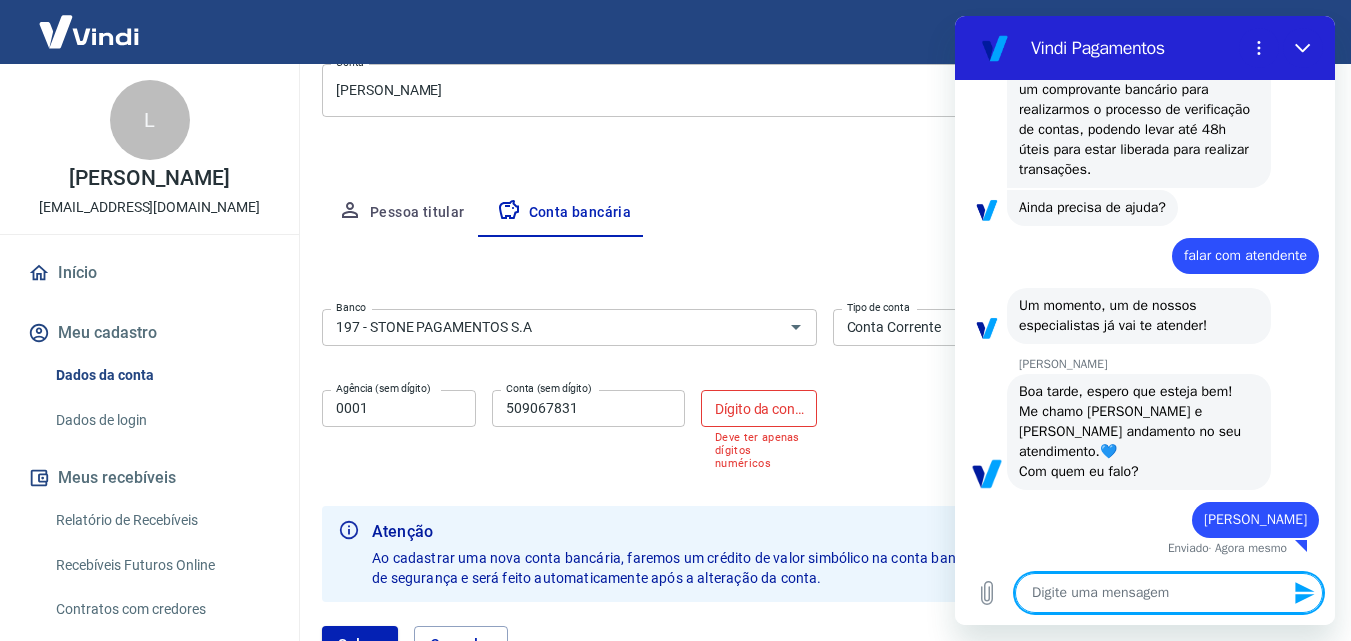 type on "G" 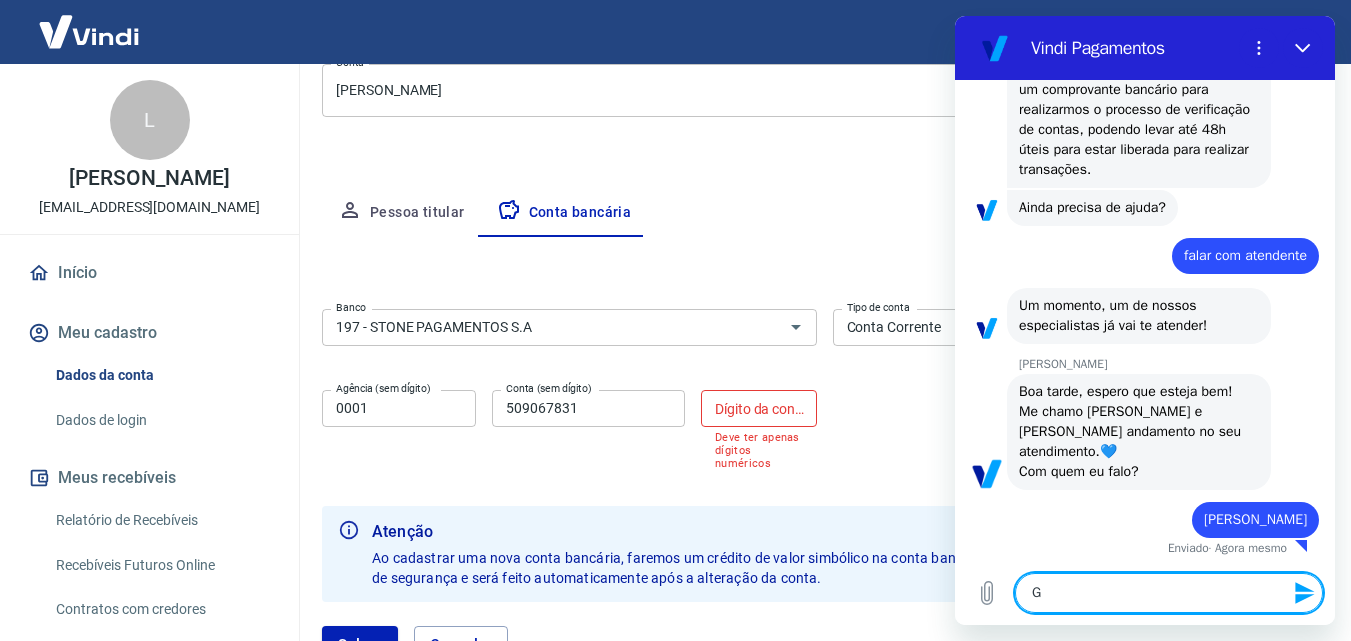 type on "Ga" 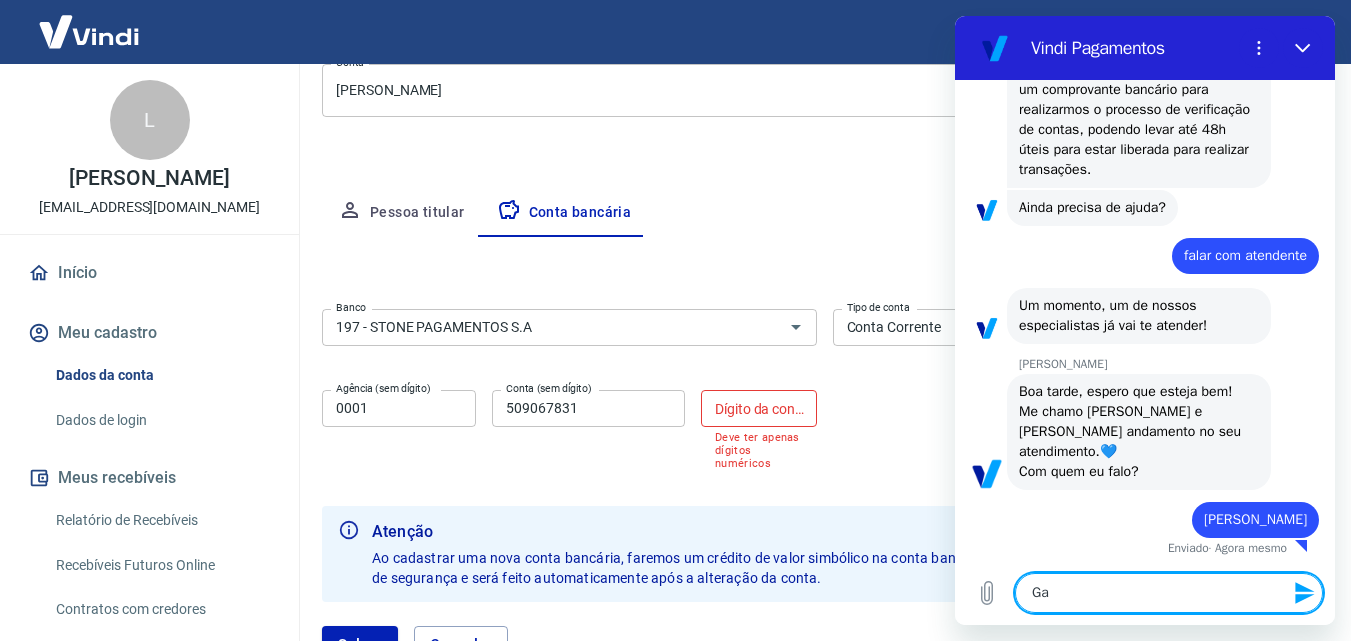 type on "Gab" 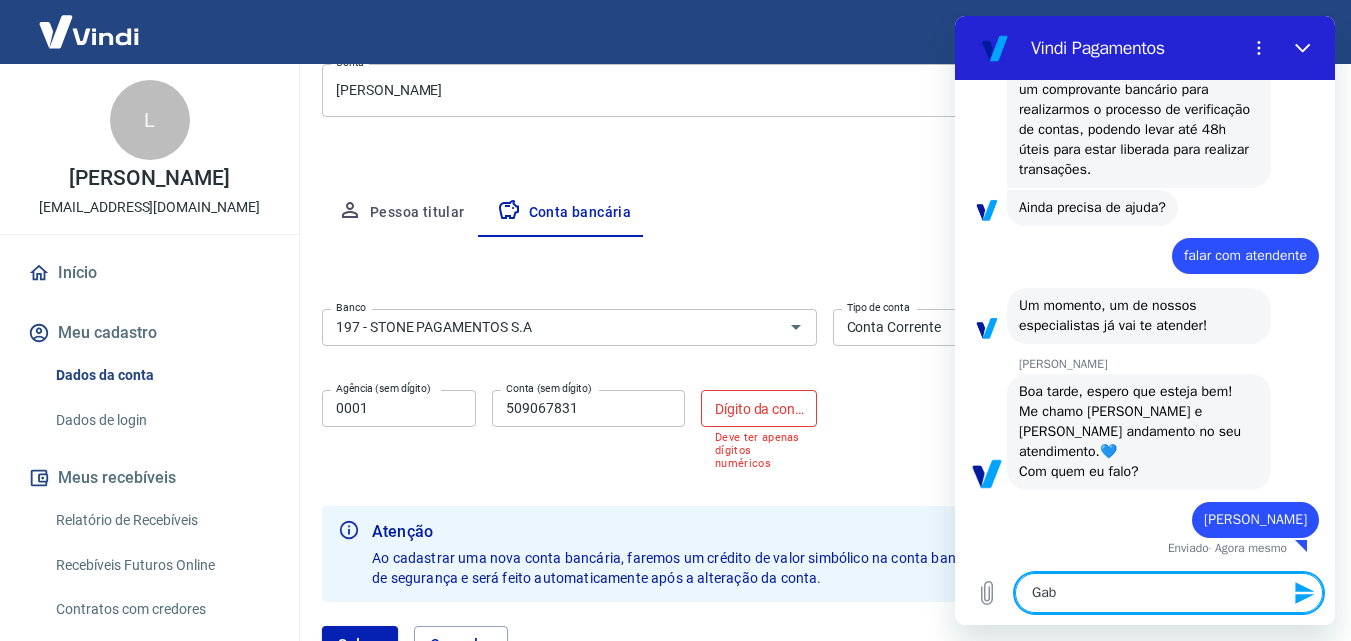 type on "Gabr" 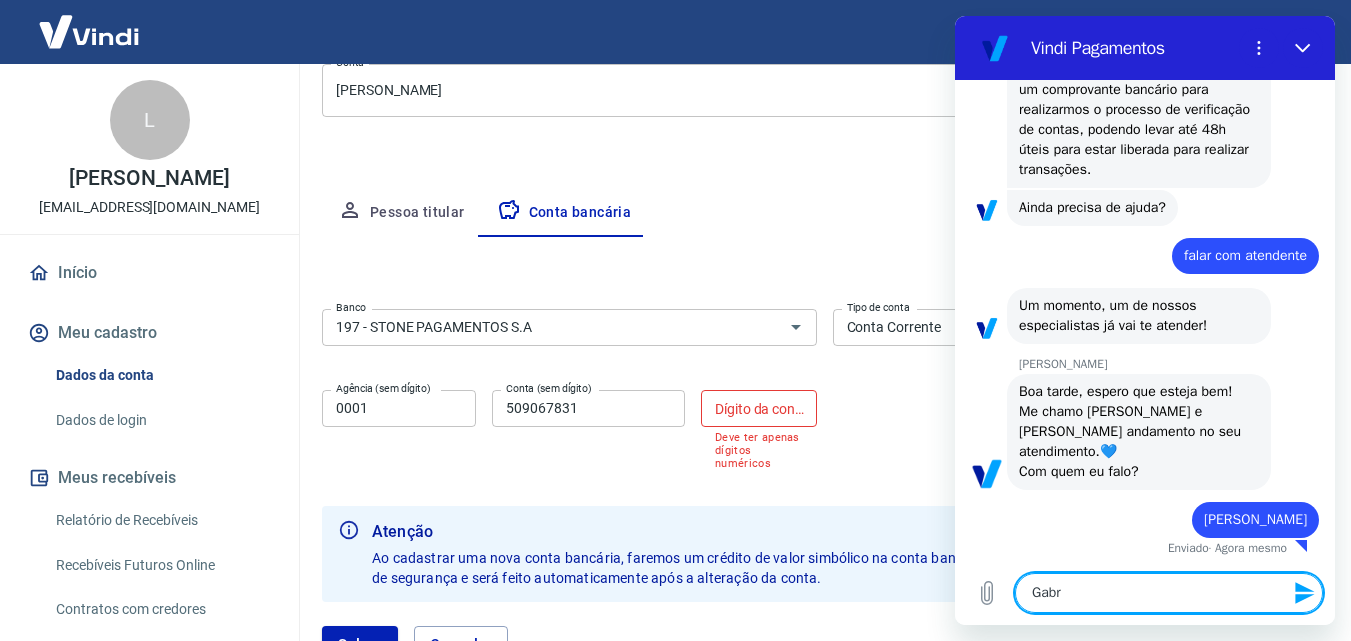 type on "Gabri" 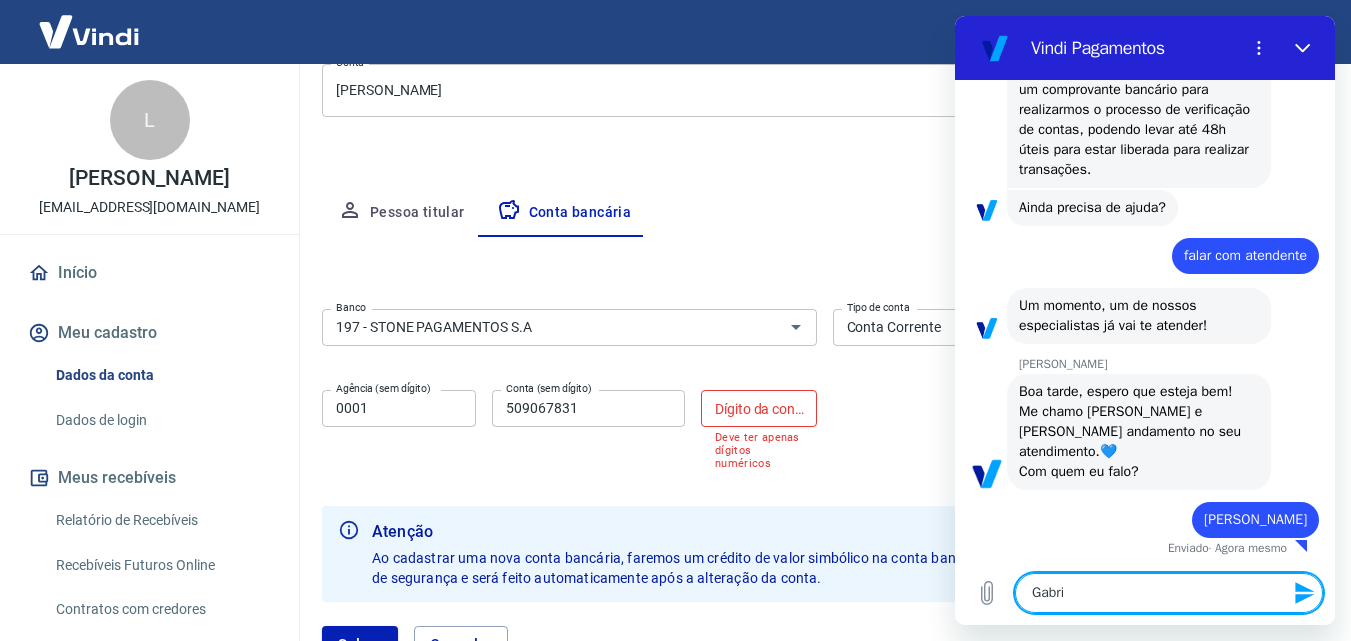type on "Gabrie" 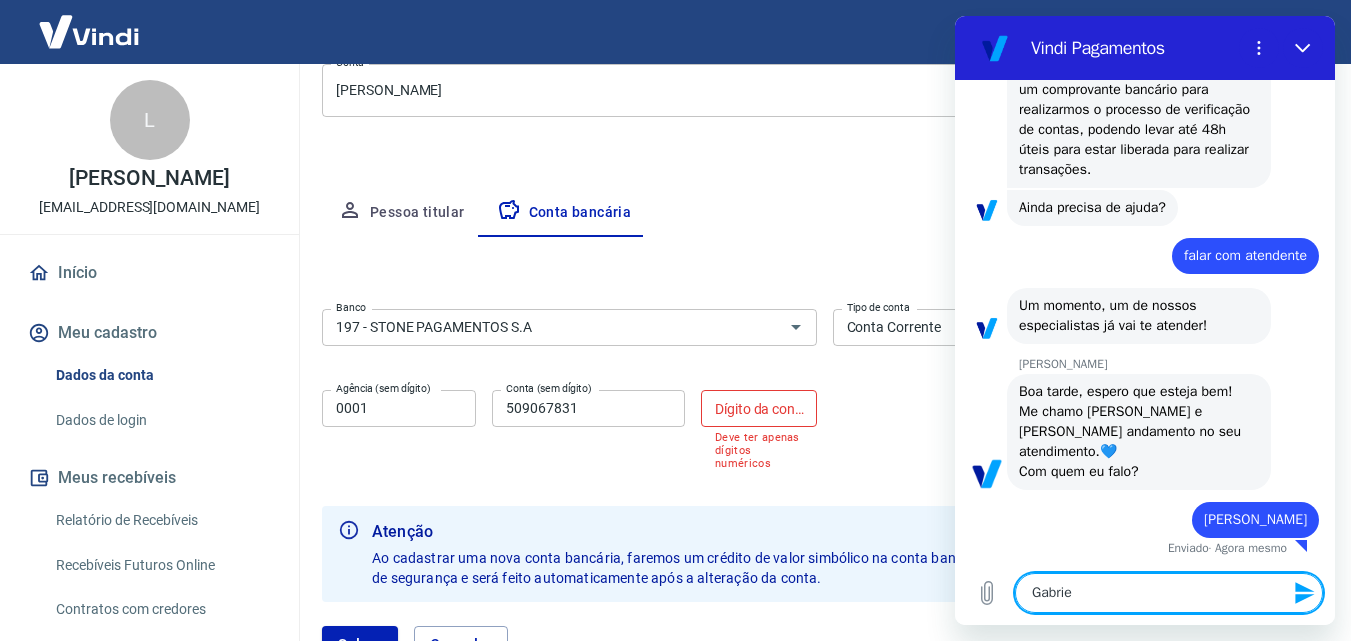 type on "[PERSON_NAME]" 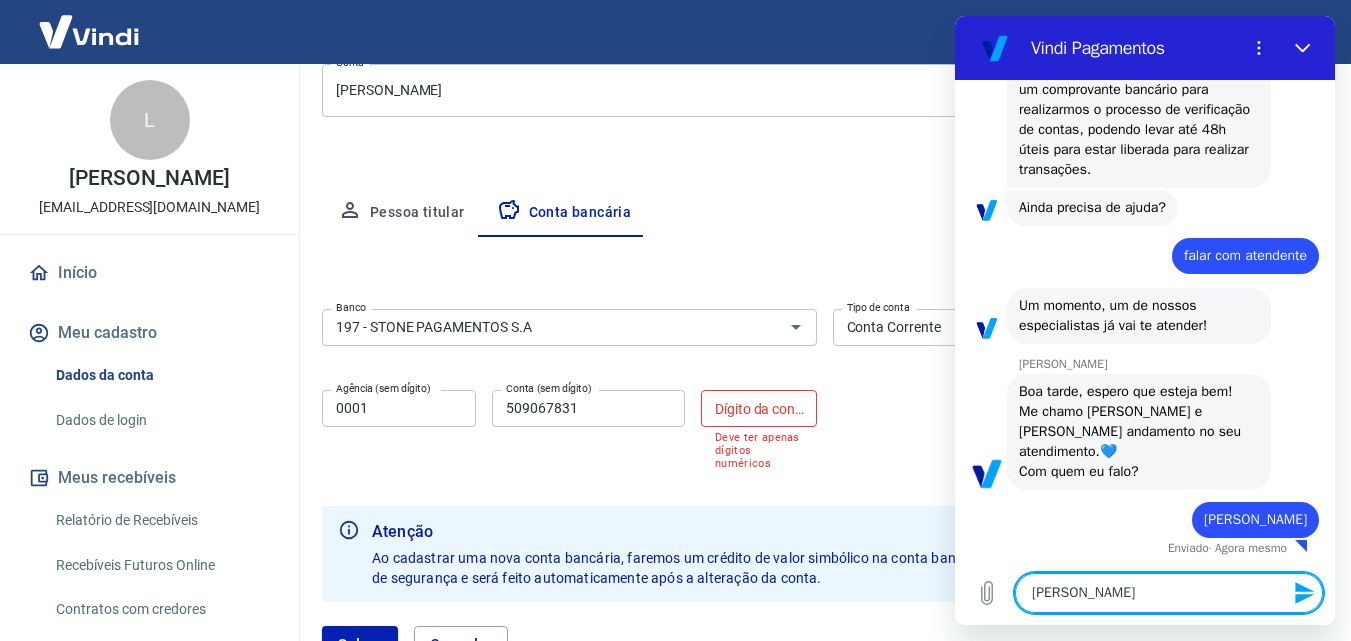type on "Gabriell" 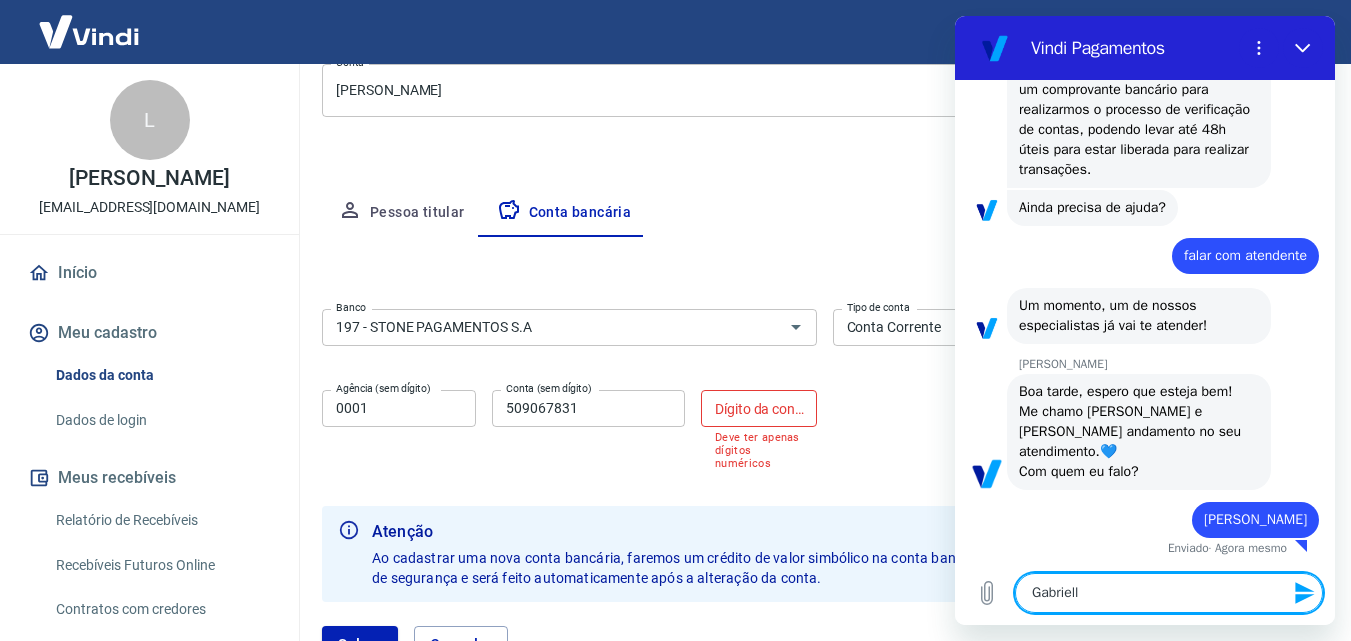 type on "[PERSON_NAME]" 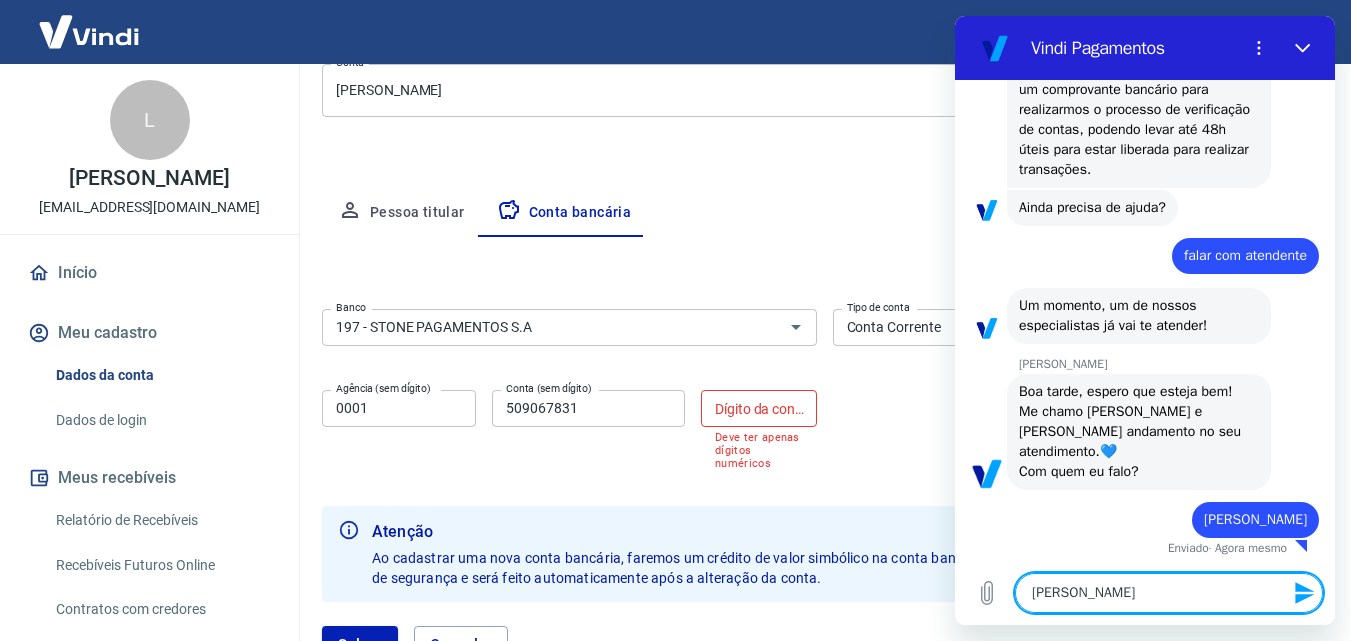 type on "[PERSON_NAME]," 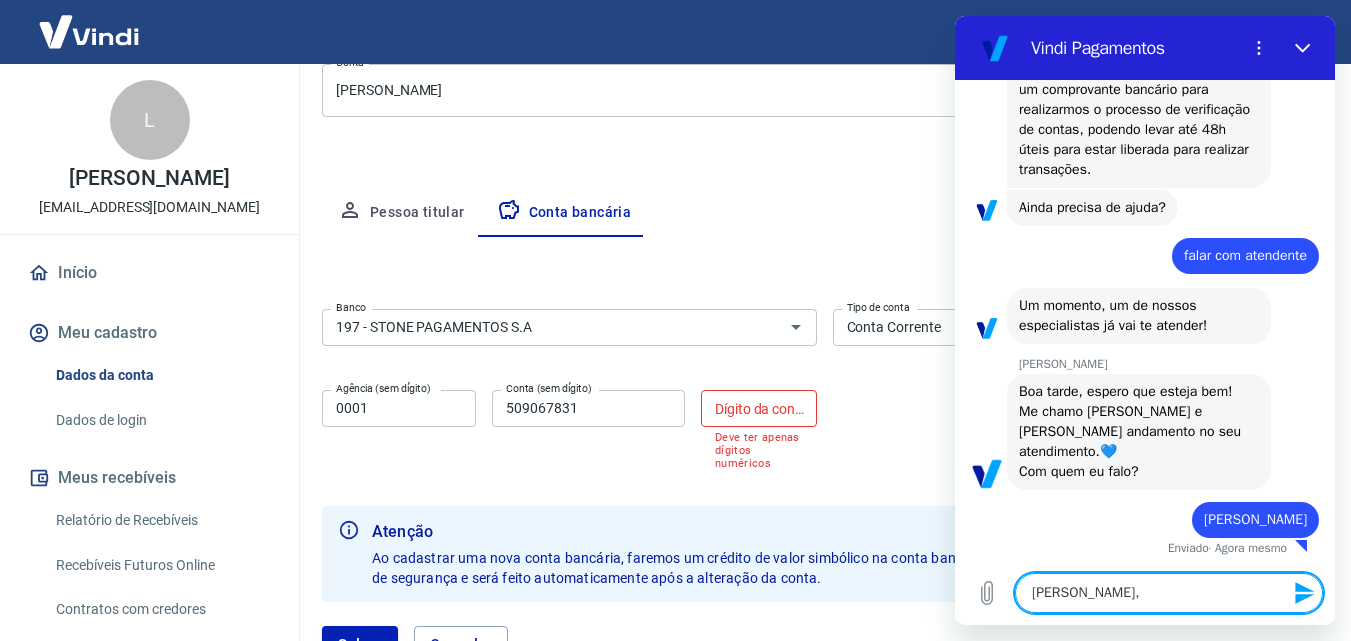 type on "[PERSON_NAME]," 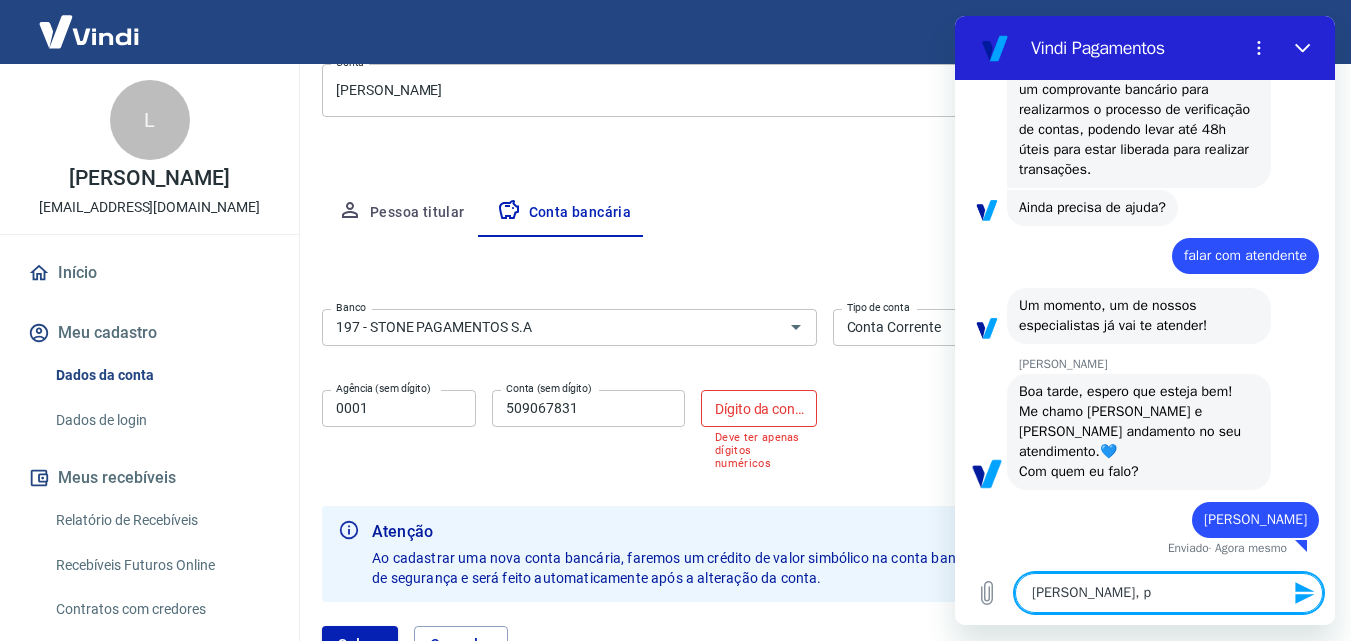 type on "[PERSON_NAME], pr" 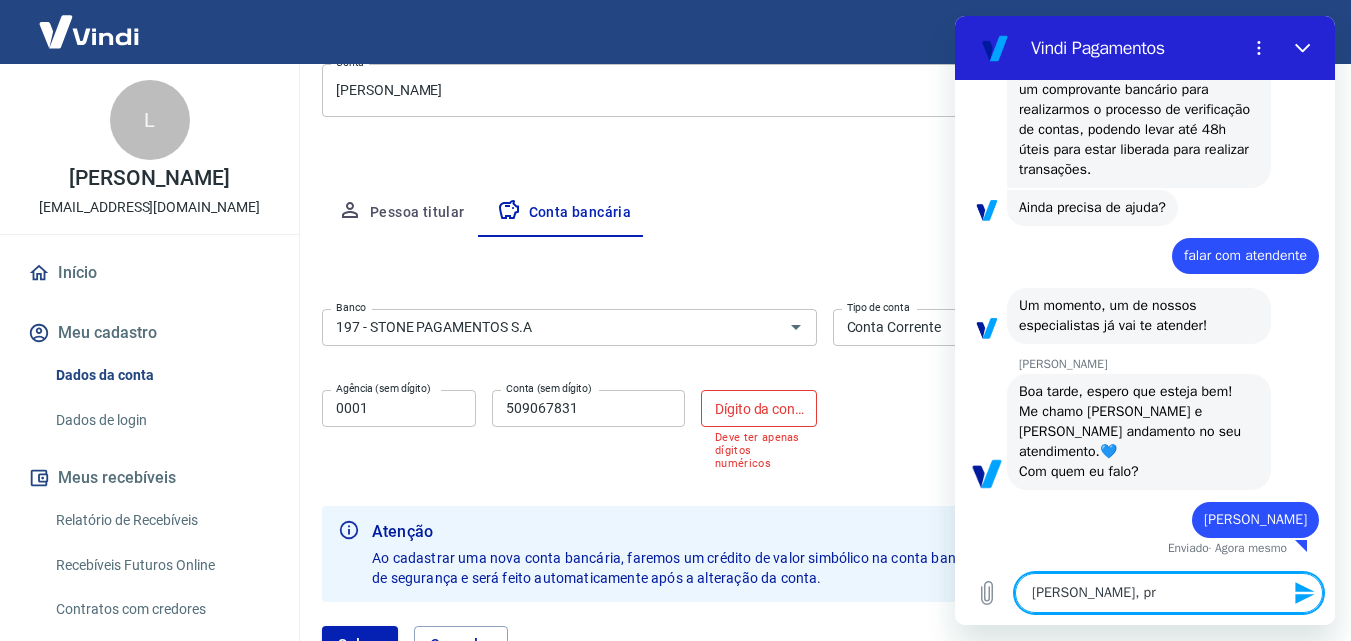 type on "x" 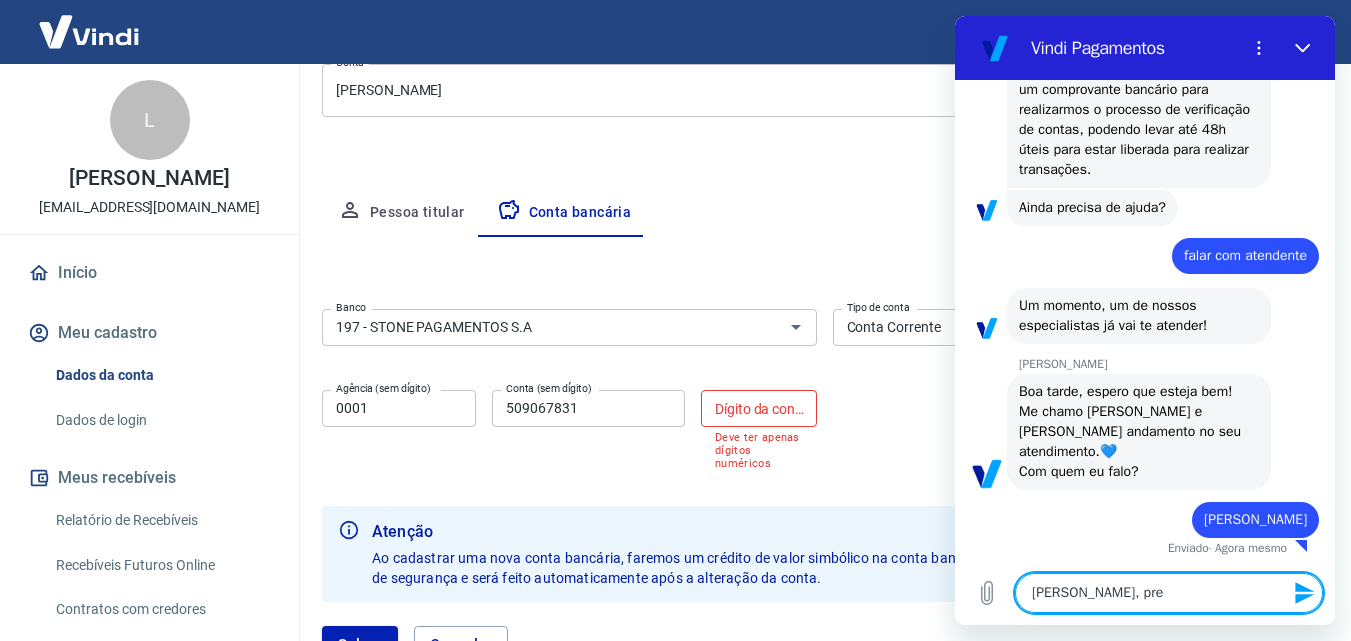type on "[PERSON_NAME], prec" 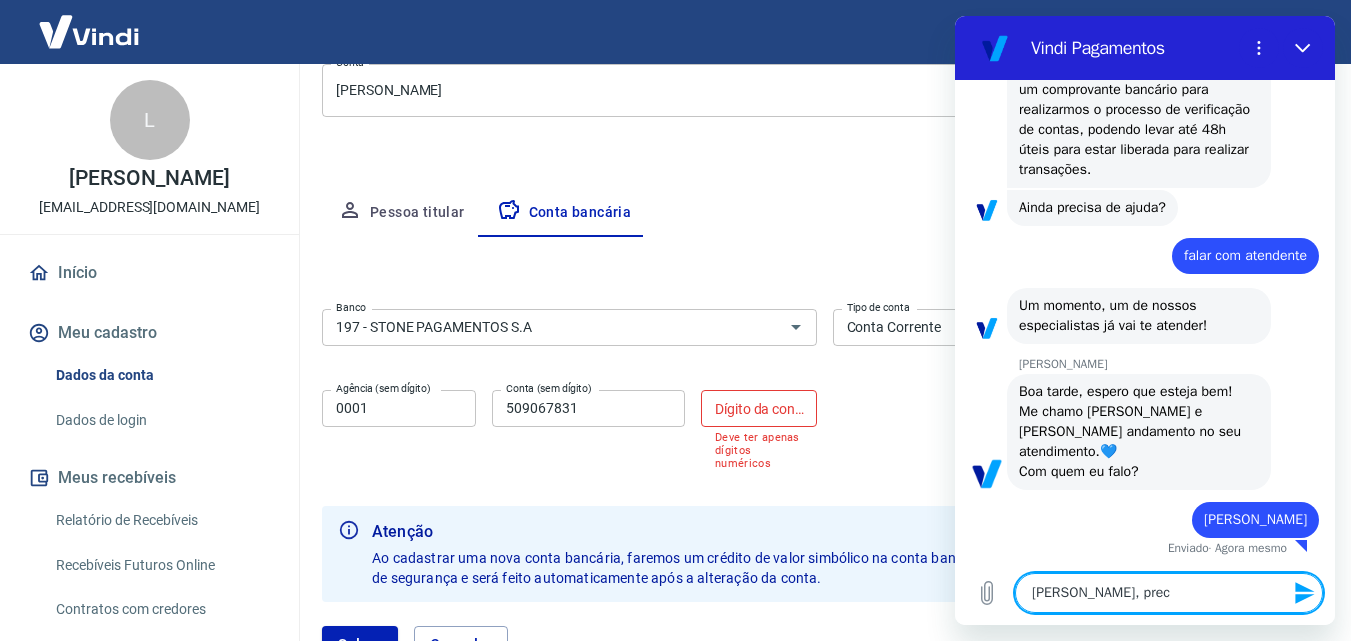 type on "x" 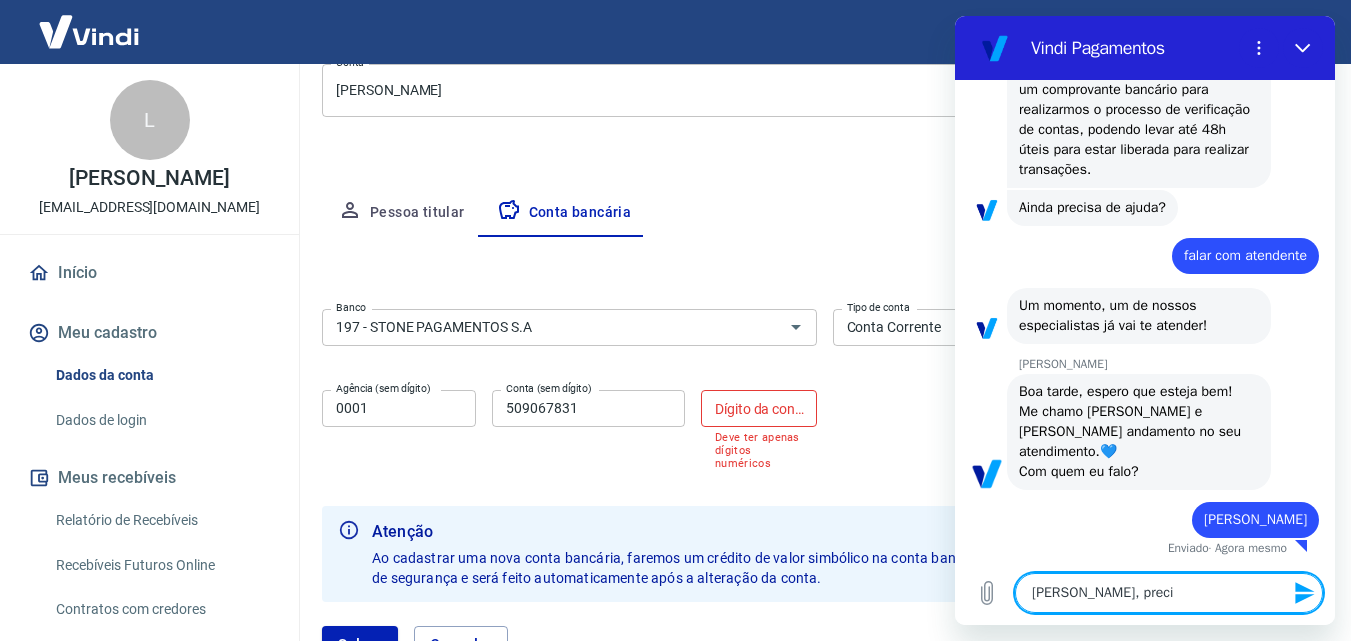 type on "[PERSON_NAME], precis" 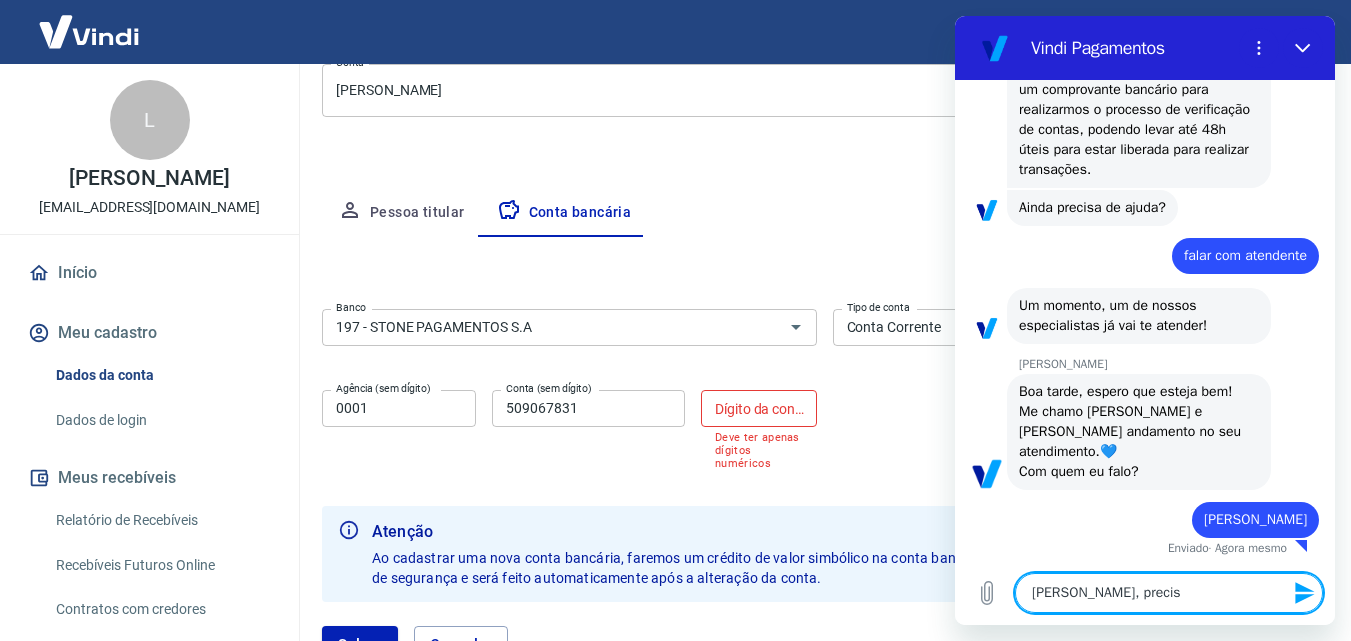 type on "x" 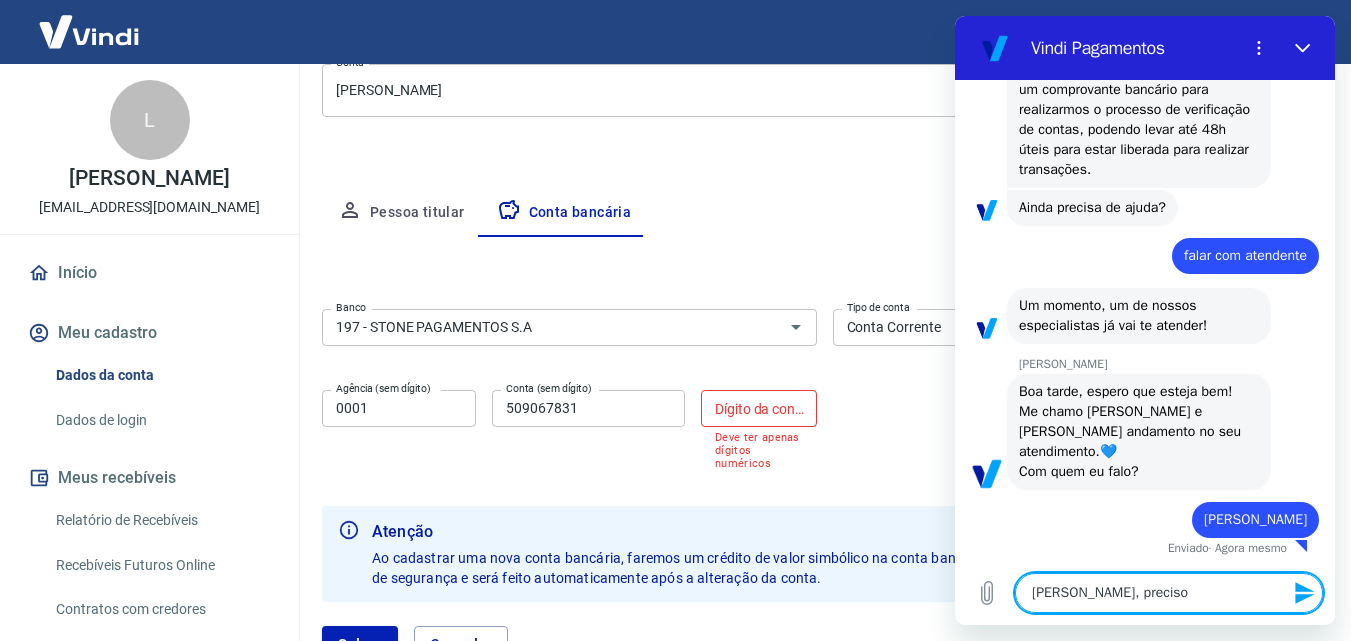 type on "x" 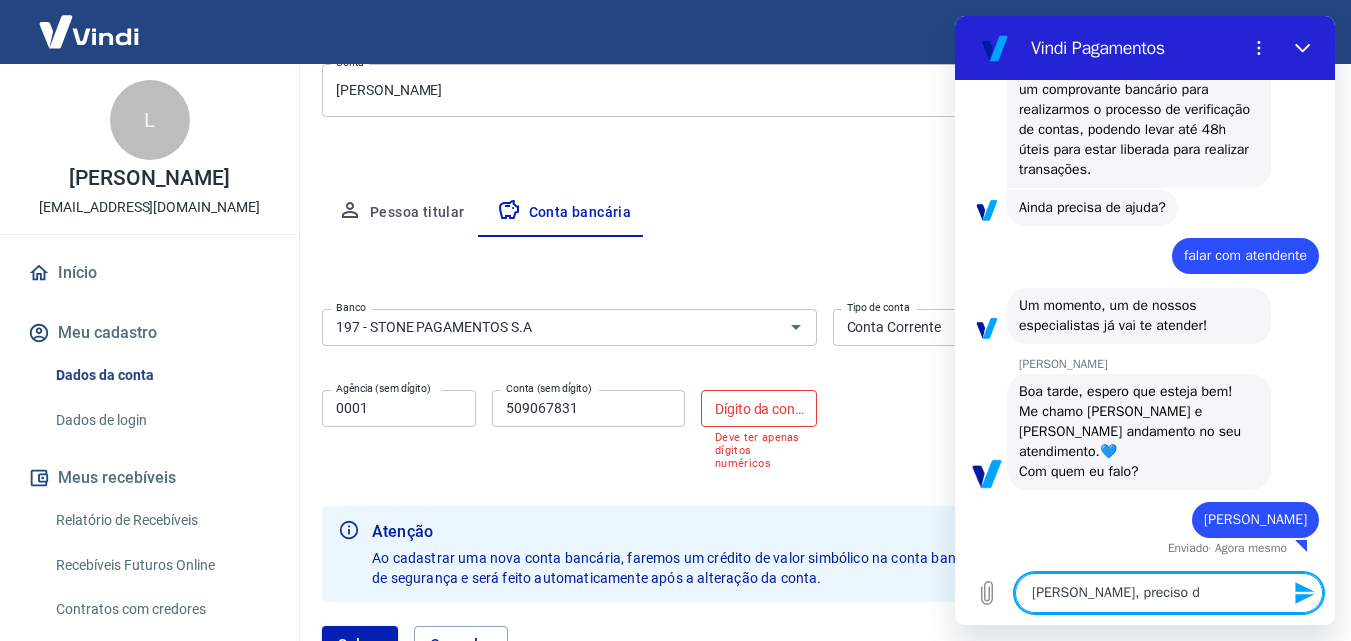 type on "[PERSON_NAME], preciso de" 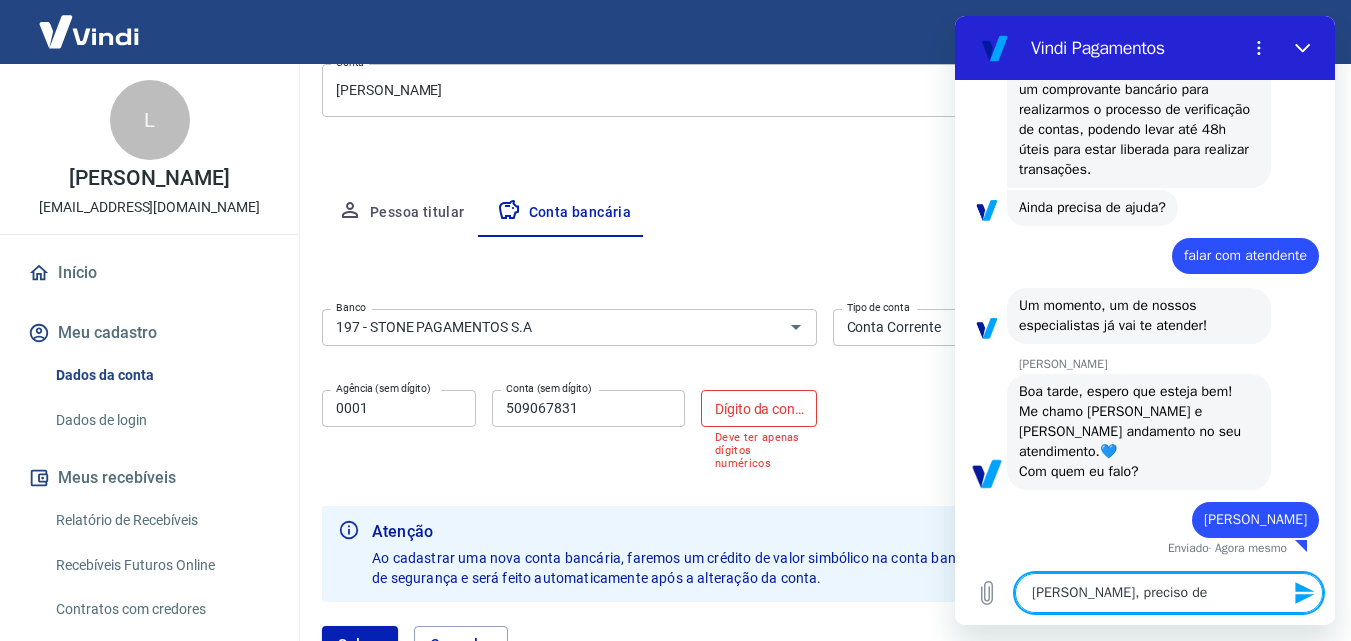 type on "[PERSON_NAME], preciso de" 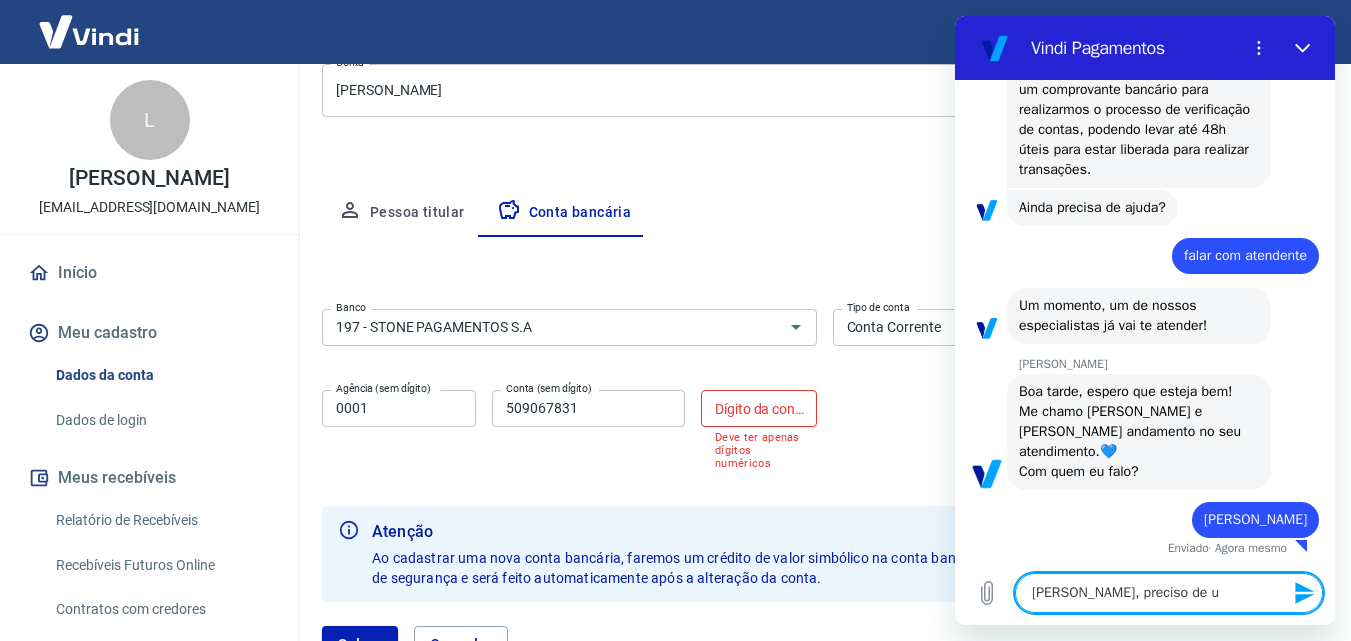 type on "[PERSON_NAME], preciso de um" 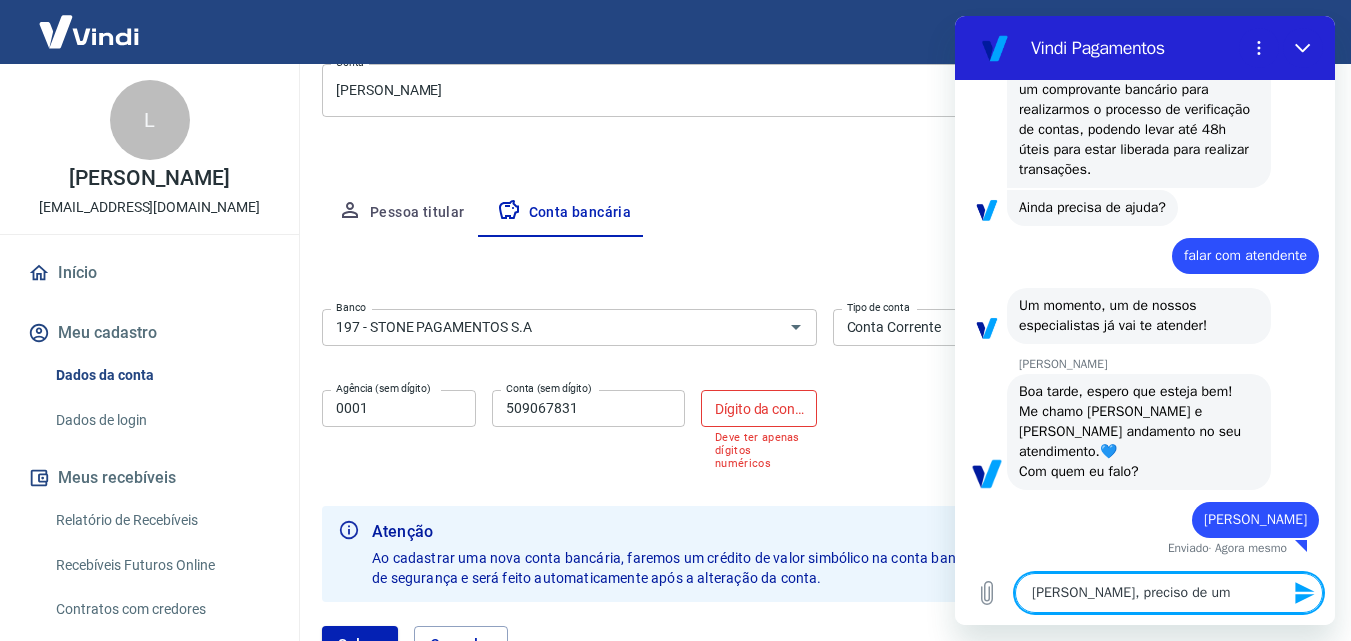 type on "[PERSON_NAME], preciso de uma" 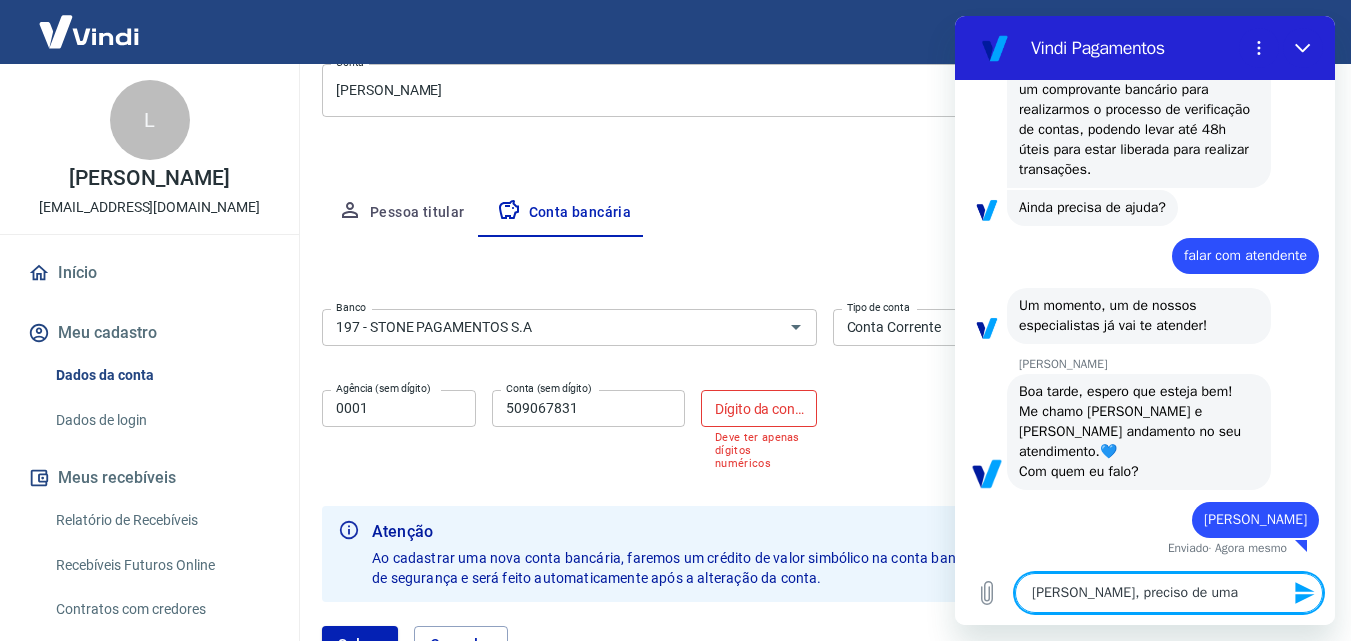 type on "[PERSON_NAME], preciso de uma" 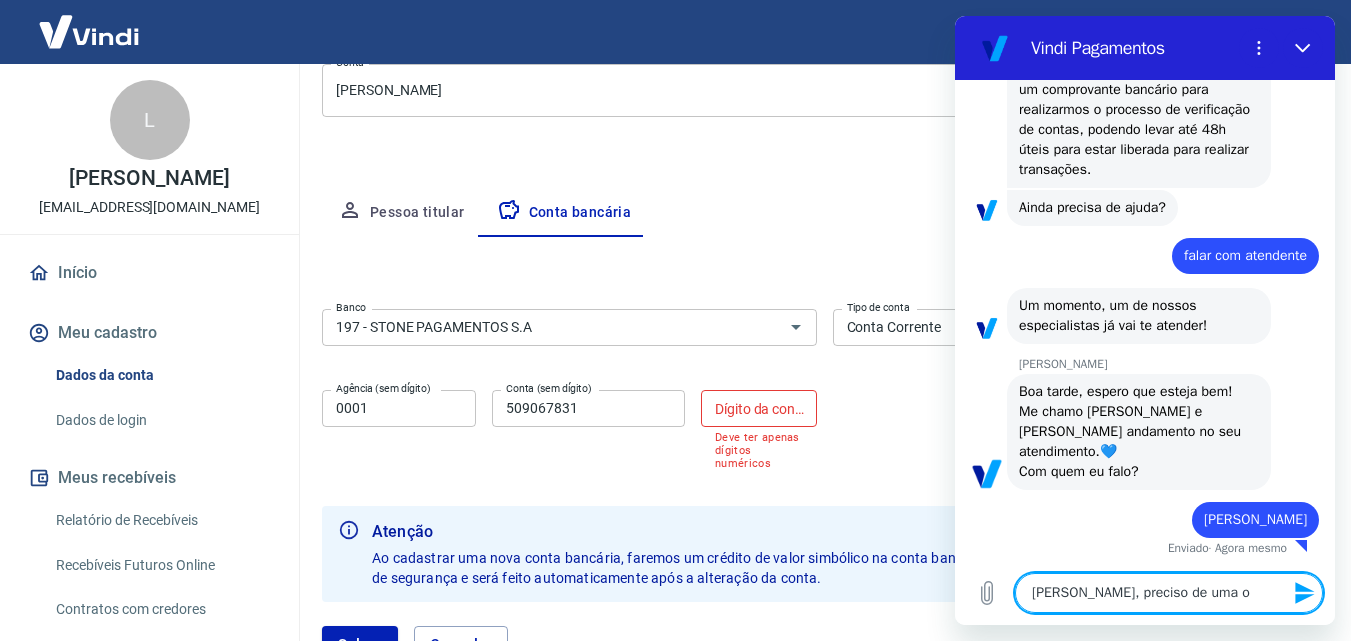 type on "[PERSON_NAME], preciso de uma or" 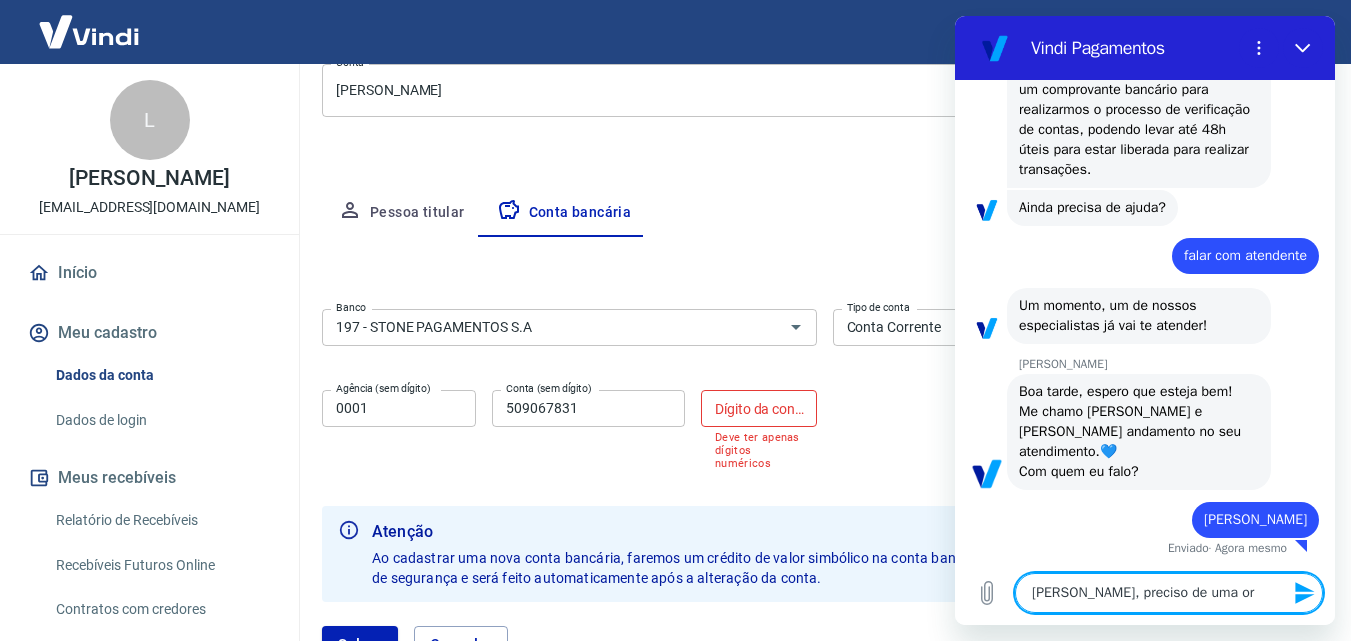 type on "x" 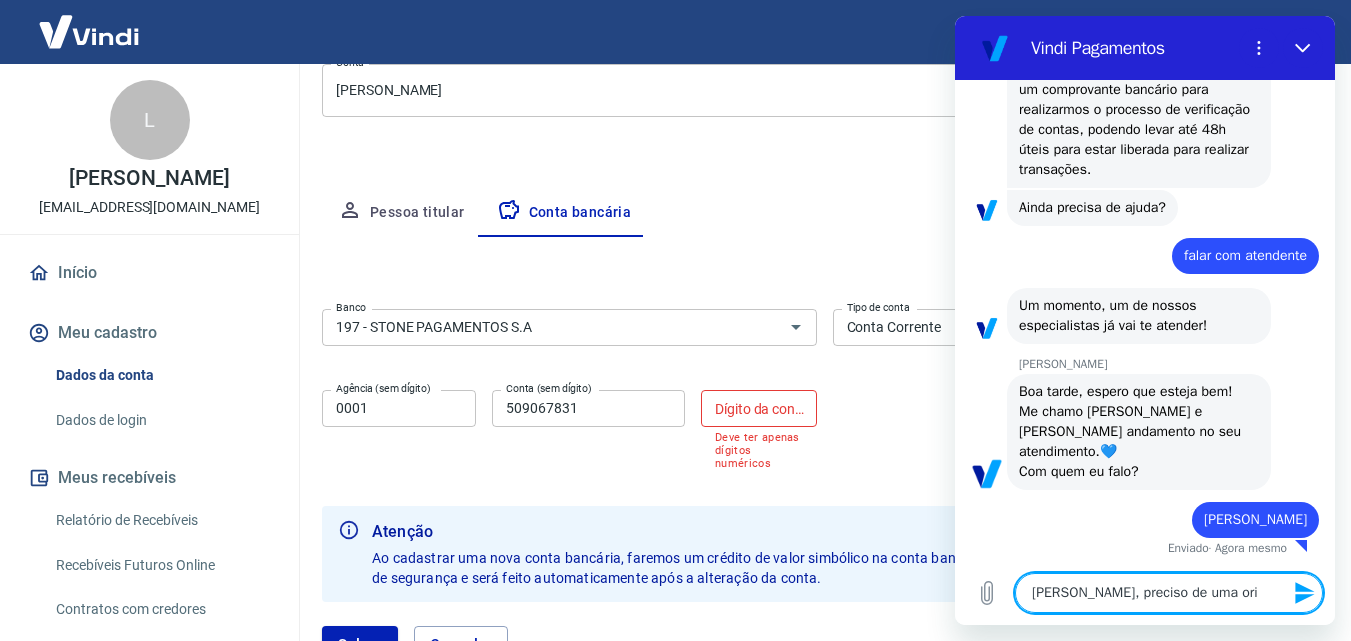 type on "[PERSON_NAME], preciso de uma orie" 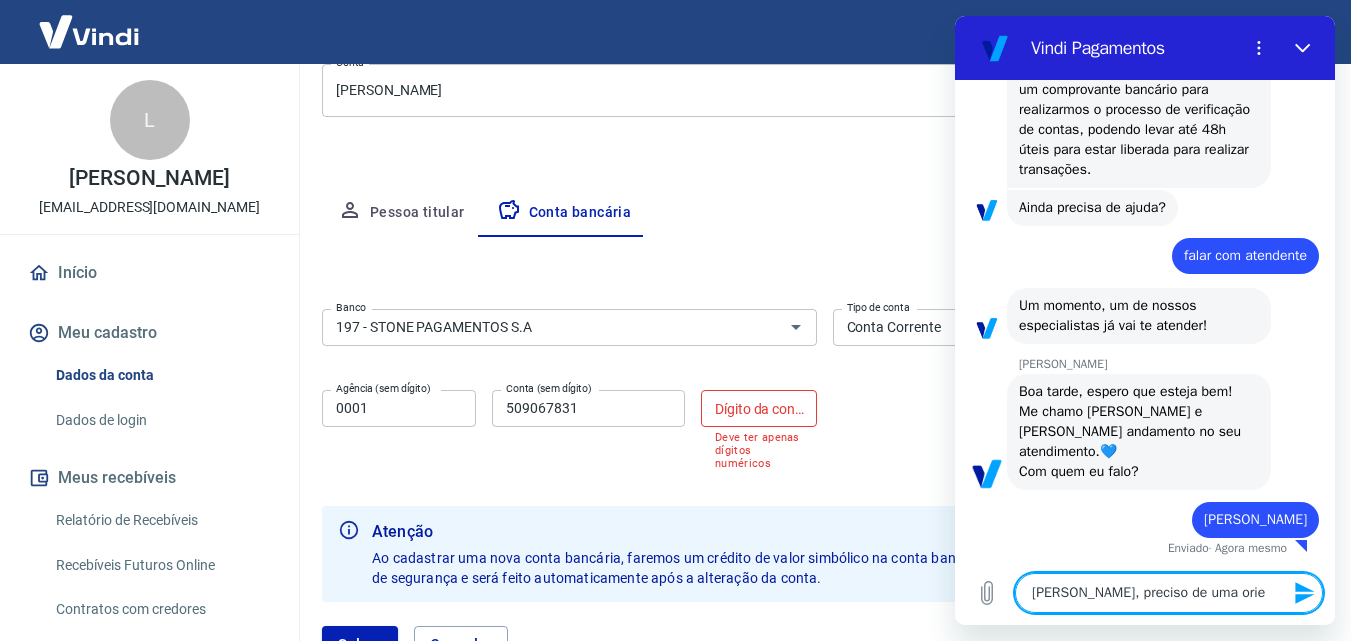 type on "[PERSON_NAME], preciso de uma orien" 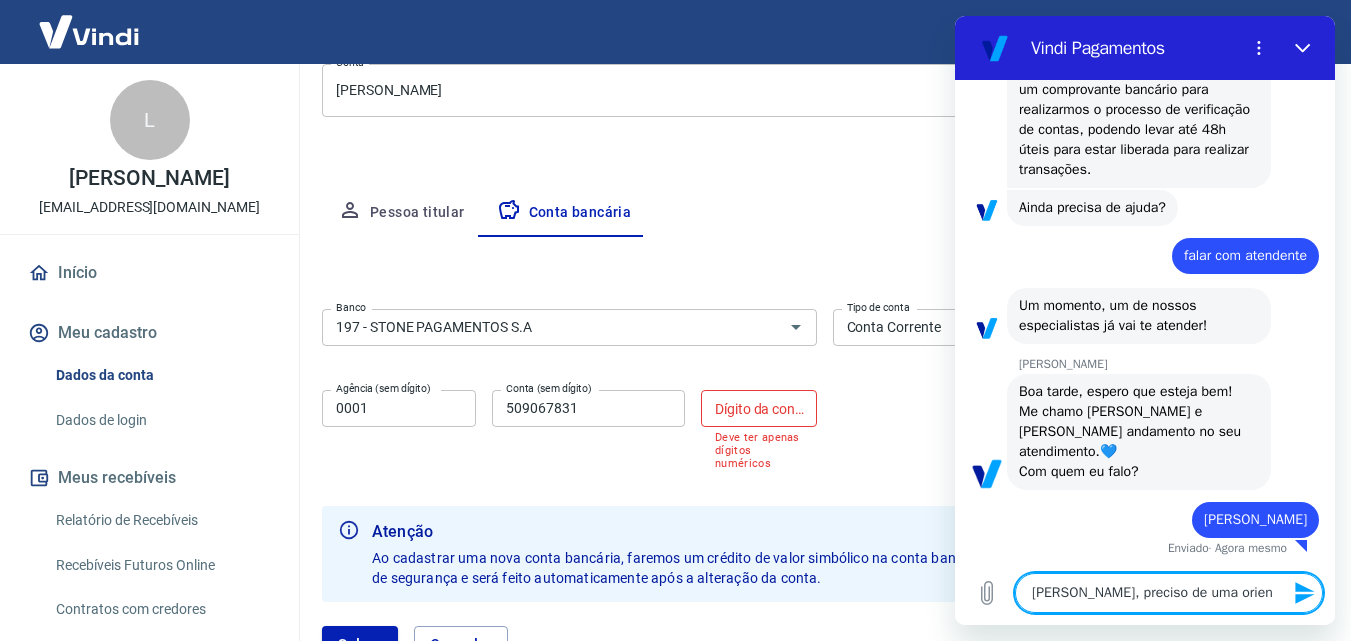 type on "x" 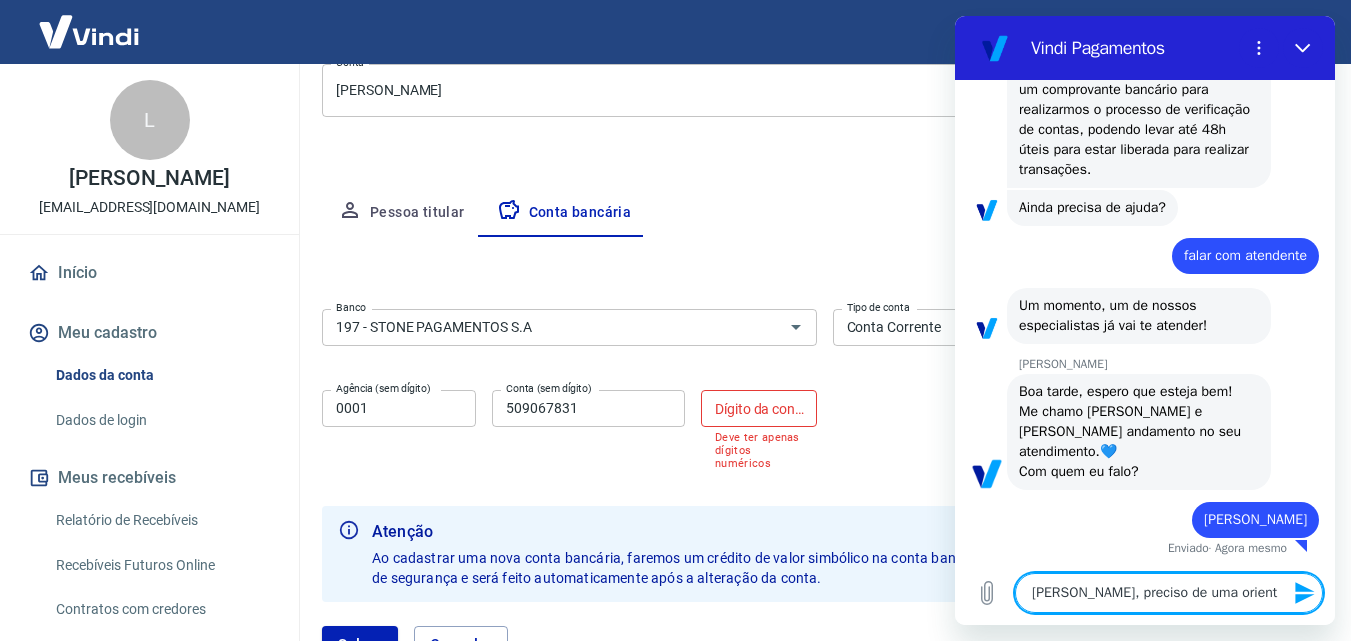 type on "x" 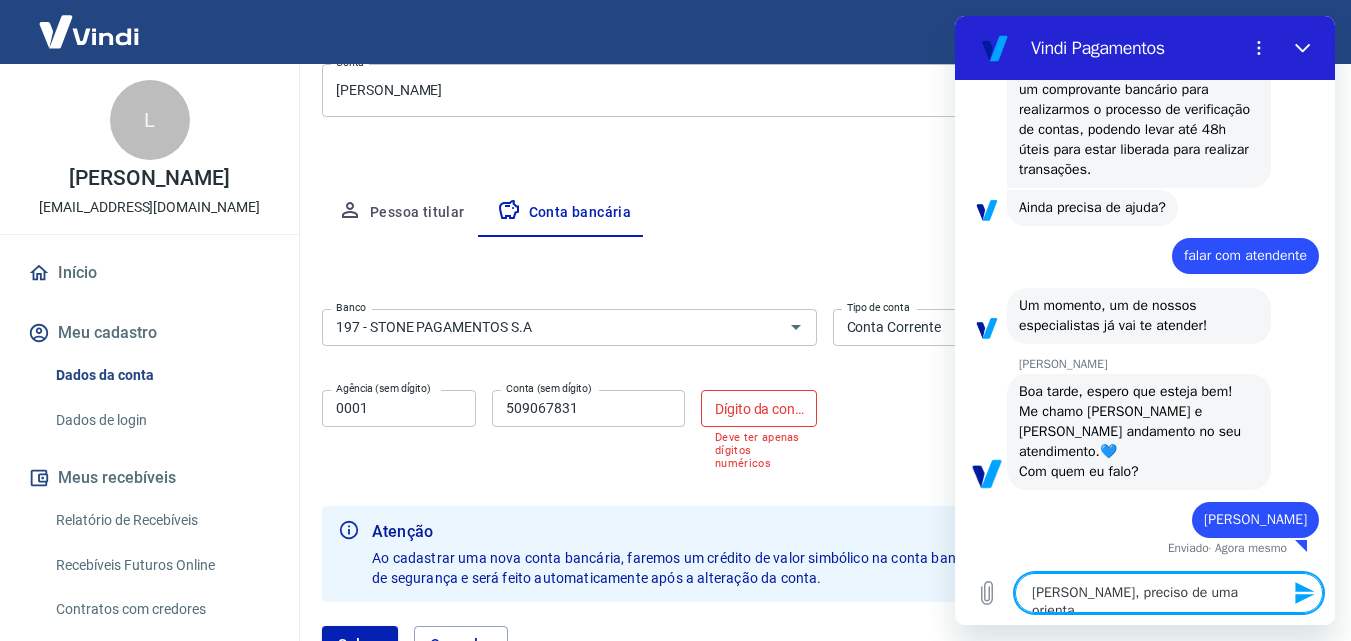 type on "[PERSON_NAME], preciso de uma orientaç" 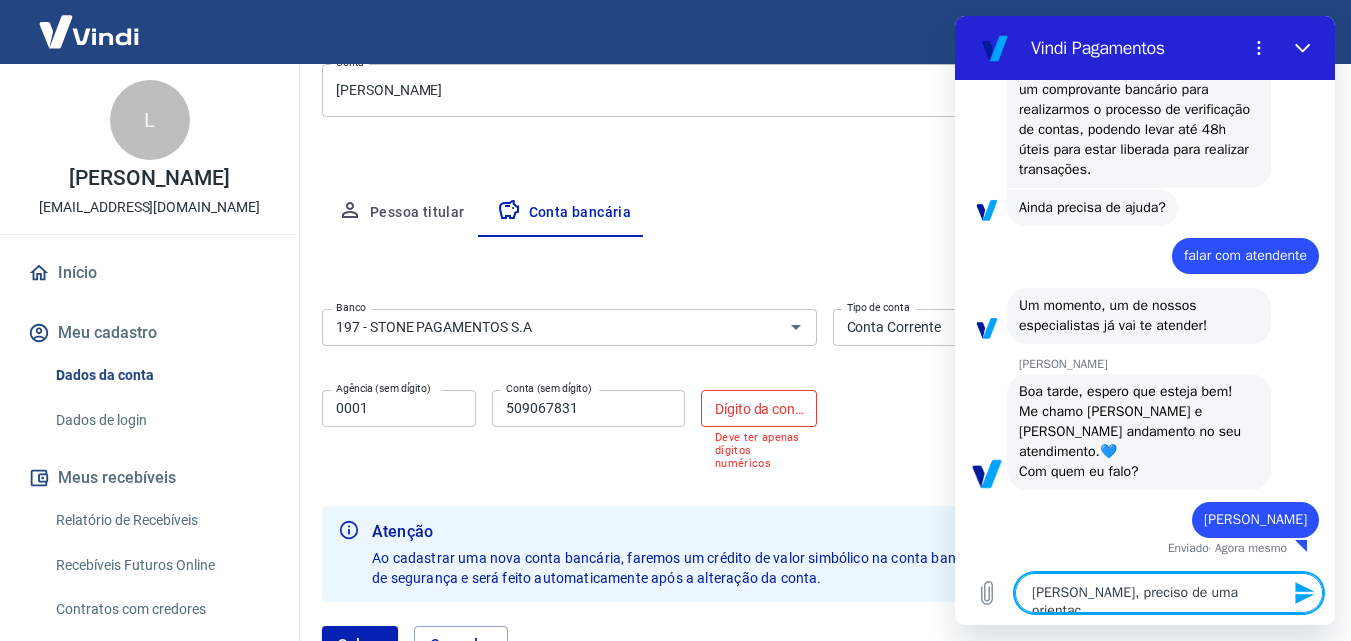 type on "[PERSON_NAME], preciso de uma orientaçã" 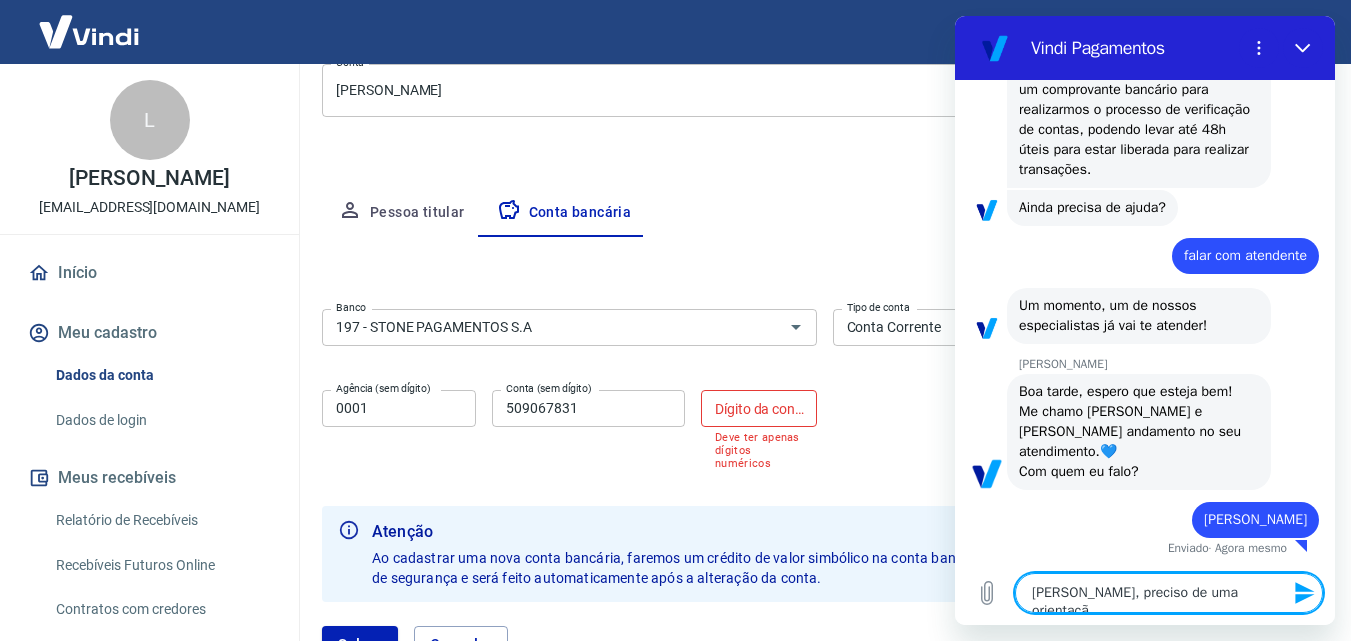 type on "x" 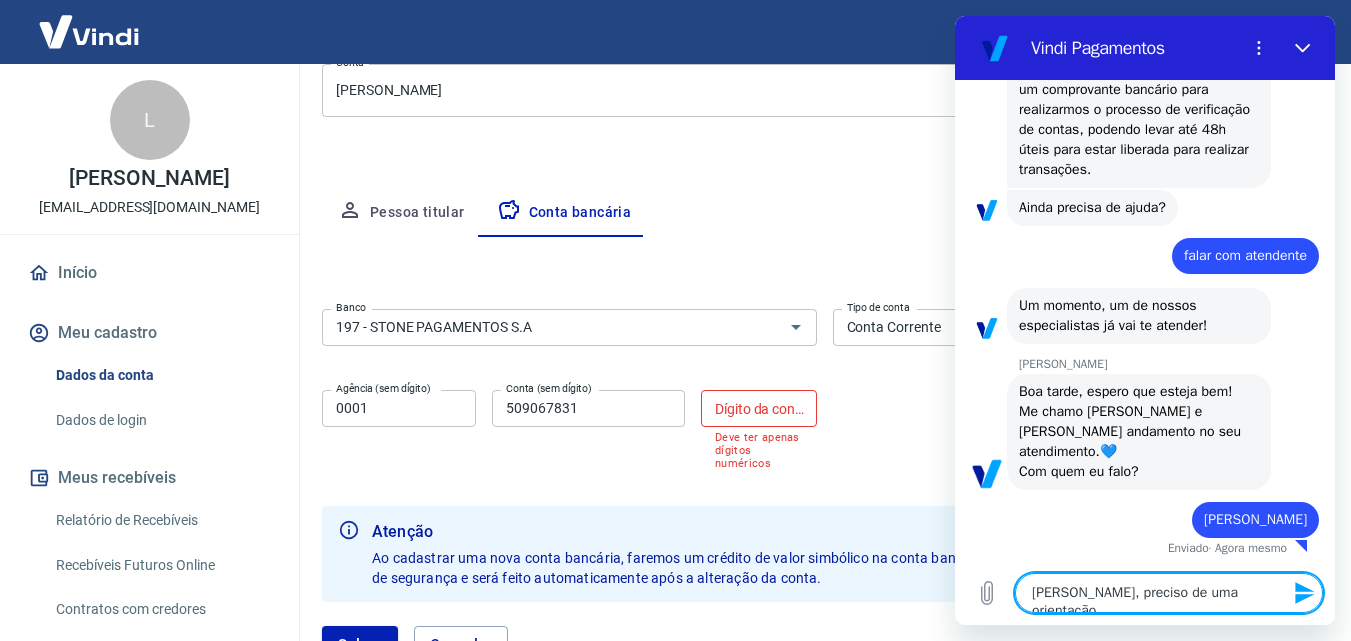 type on "[PERSON_NAME], preciso de uma orientação" 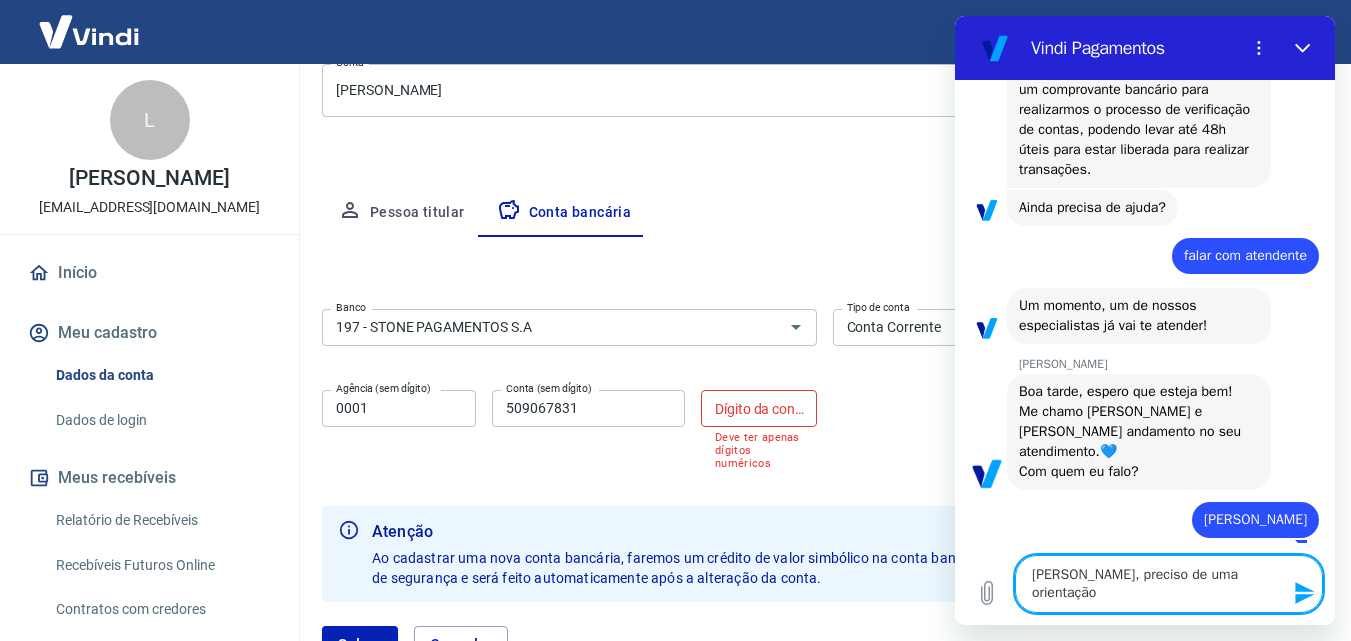 type on "[PERSON_NAME], preciso de uma orientação
q" 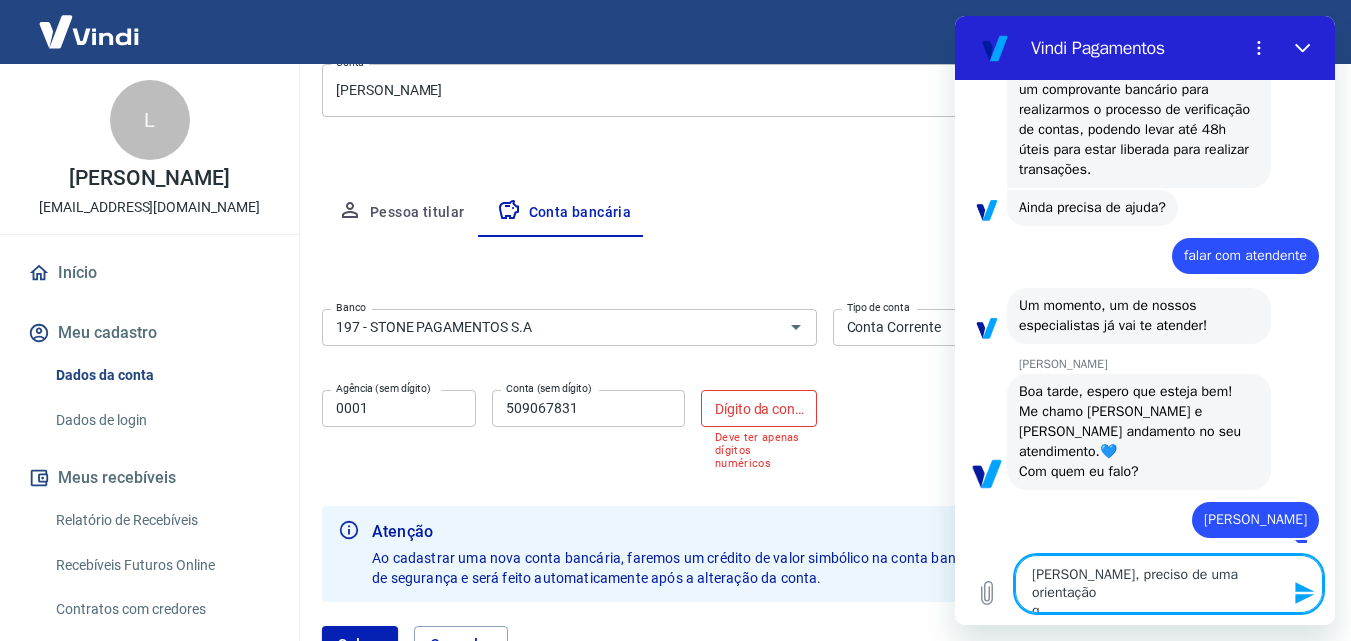 type on "[PERSON_NAME], preciso de uma orientação
qu" 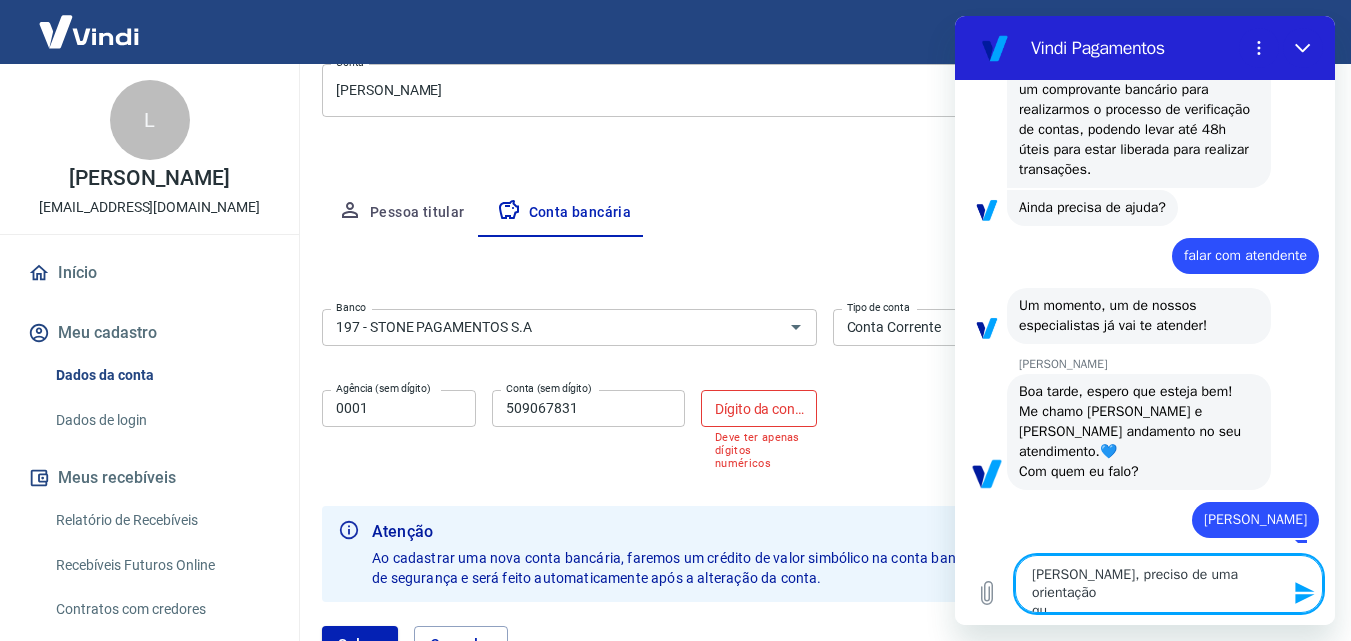 type on "[PERSON_NAME], preciso de uma orientação
que" 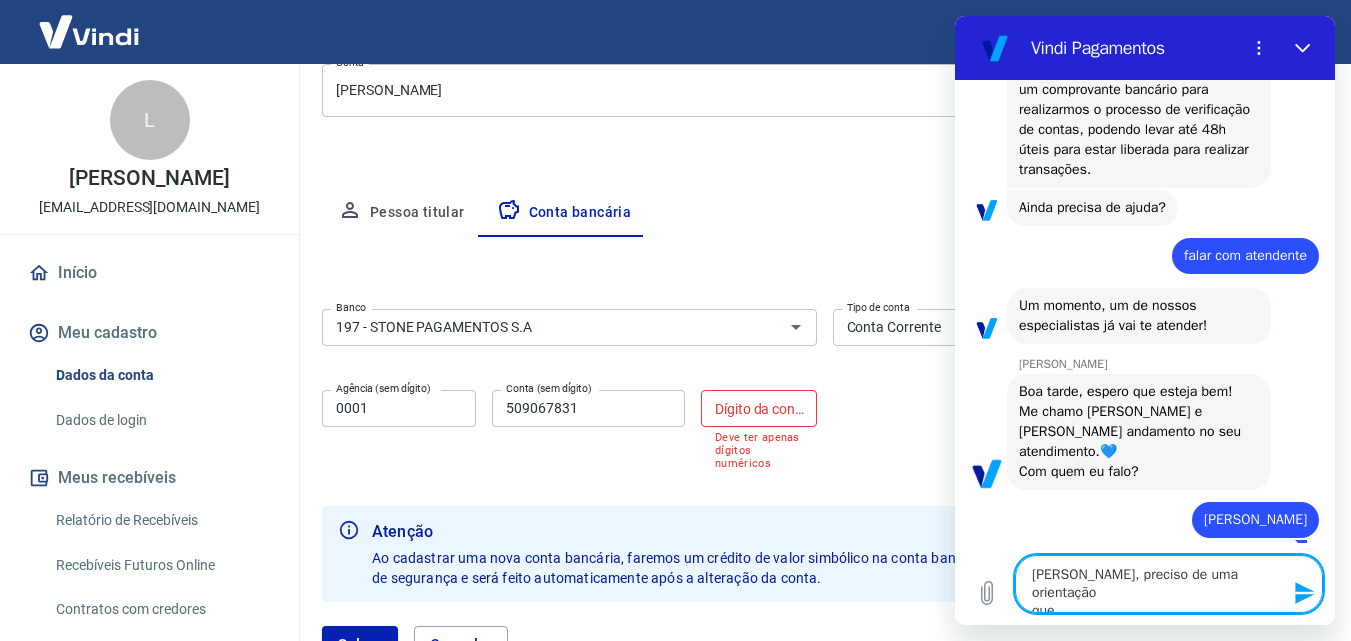 type on "[PERSON_NAME], preciso de uma orientação
quer" 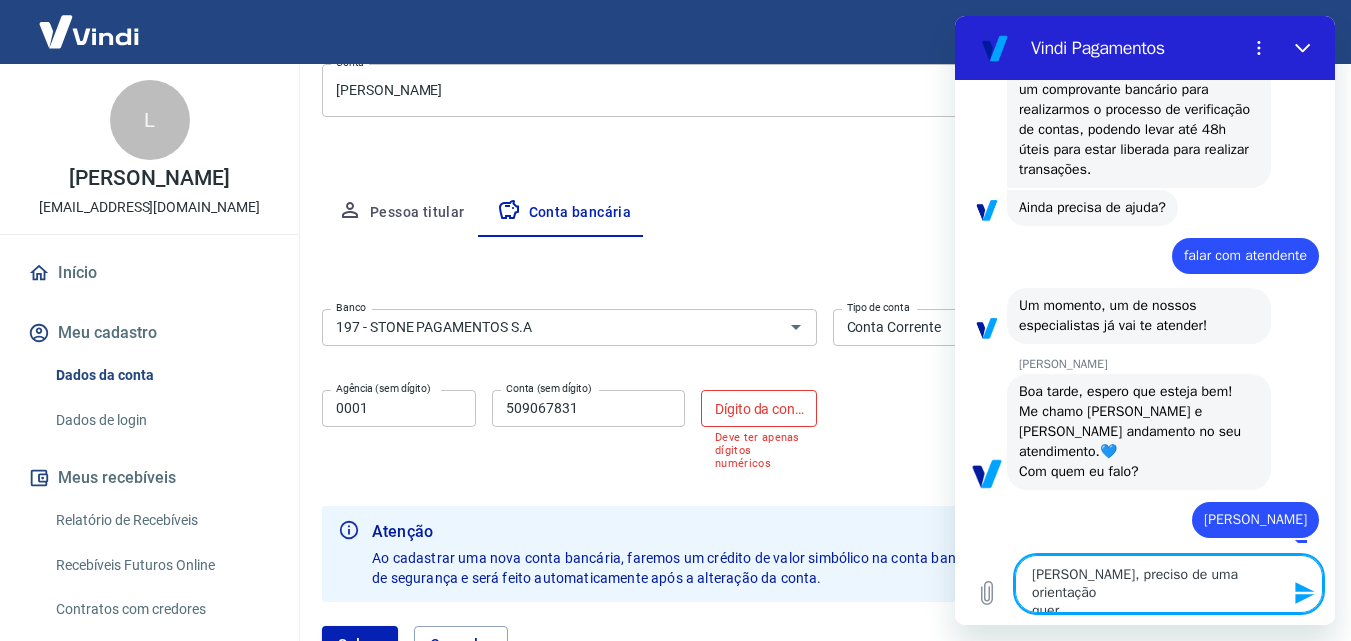 type on "[PERSON_NAME], preciso de uma orientação
quero" 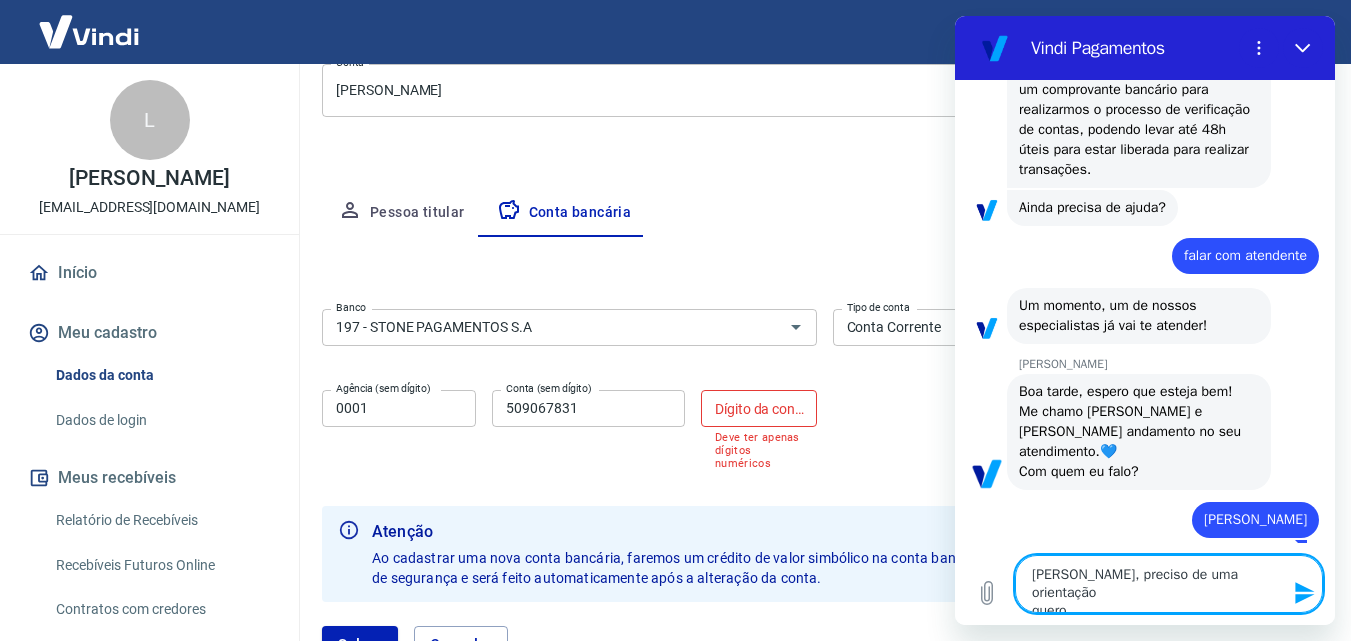 type on "[PERSON_NAME], preciso de uma orientação
quero" 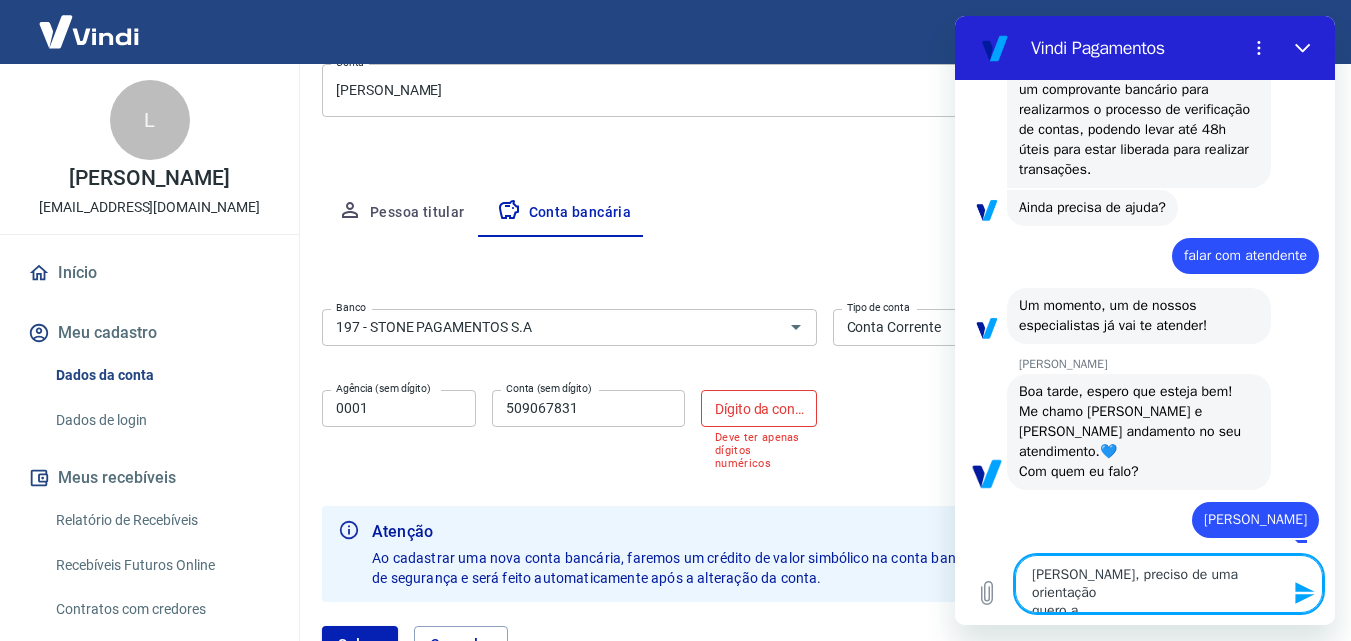 type on "[PERSON_NAME], preciso de uma orientação
quero al" 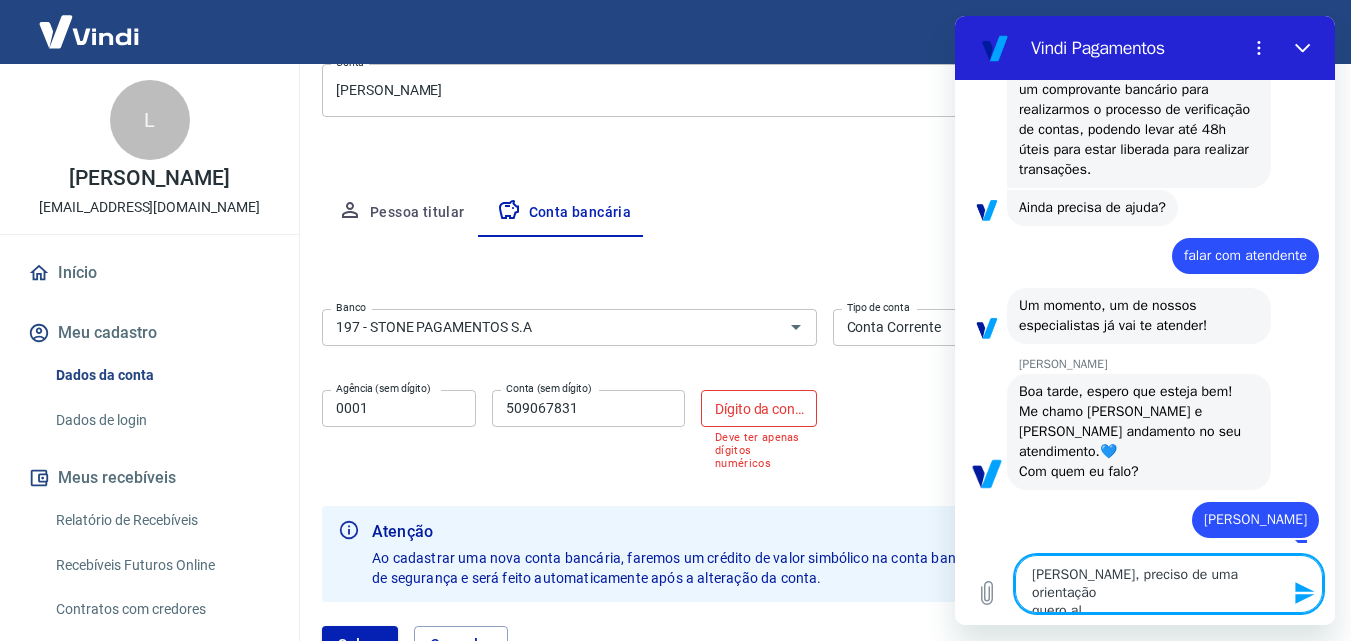 type on "[PERSON_NAME], preciso de uma orientação
quero alt" 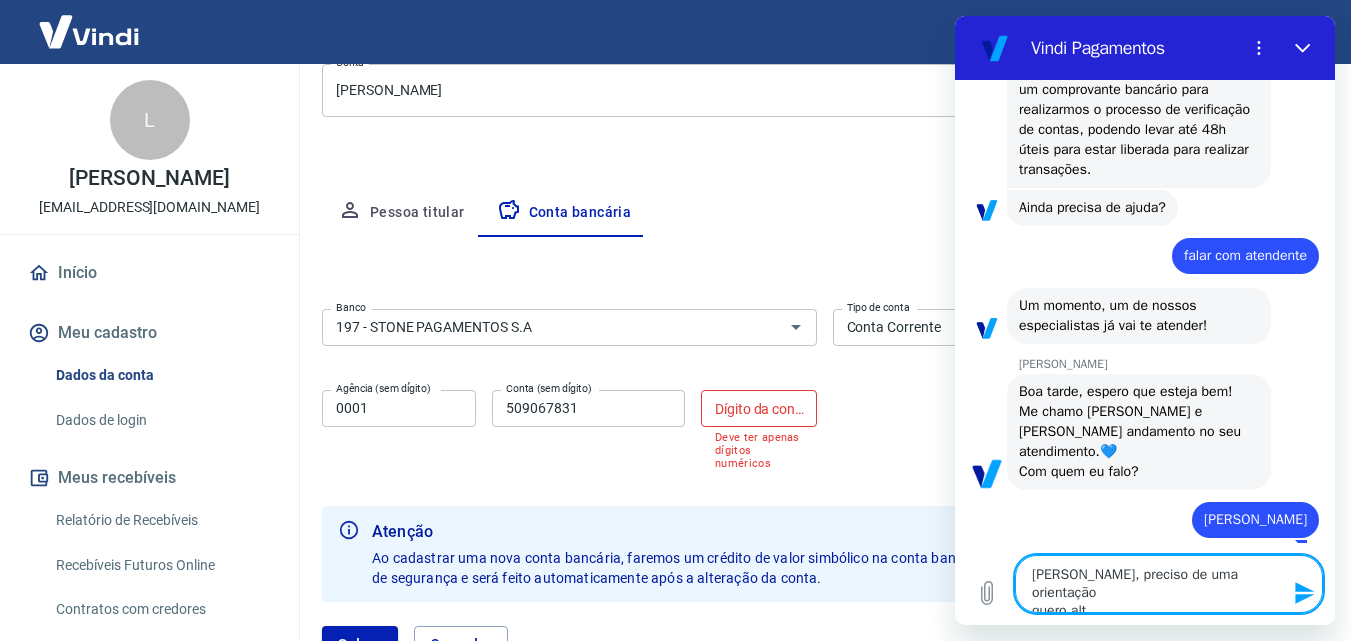 type on "[PERSON_NAME], preciso de uma orientação
quero alte" 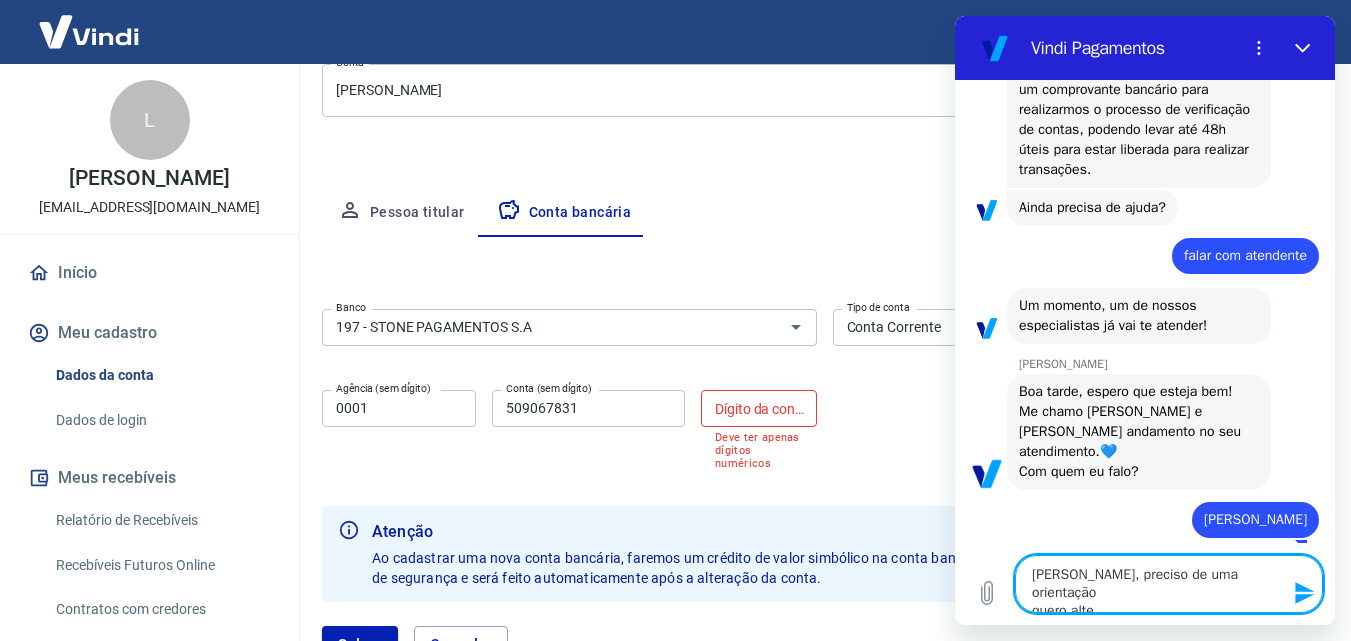 type on "[PERSON_NAME], preciso de uma orientação
quero alter" 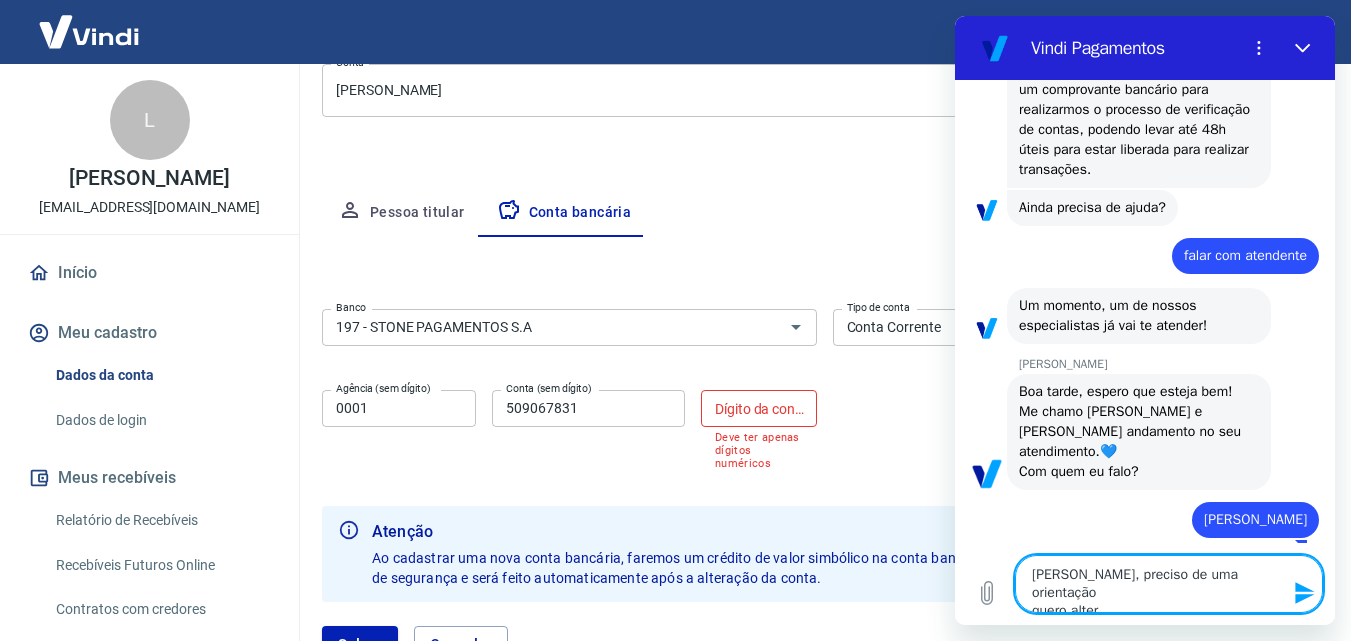type on "x" 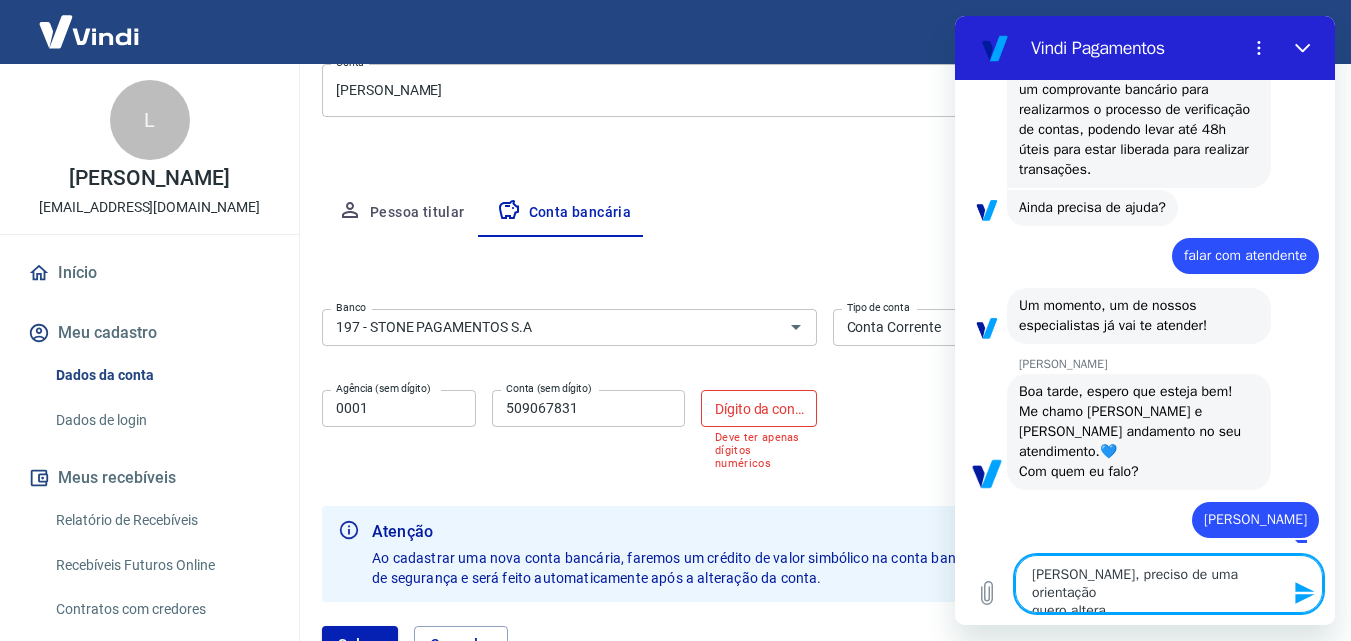 type on "[PERSON_NAME], preciso de uma orientação
quero alterar" 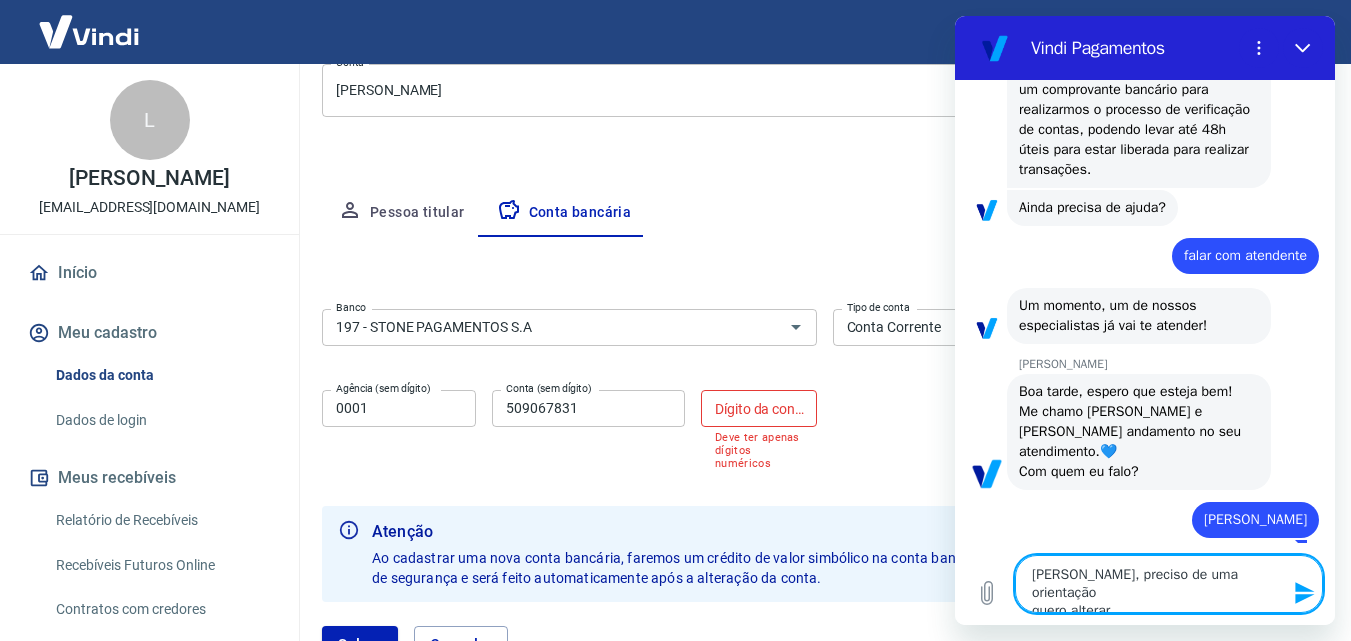 type on "[PERSON_NAME], preciso de uma orientação
quero alterar" 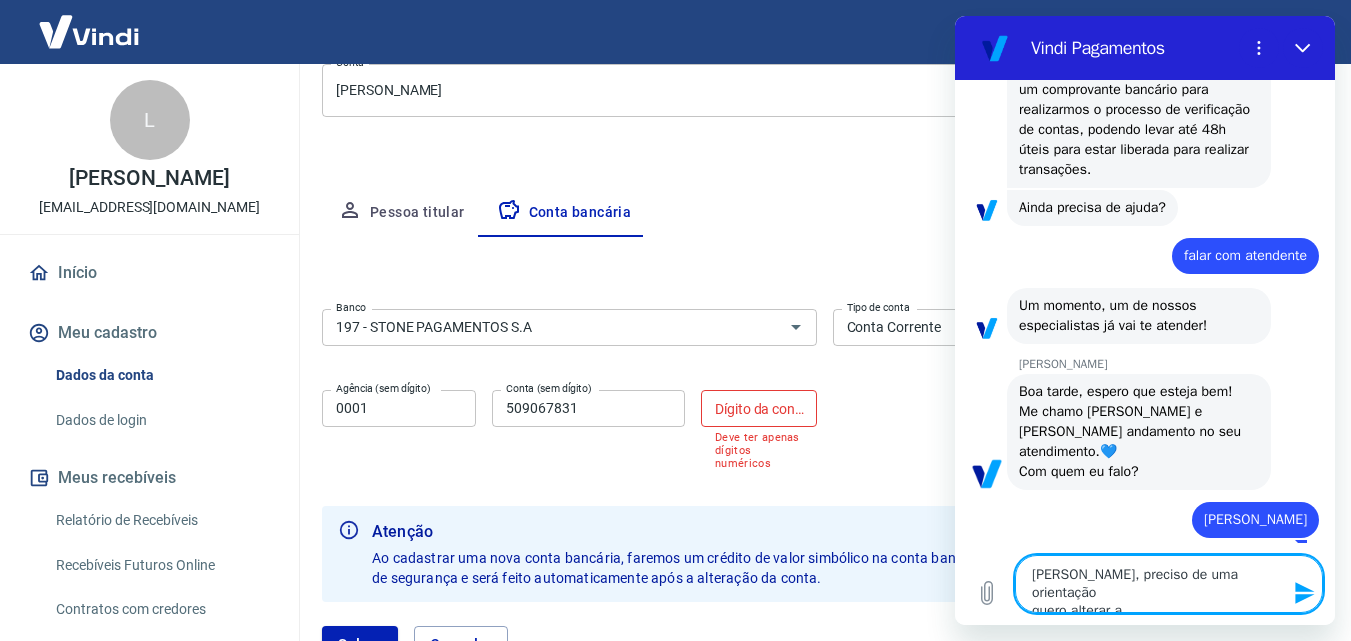 type on "[PERSON_NAME], preciso de uma orientação
quero alterar a" 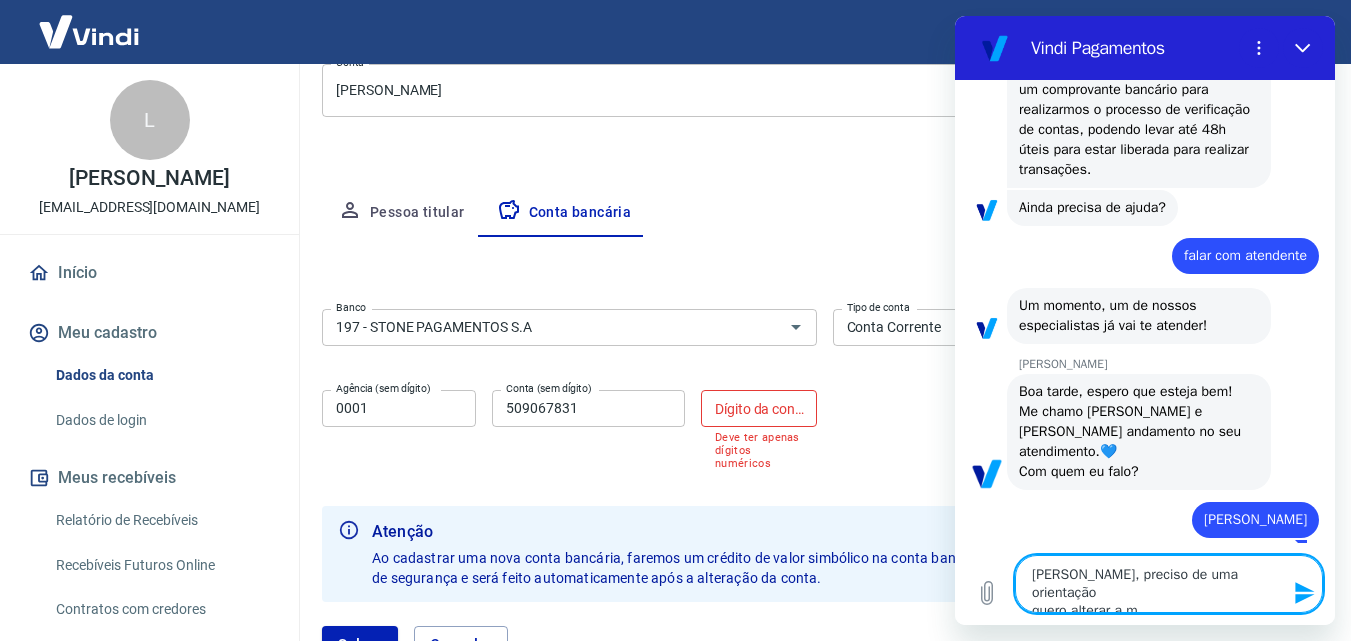 type on "[PERSON_NAME], preciso de uma orientação
quero alterar a mi" 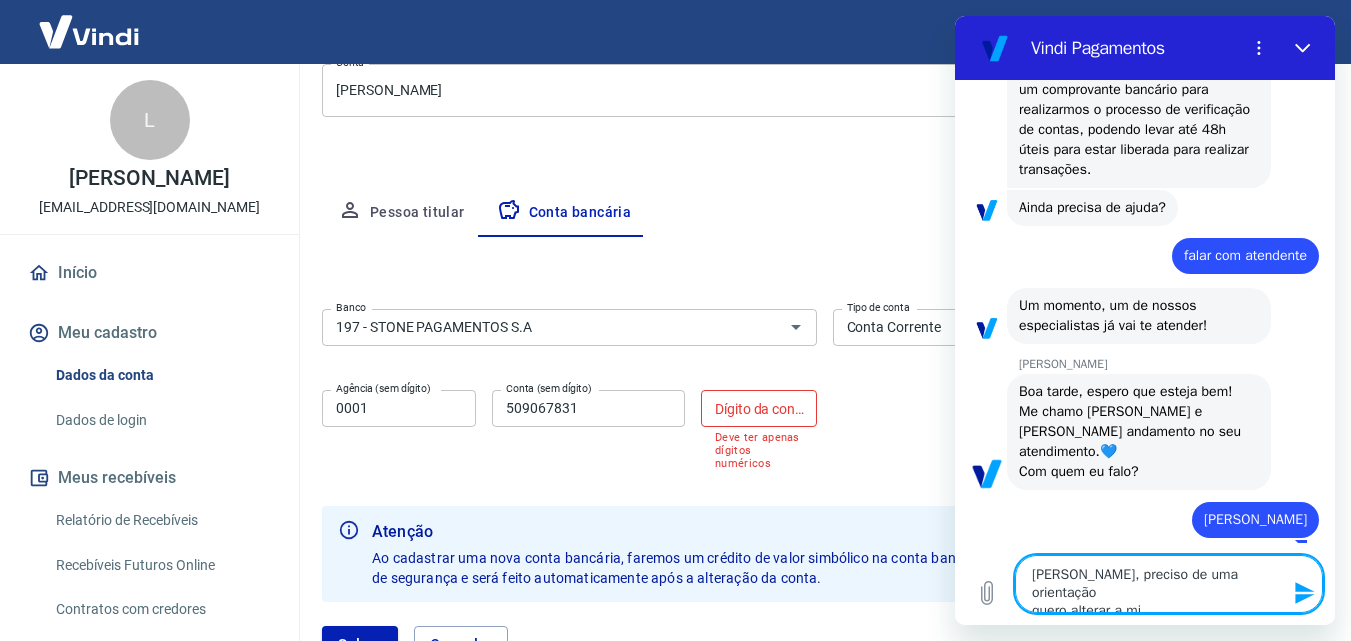 type on "[PERSON_NAME], preciso de uma orientação
quero alterar a min" 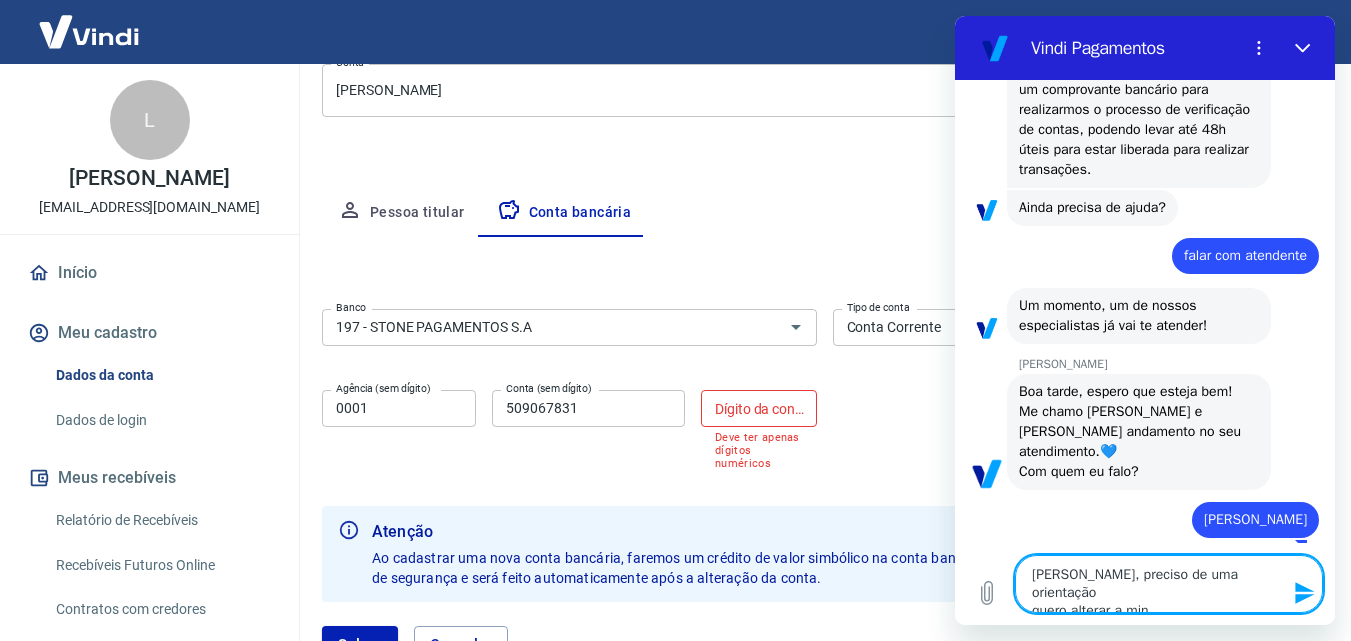 type on "[PERSON_NAME], preciso de uma orientação
quero alterar a minh" 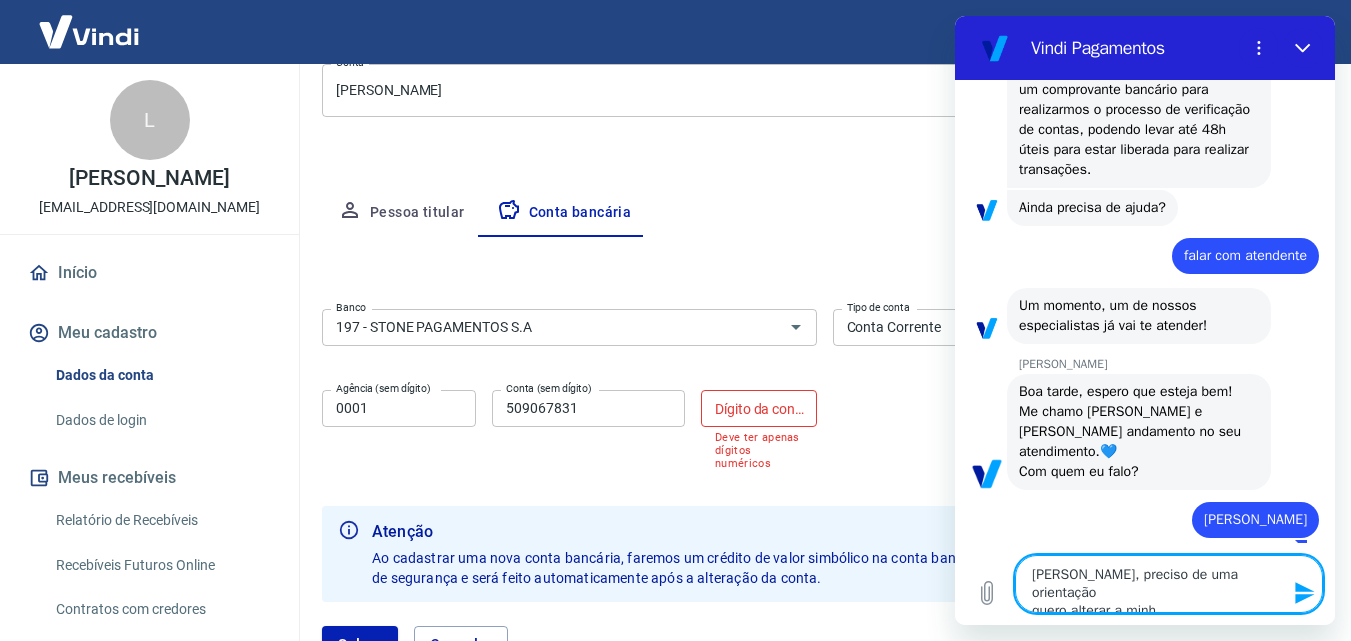 type on "x" 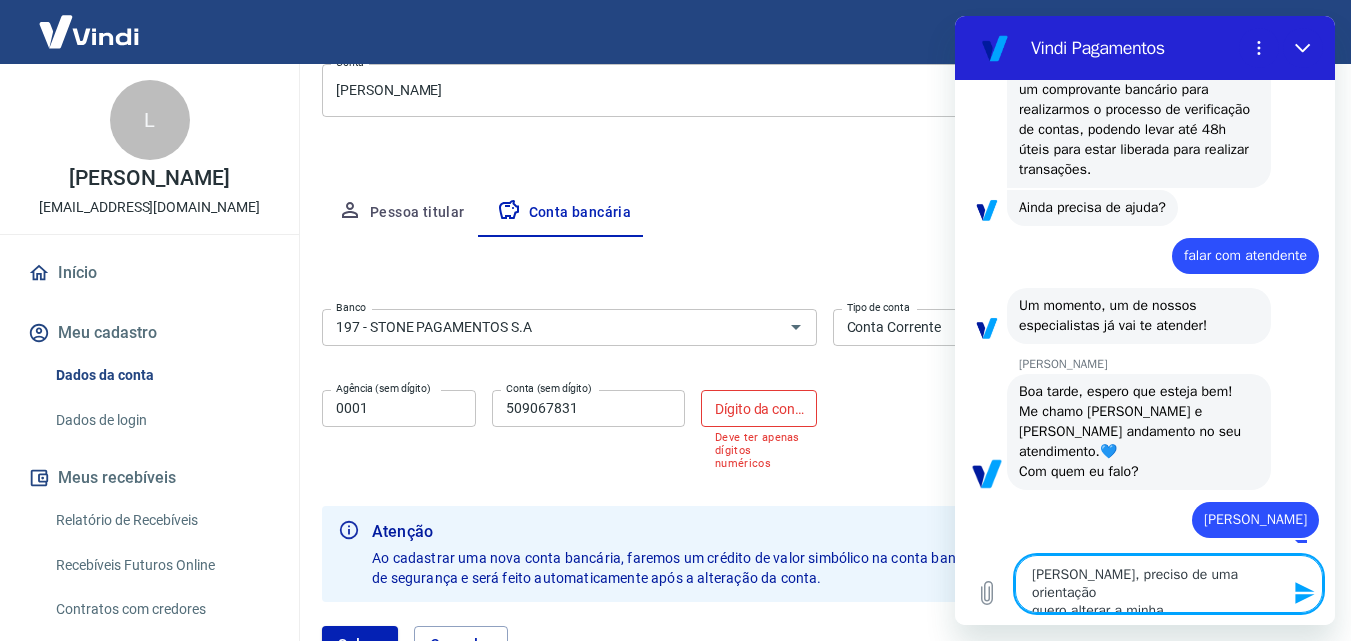 type on "[PERSON_NAME], preciso de uma orientação
quero alterar a minha" 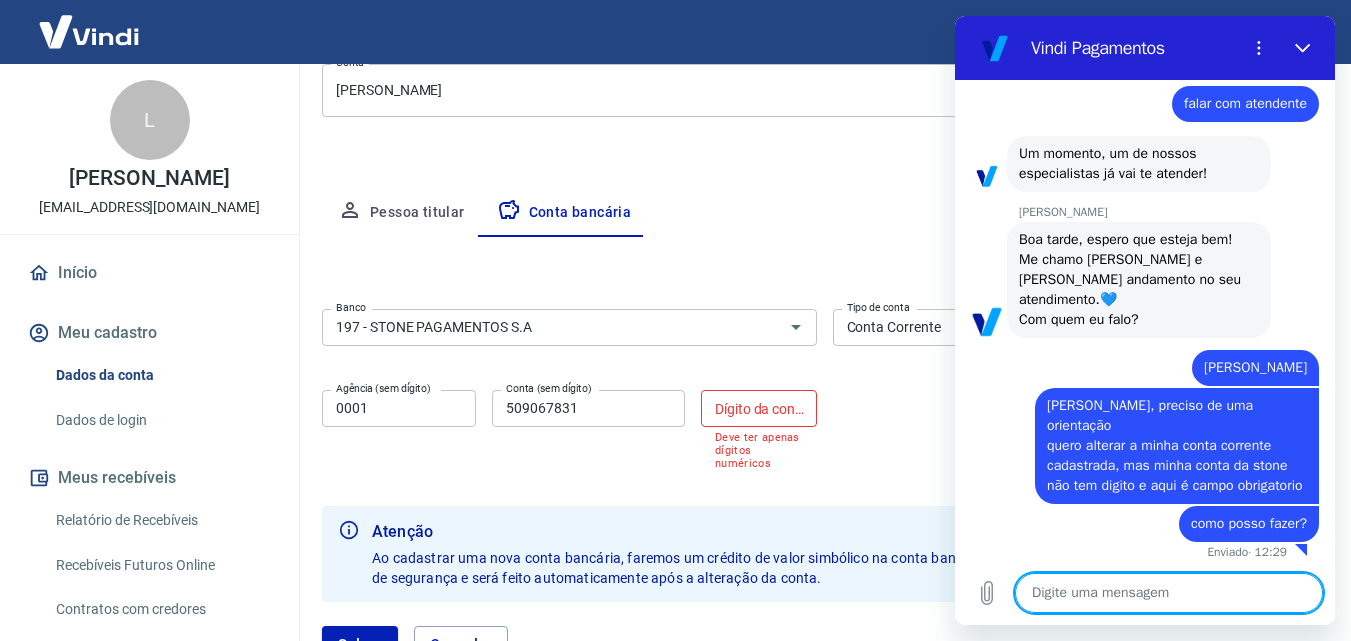scroll, scrollTop: 1730, scrollLeft: 0, axis: vertical 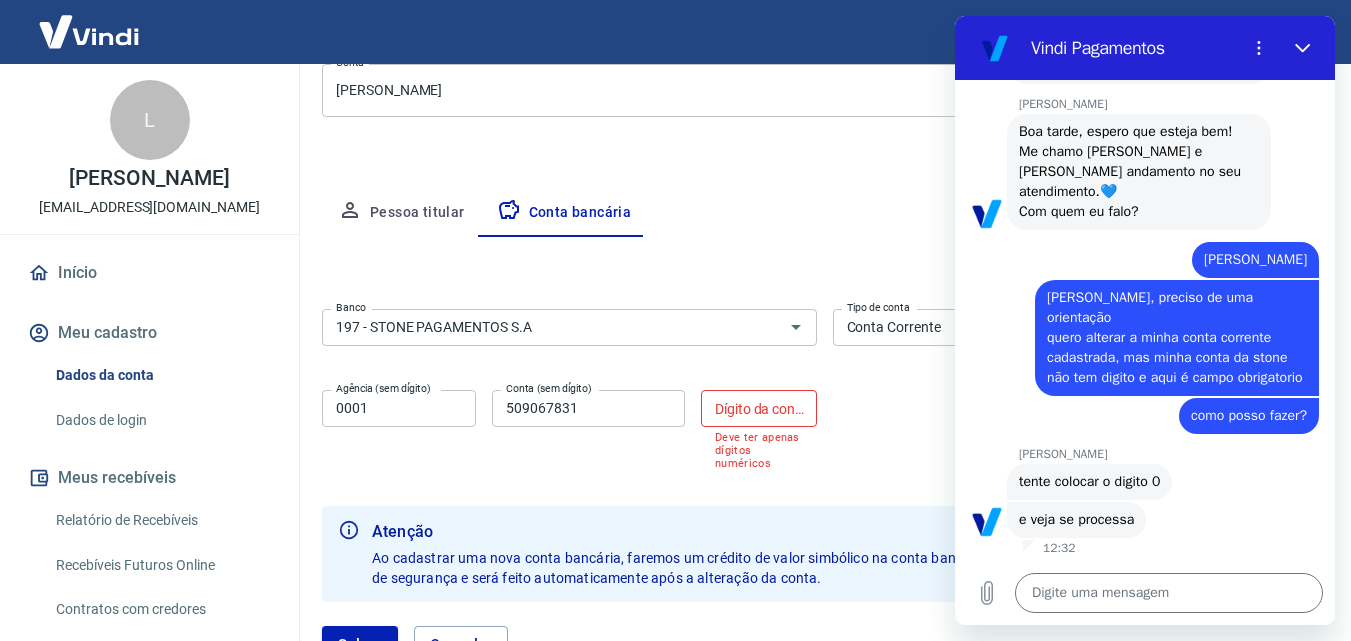 click on "Dígito da conta Dígito da conta [PERSON_NAME] ter apenas dígitos numéricos" at bounding box center (759, 430) 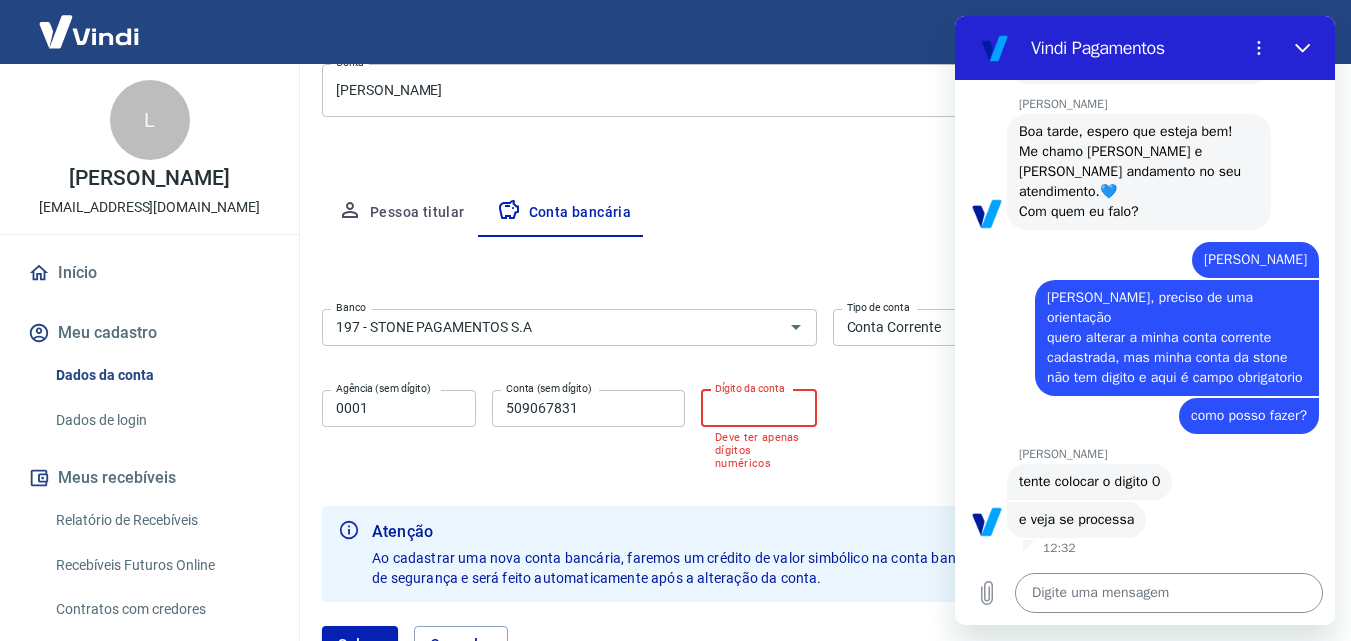 click at bounding box center (1169, 593) 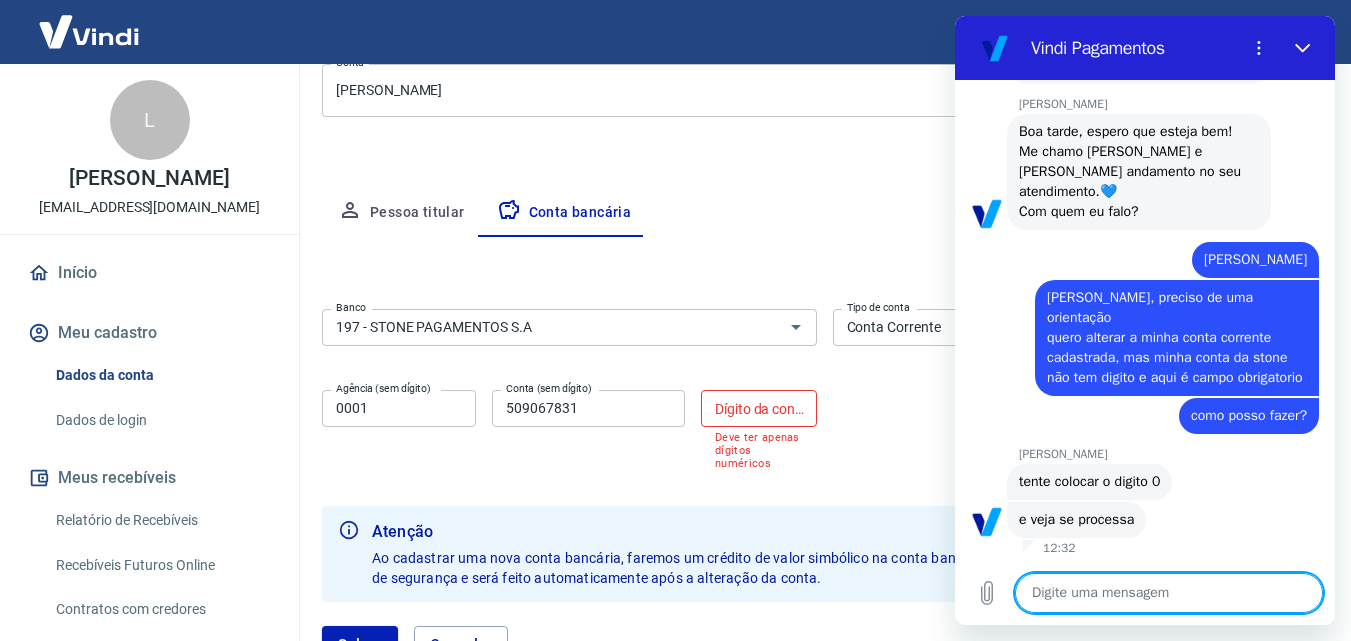 click at bounding box center (1169, 593) 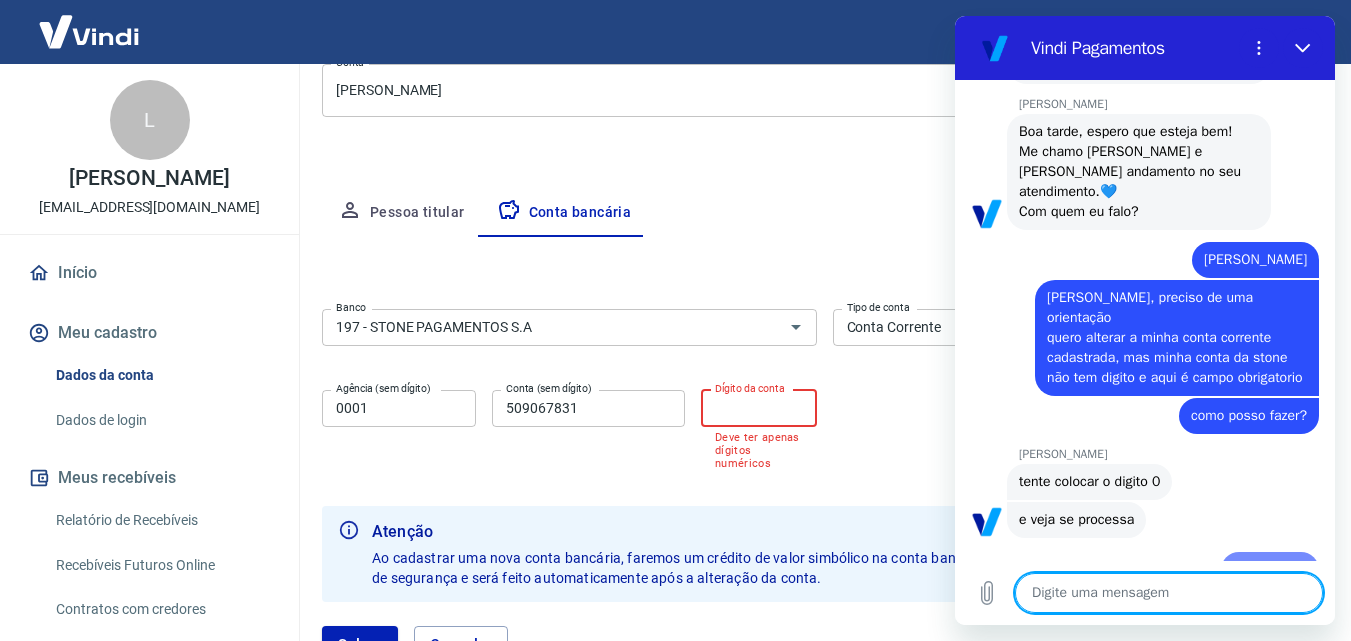 click on "Dígito da conta" at bounding box center (759, 408) 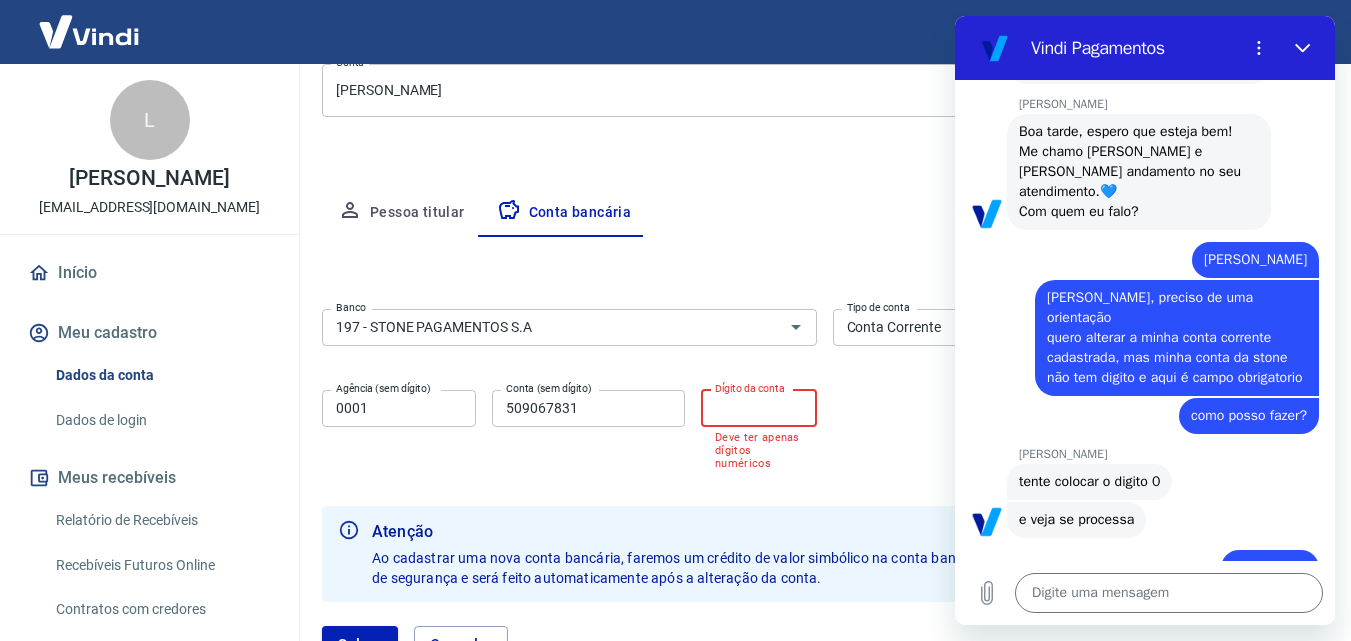 scroll, scrollTop: 1882, scrollLeft: 0, axis: vertical 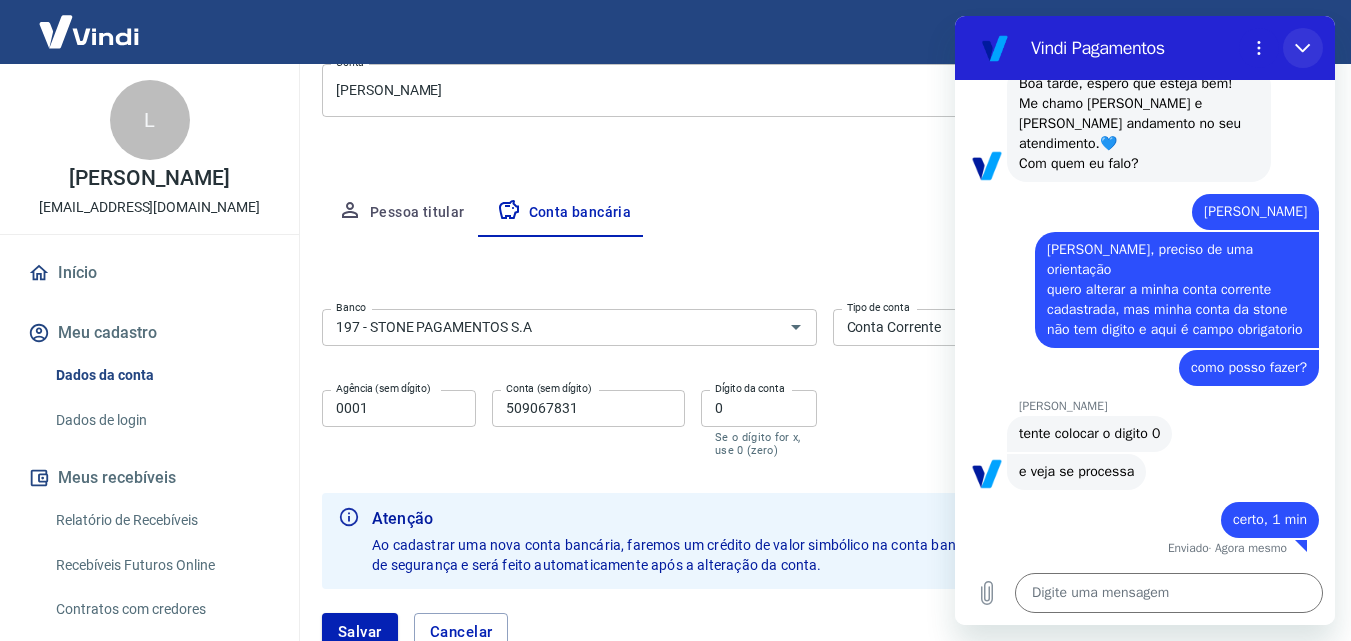 click at bounding box center [1303, 48] 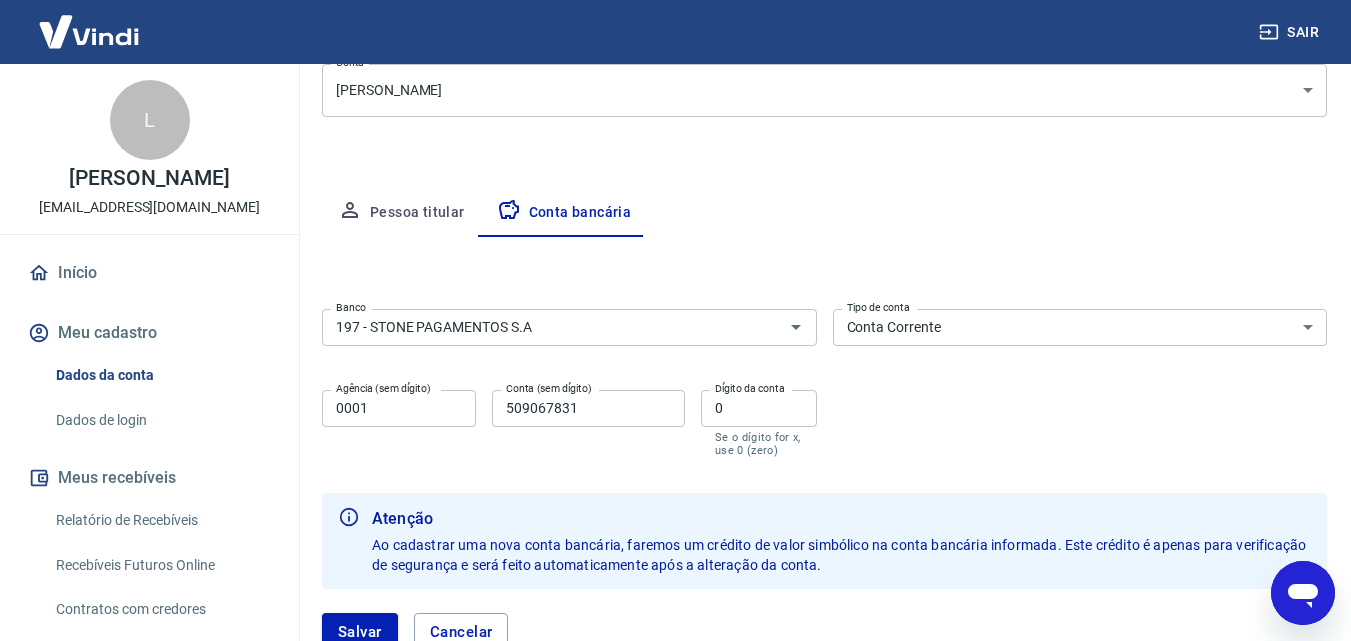 scroll, scrollTop: 392, scrollLeft: 0, axis: vertical 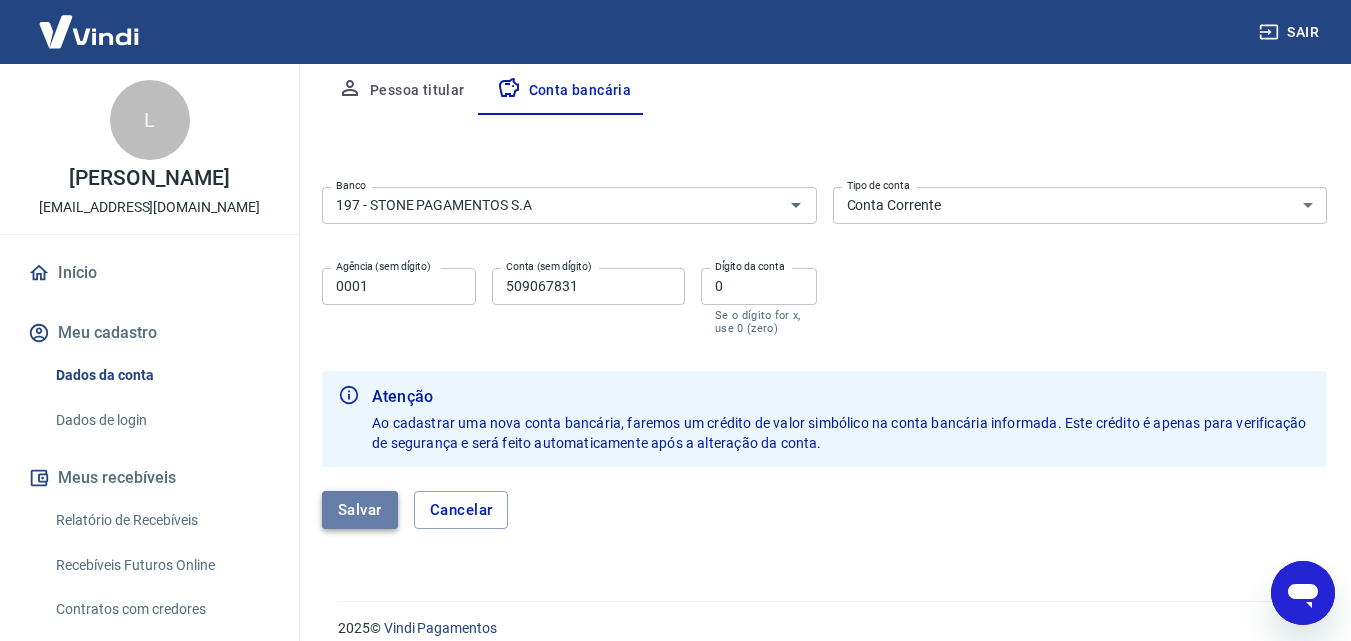 click on "Salvar" at bounding box center [360, 510] 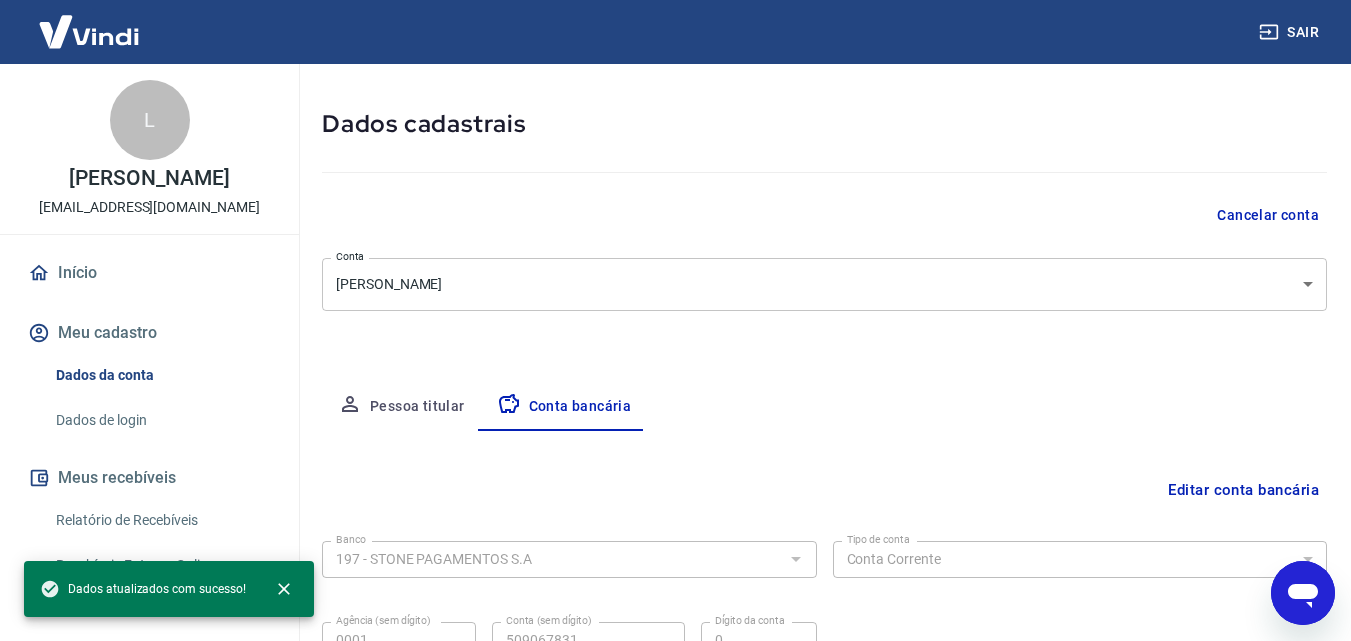 scroll, scrollTop: 270, scrollLeft: 0, axis: vertical 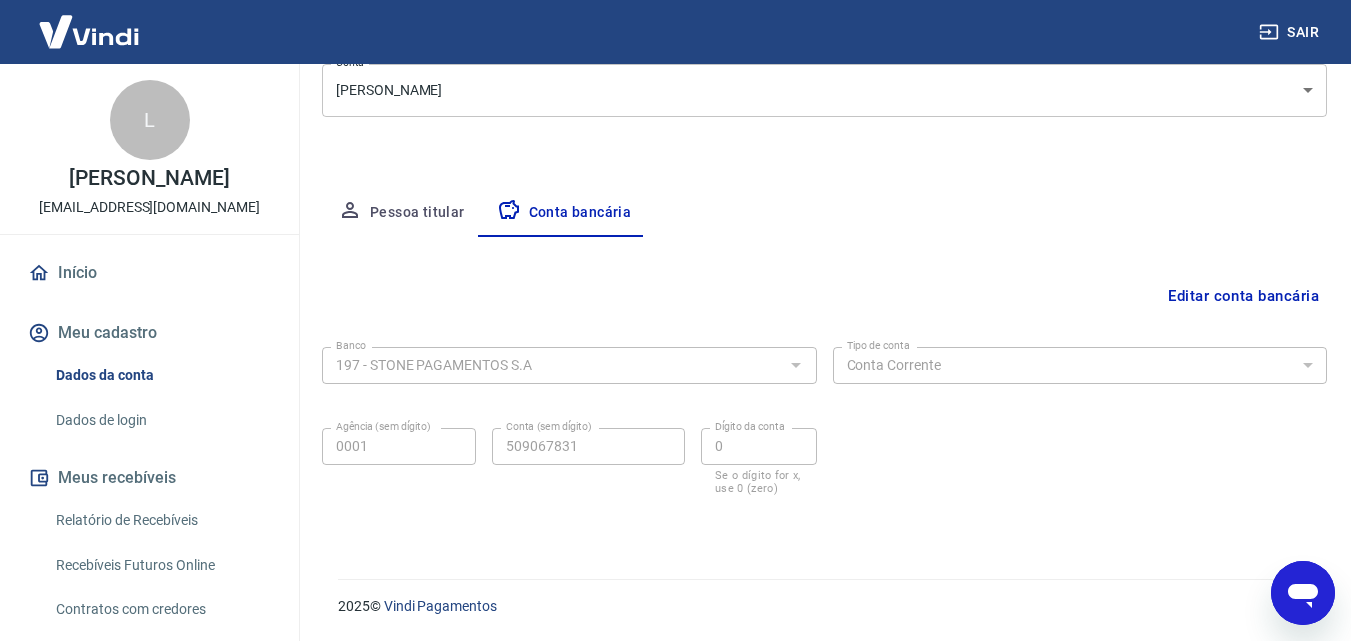 click 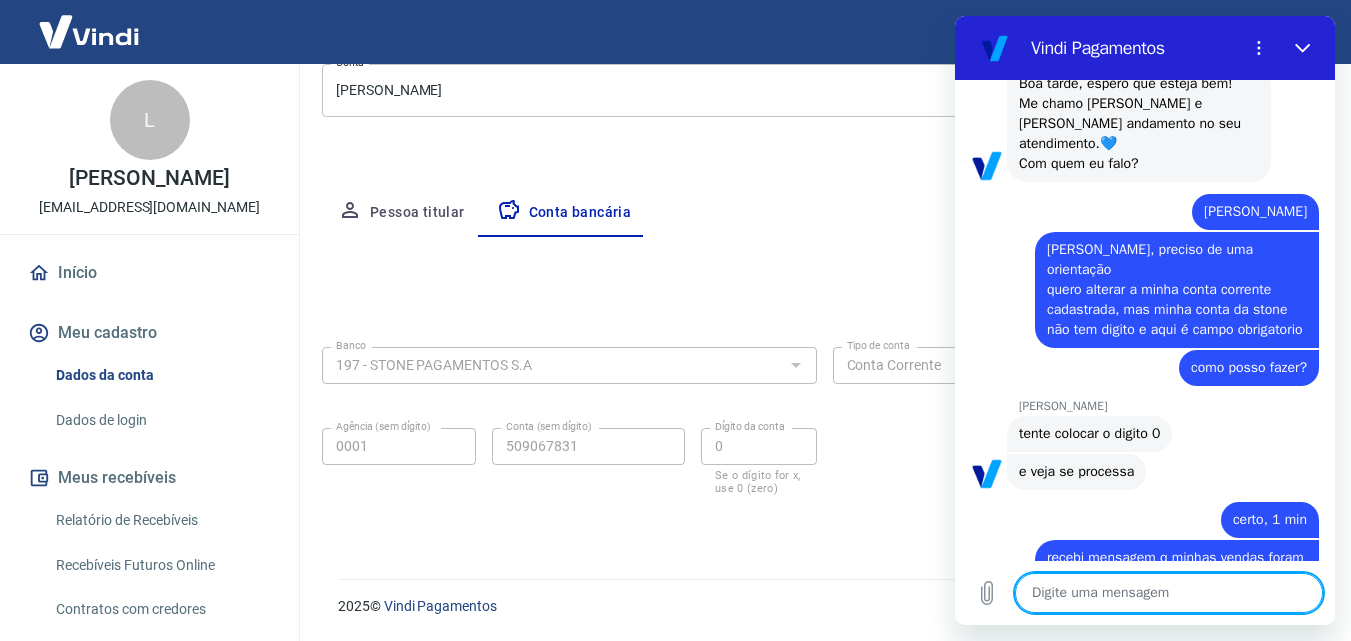scroll, scrollTop: 1940, scrollLeft: 0, axis: vertical 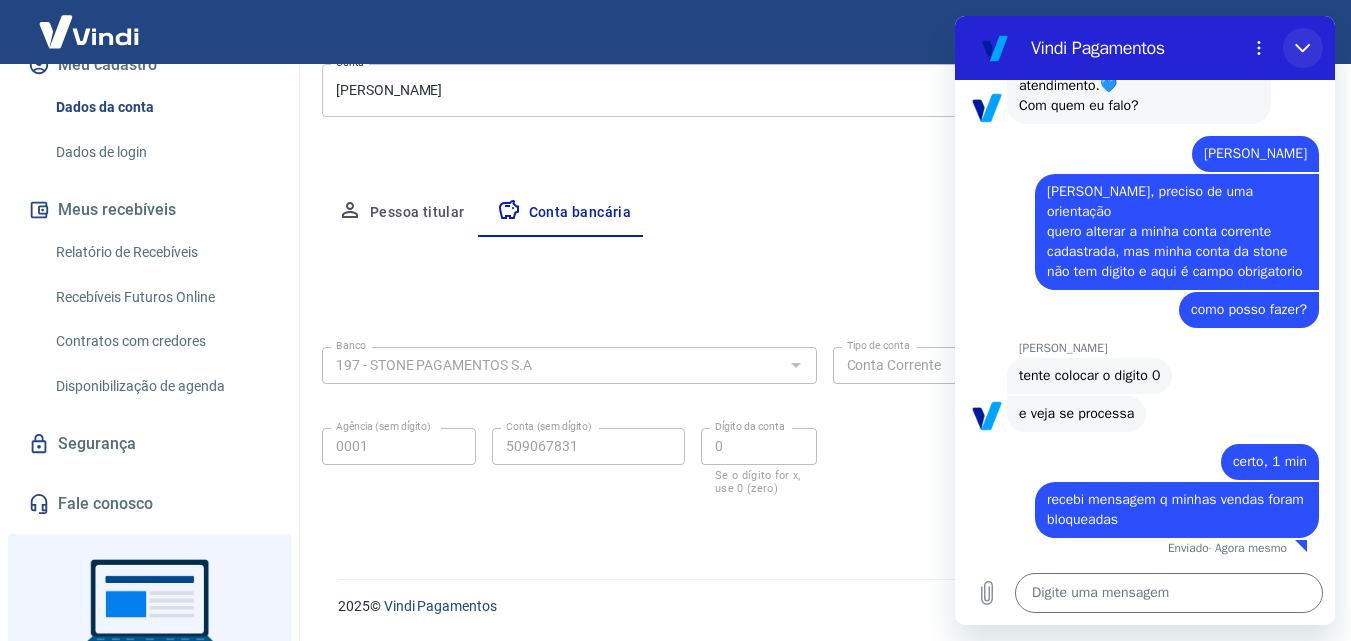 click at bounding box center [1303, 48] 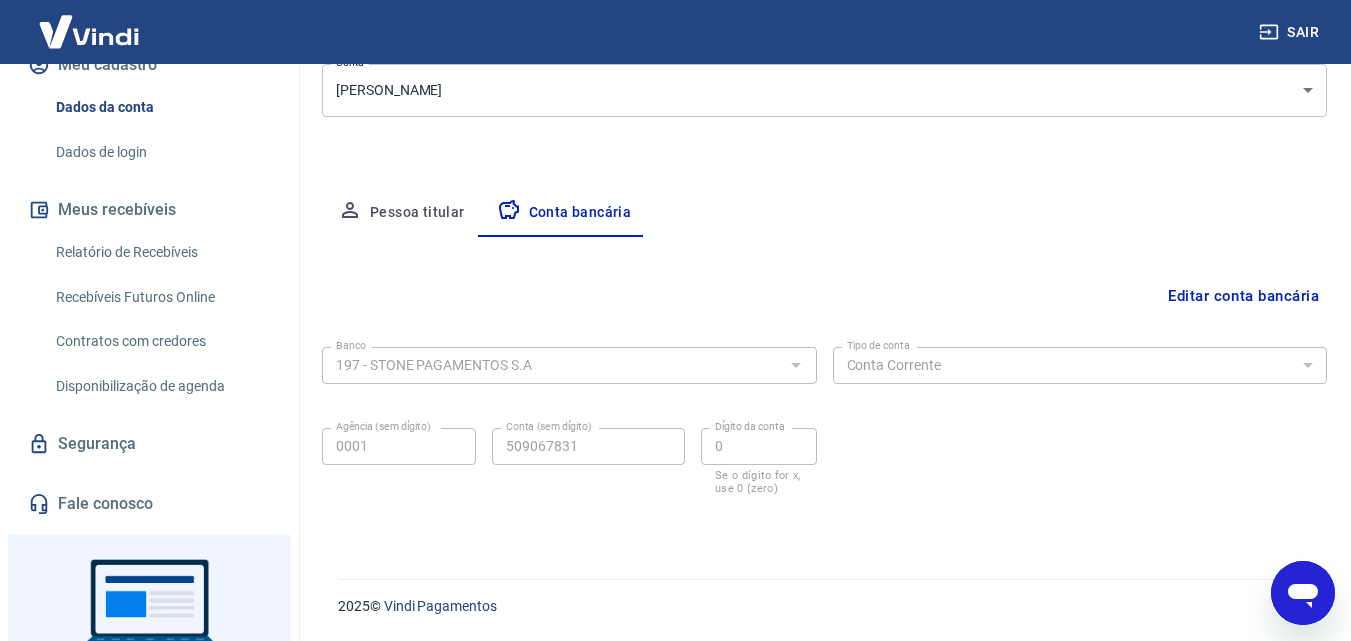click on "Meu cadastro / Dados cadastrais Dados cadastrais Cancelar conta Conta [PERSON_NAME] [object Object] Conta Pessoa titular Conta bancária Editar conta bancária Banco 197 - STONE PAGAMENTOS S.A Banco Tipo de conta Conta Corrente Conta Poupança Tipo de conta Agência (sem dígito) 0001 Agência (sem dígito) Conta (sem dígito) 509067831 Conta (sem dígito) Dígito da conta 0 Dígito da conta Se o dígito for x, use 0 (zero) Atenção Ao cadastrar uma nova conta bancária, faremos um crédito de valor simbólico na conta bancária informada. Este crédito é apenas para verificação de segurança e será feito automaticamente após a alteração da conta. Salvar Cancelar" at bounding box center [824, 174] 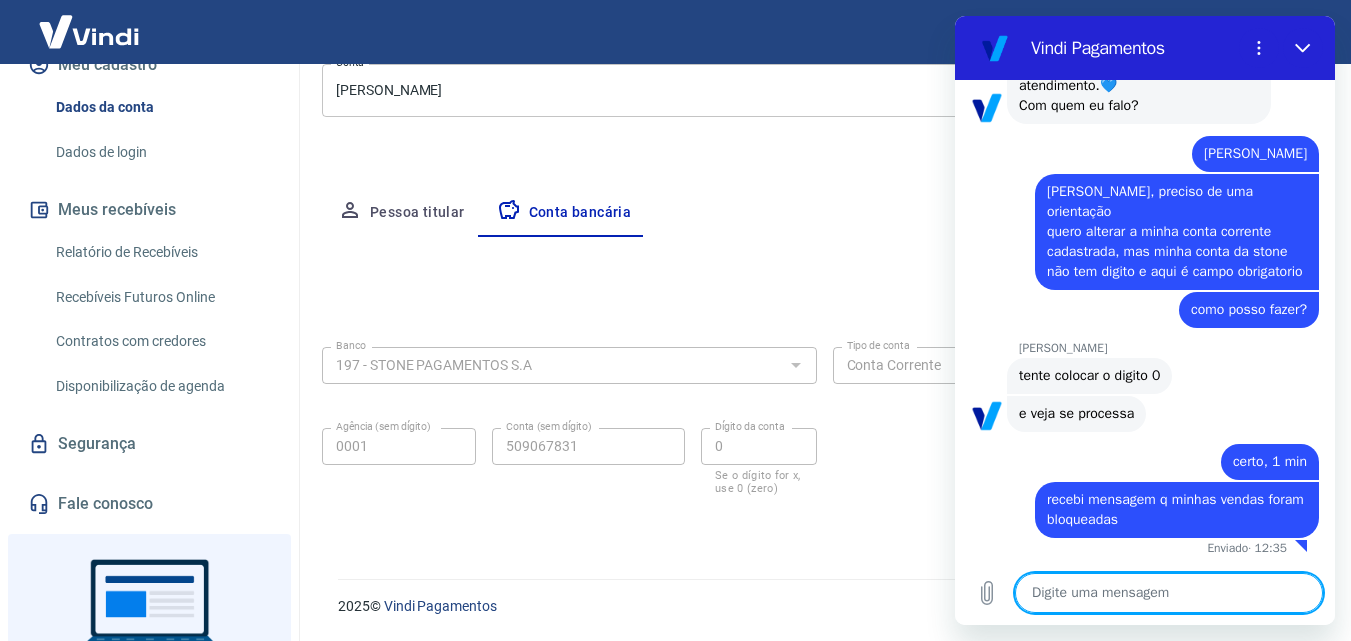 click at bounding box center [1169, 593] 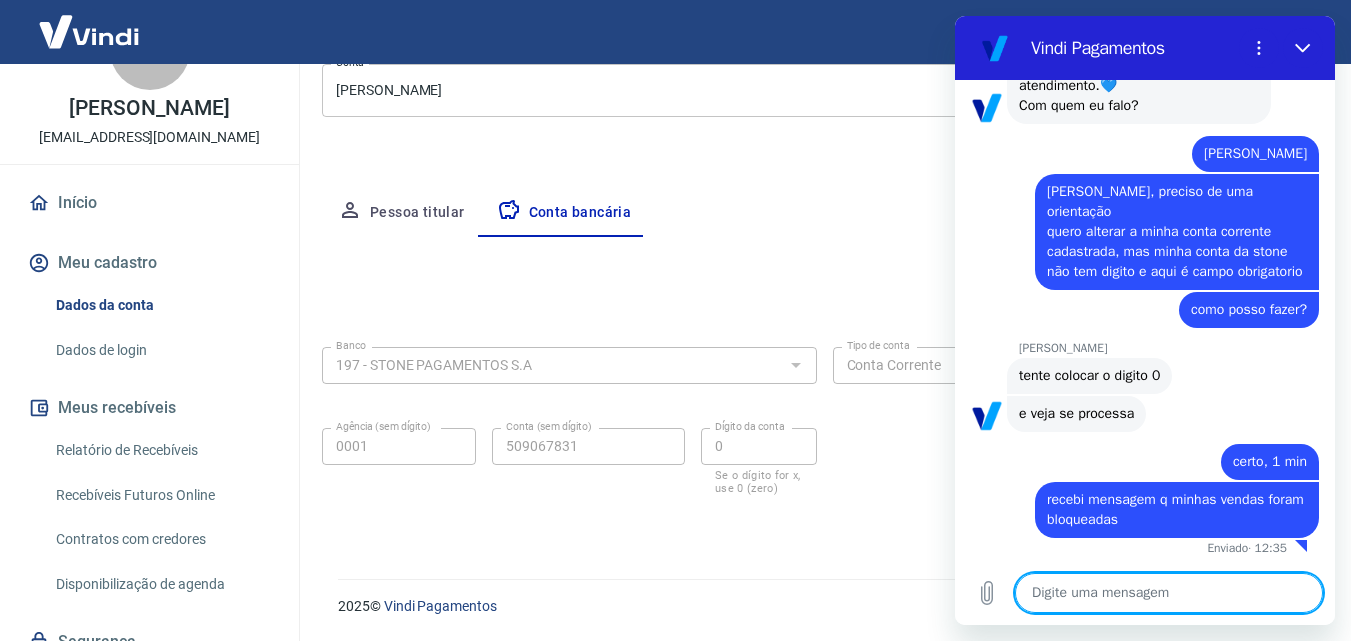 scroll, scrollTop: 50, scrollLeft: 0, axis: vertical 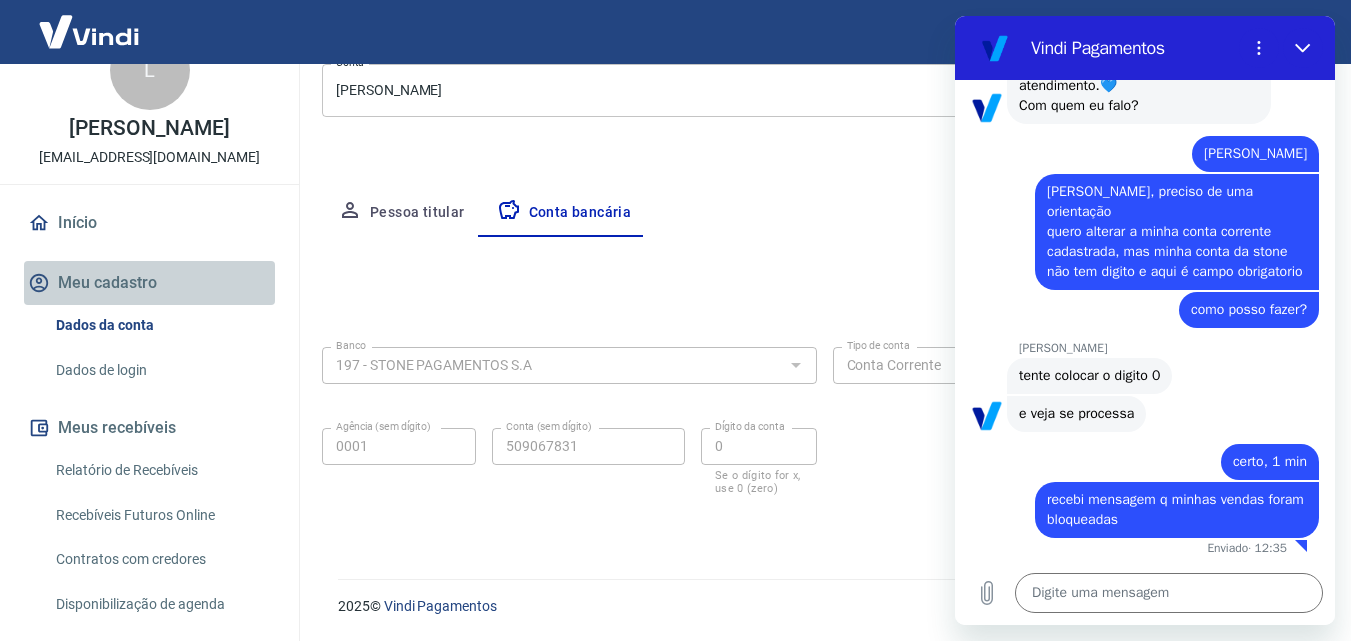 click on "Meu cadastro" at bounding box center [149, 283] 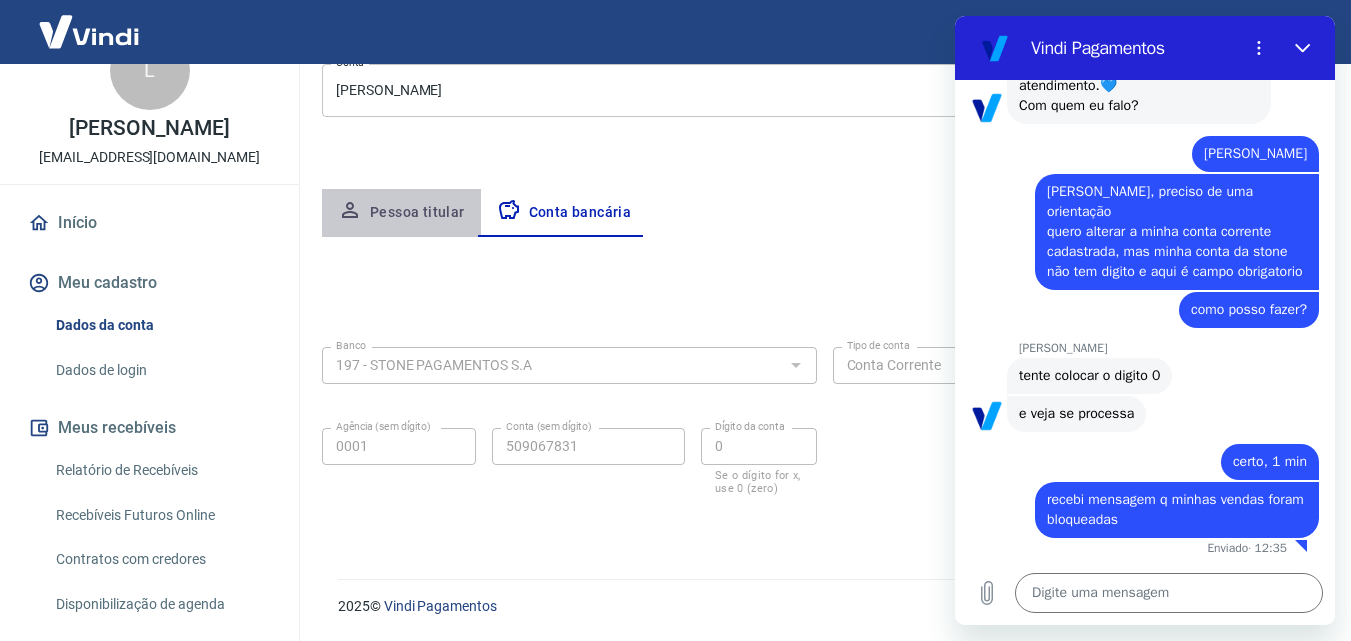 click on "Pessoa titular" at bounding box center (401, 213) 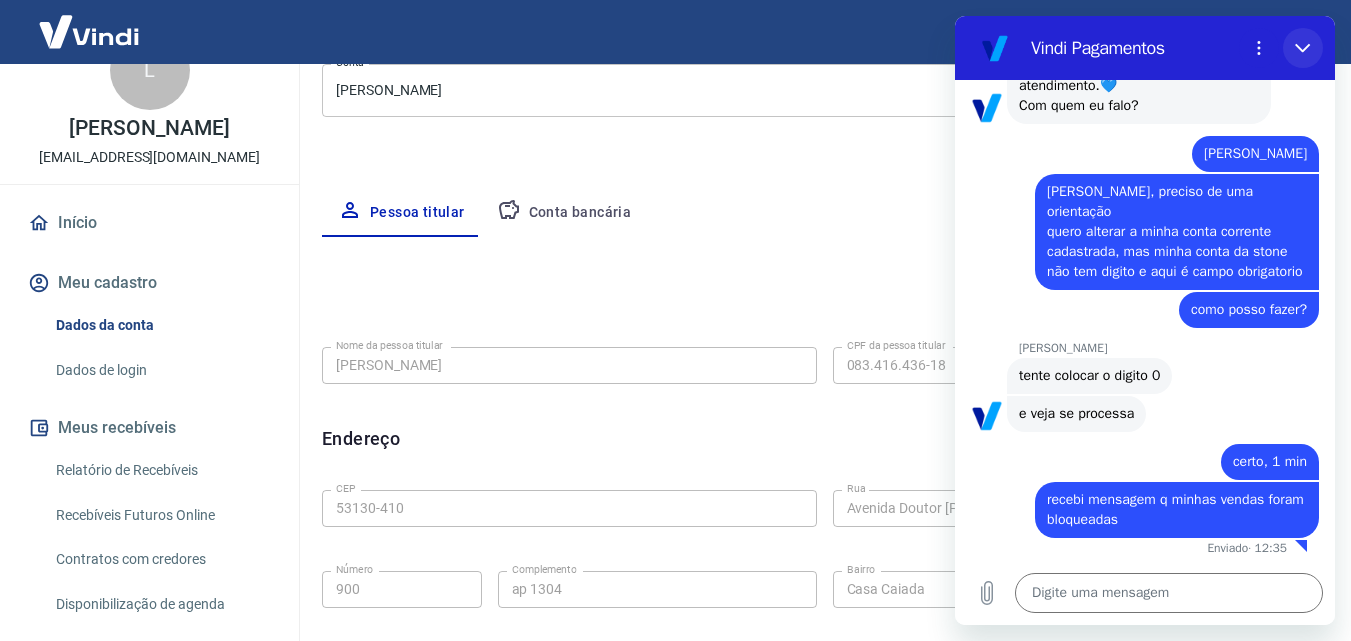 click at bounding box center [1303, 48] 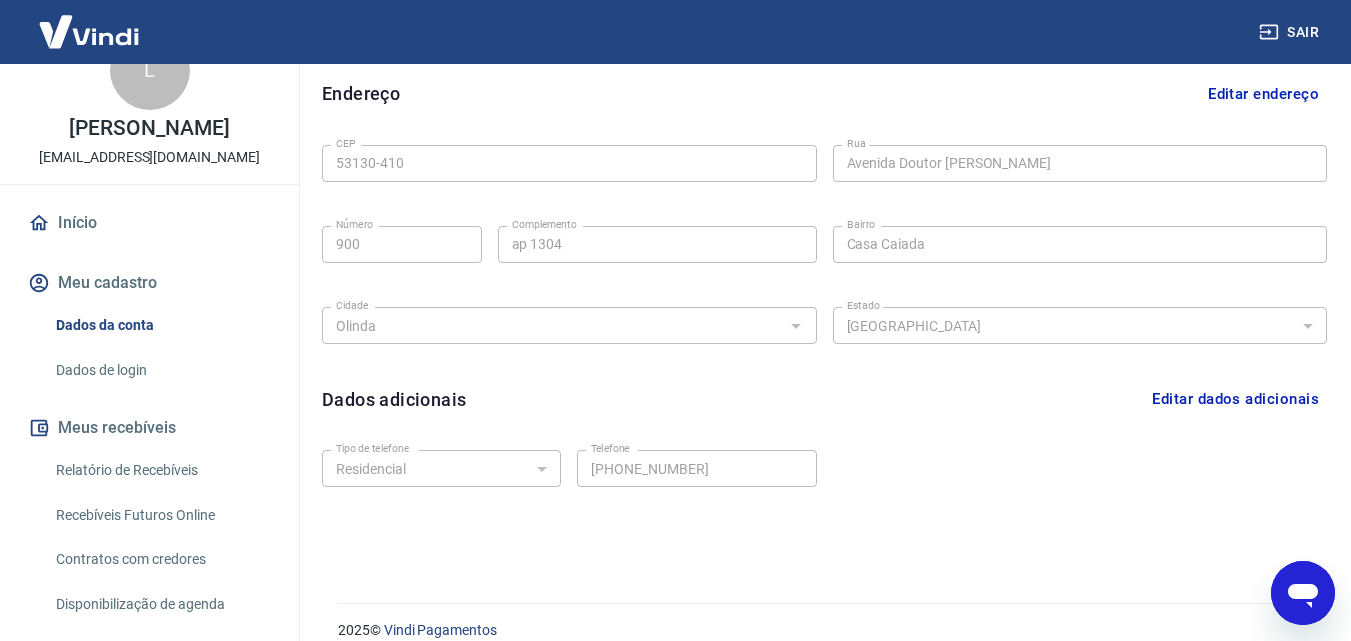 scroll, scrollTop: 639, scrollLeft: 0, axis: vertical 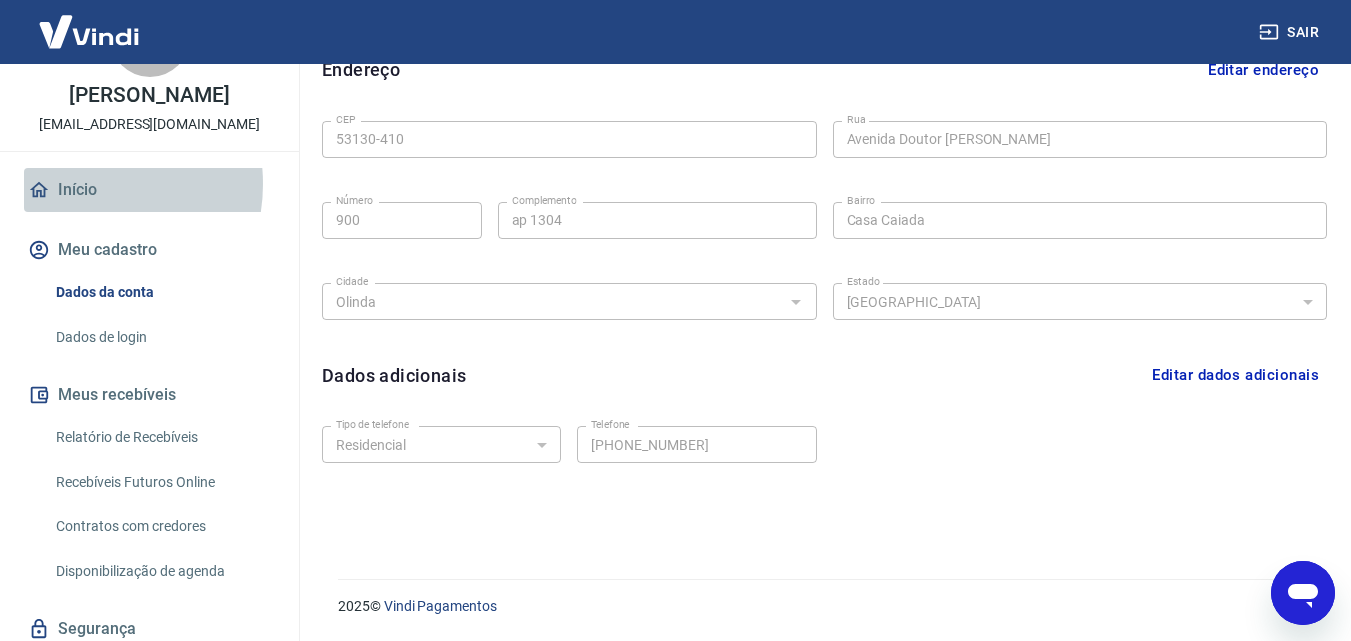 click on "Início" at bounding box center (149, 190) 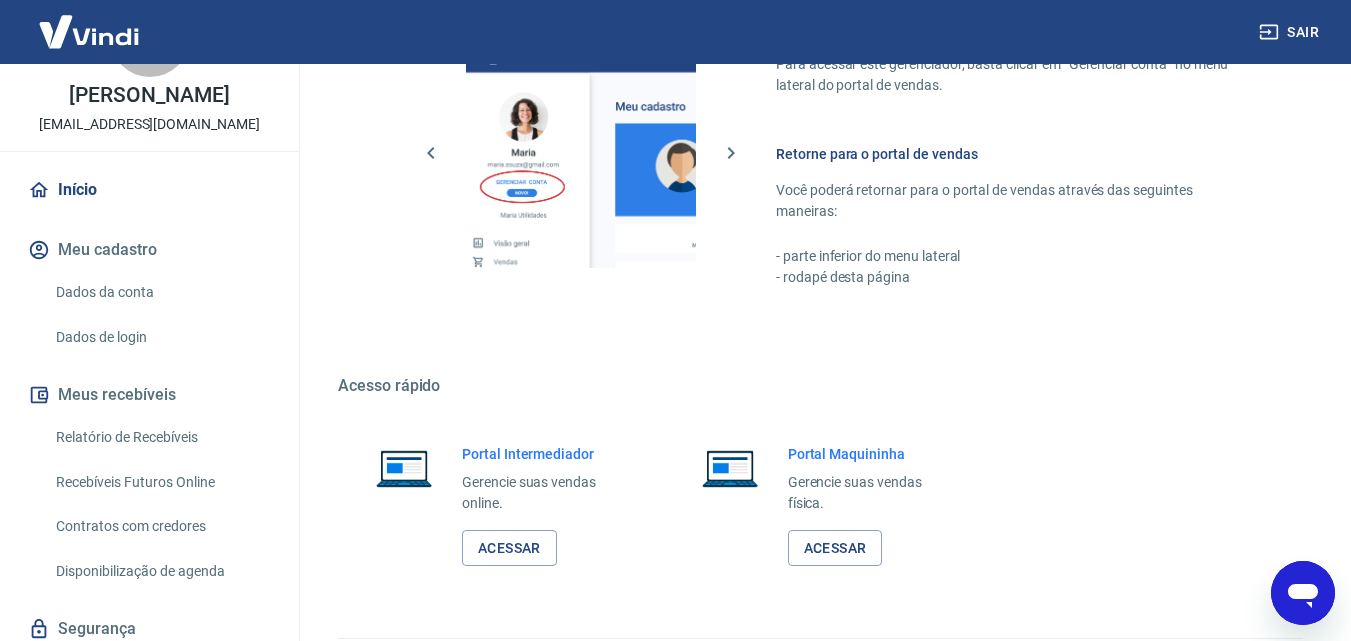 scroll, scrollTop: 1207, scrollLeft: 0, axis: vertical 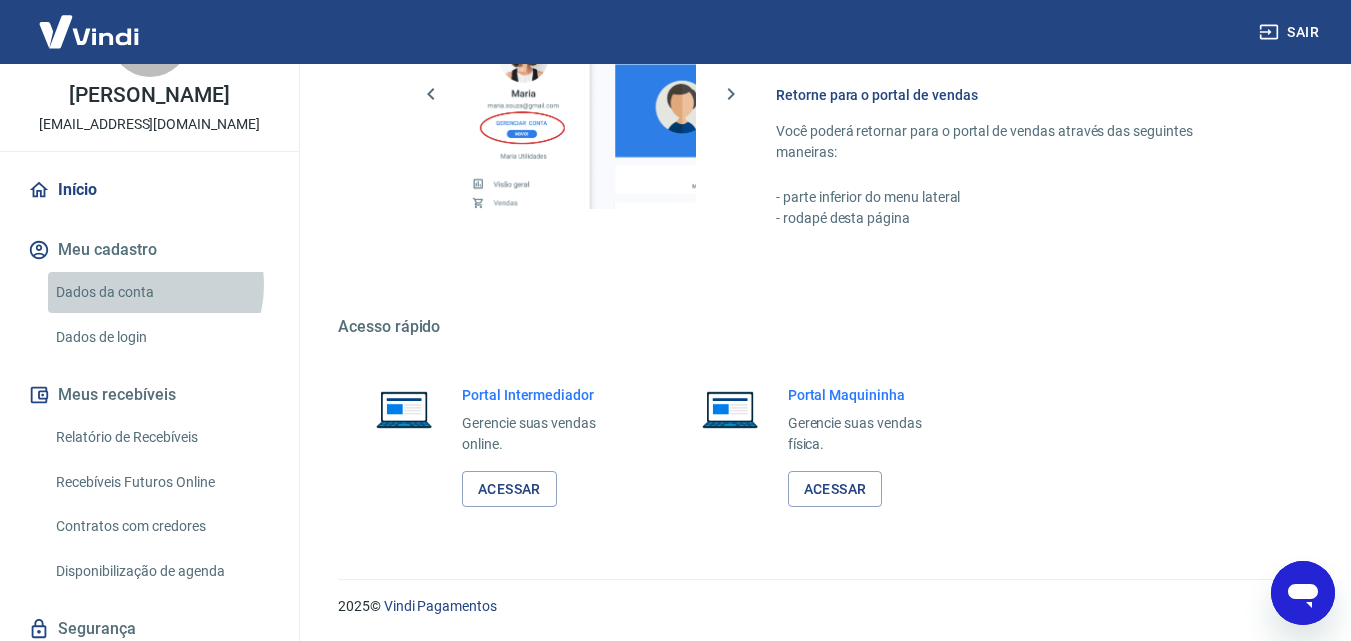 click on "Dados da conta" at bounding box center (161, 292) 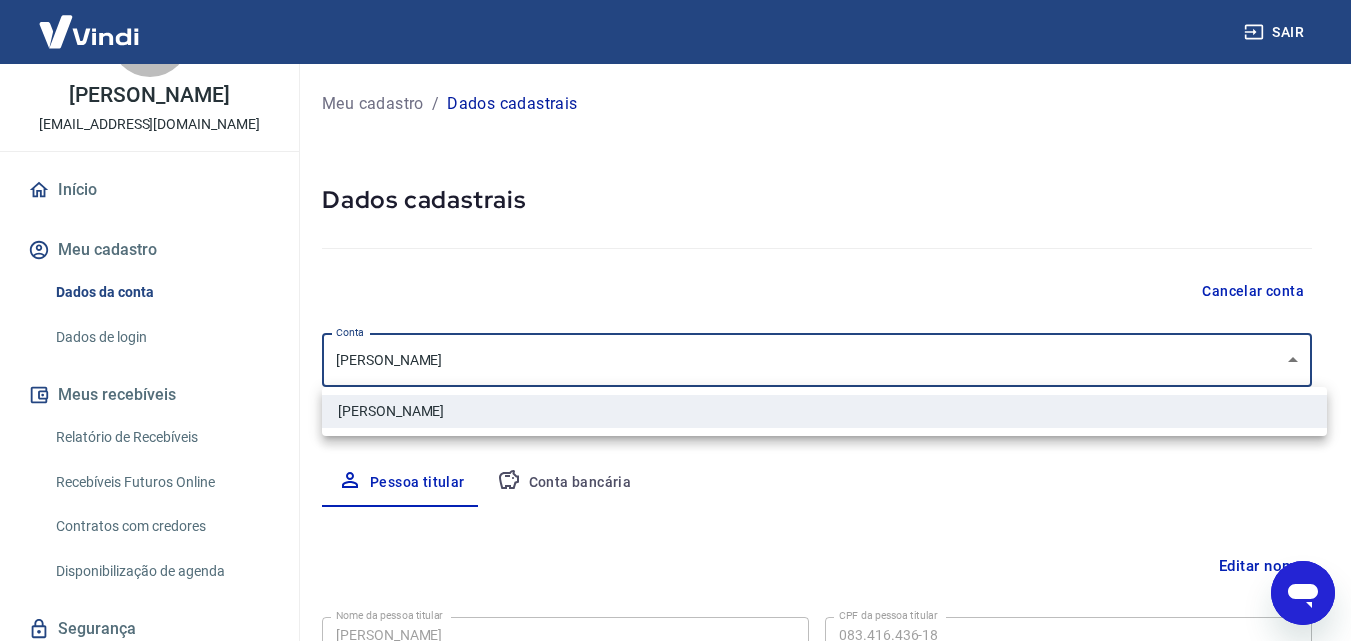 click on "Sair L [PERSON_NAME] [PERSON_NAME][EMAIL_ADDRESS][DOMAIN_NAME] Início Meu cadastro Dados da conta Dados de login Meus recebíveis Relatório de Recebíveis Recebíveis Futuros Online Contratos com credores Disponibilização de agenda Segurança Fale conosco Volte para o portal de gerenciamento de vendas do Intermediador. Voltar para  Intermediador Meu cadastro / Dados cadastrais Dados cadastrais Cancelar conta [PERSON_NAME] [object Object] [PERSON_NAME] titular Conta bancária Editar nome Nome da pessoa titular [PERSON_NAME] Nome da pessoa titular CPF da pessoa titular 083.416.436-18 CPF da pessoa titular Atenção! Seus recebimentos podem ficar temporariamente bloqueados se o nome da pessoa titular for editado. [PERSON_NAME] Endereço Editar endereço CEP 53130-410 CEP [GEOGRAPHIC_DATA][PERSON_NAME] Número Complemento ap 1304 Complemento [GEOGRAPHIC_DATA] [GEOGRAPHIC_DATA] [GEOGRAPHIC_DATA] [GEOGRAPHIC_DATA] [GEOGRAPHIC_DATA] [GEOGRAPHIC_DATA] [GEOGRAPHIC_DATA] [GEOGRAPHIC_DATA] [GEOGRAPHIC_DATA] [GEOGRAPHIC_DATA] [GEOGRAPHIC_DATA]" at bounding box center (675, 320) 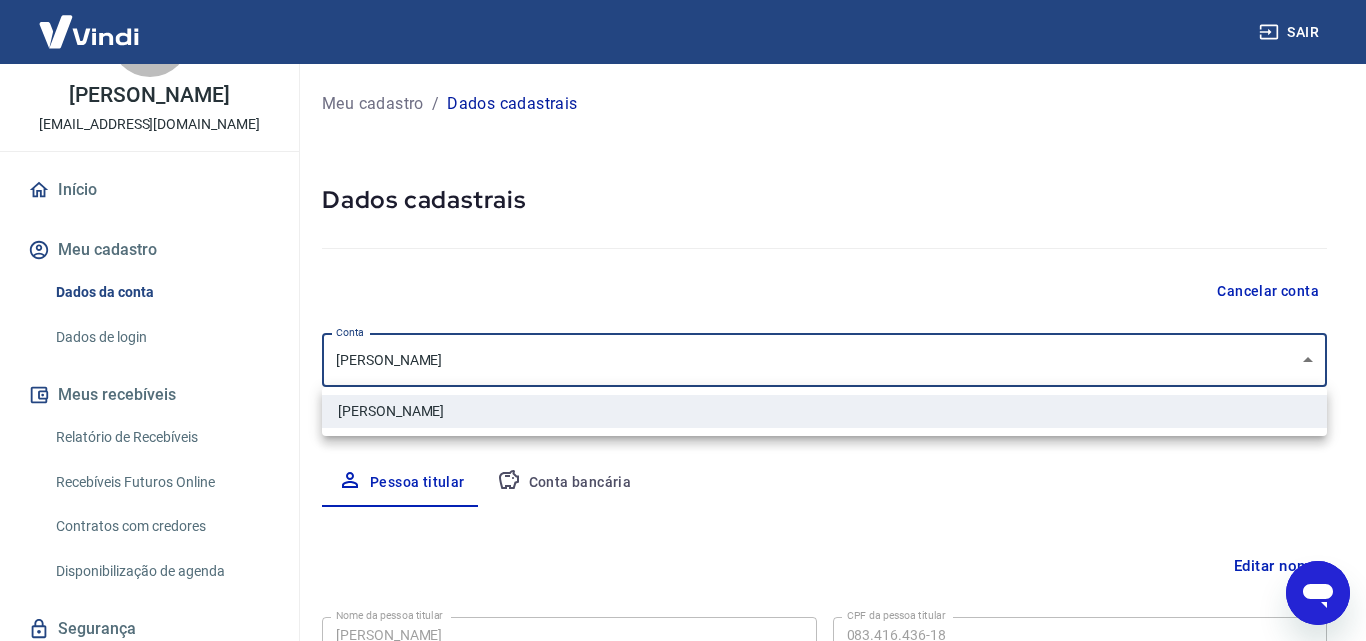 click at bounding box center [683, 320] 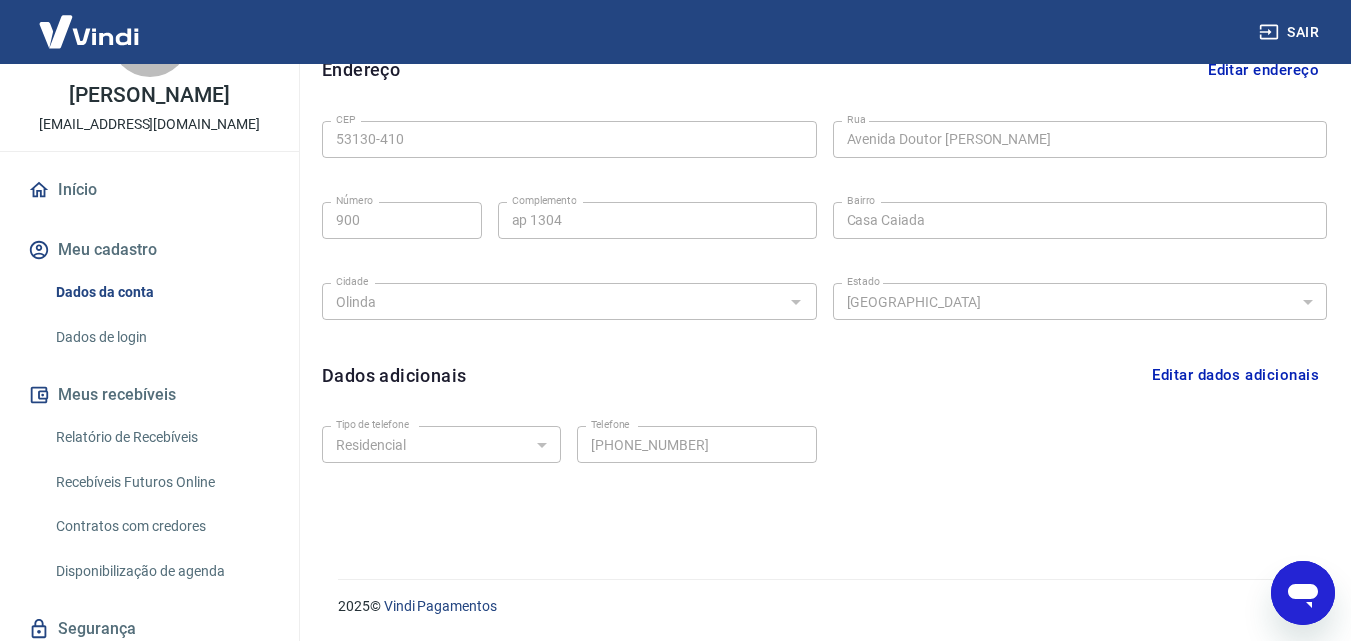 scroll, scrollTop: 79, scrollLeft: 0, axis: vertical 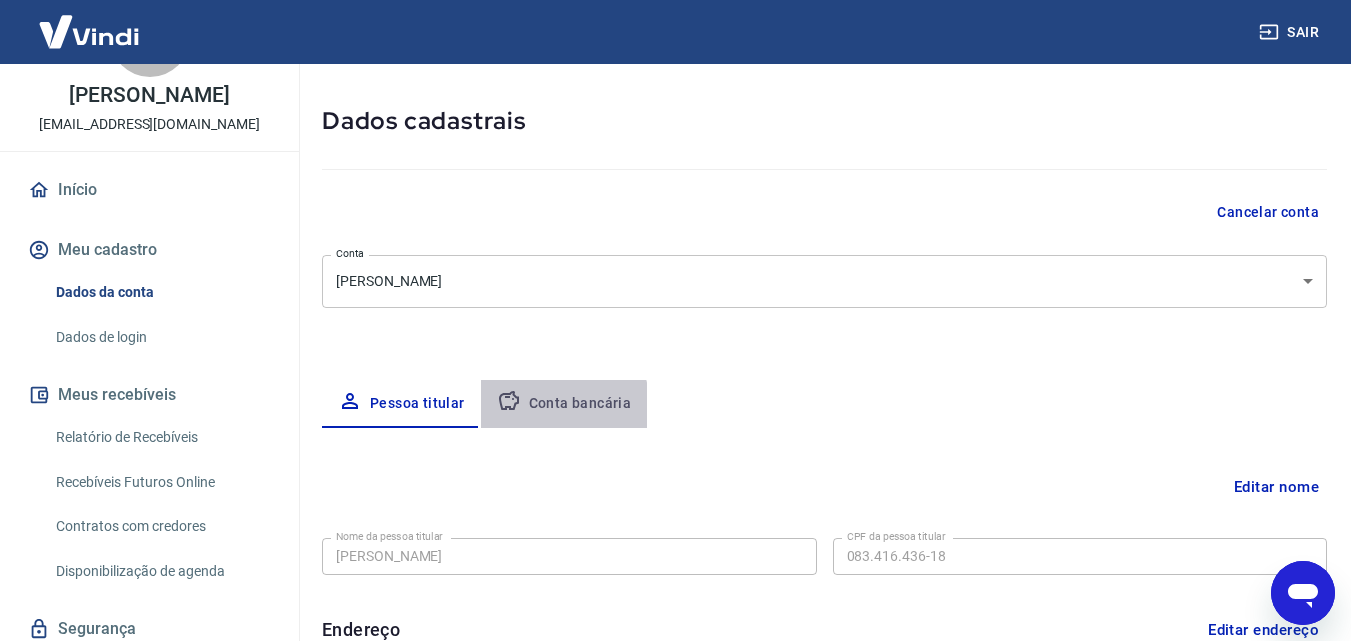 click on "Conta bancária" at bounding box center (564, 404) 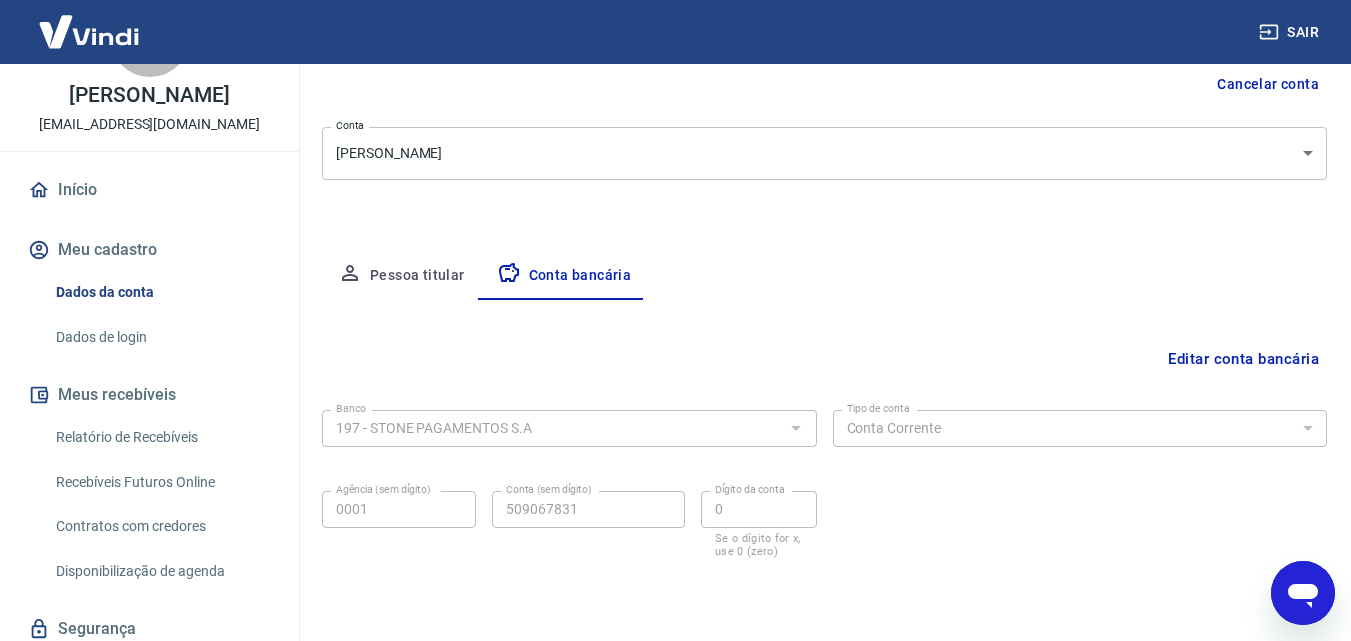 scroll, scrollTop: 270, scrollLeft: 0, axis: vertical 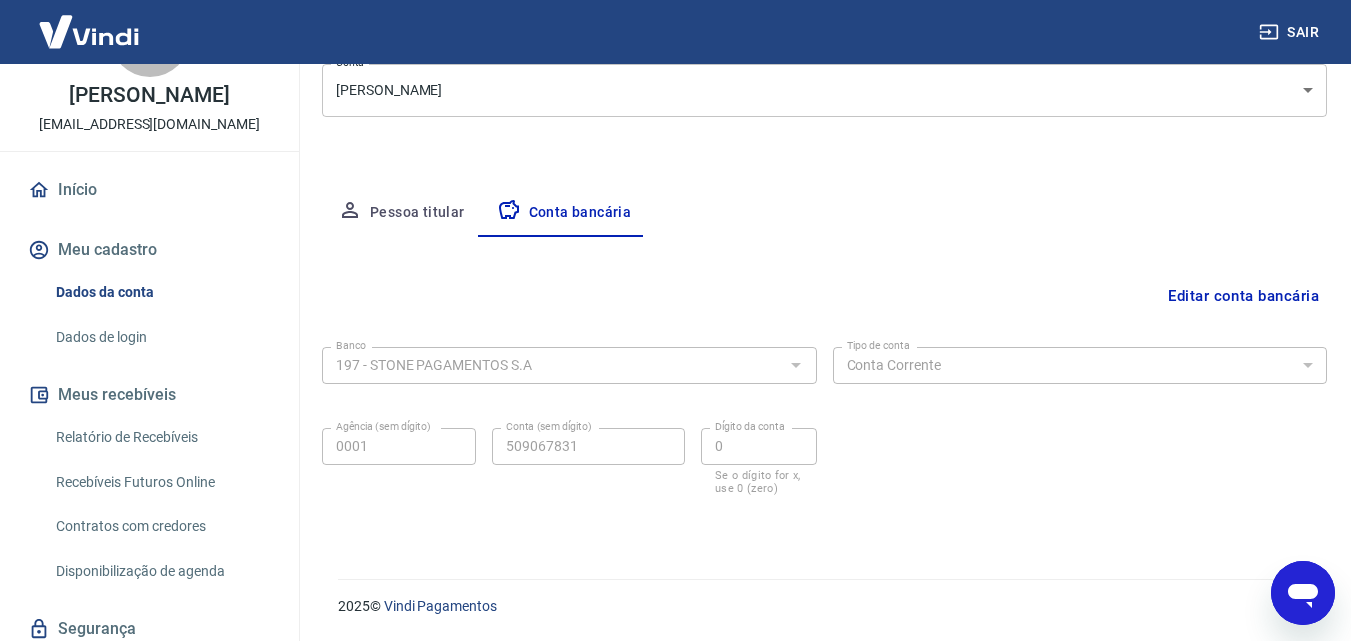 click 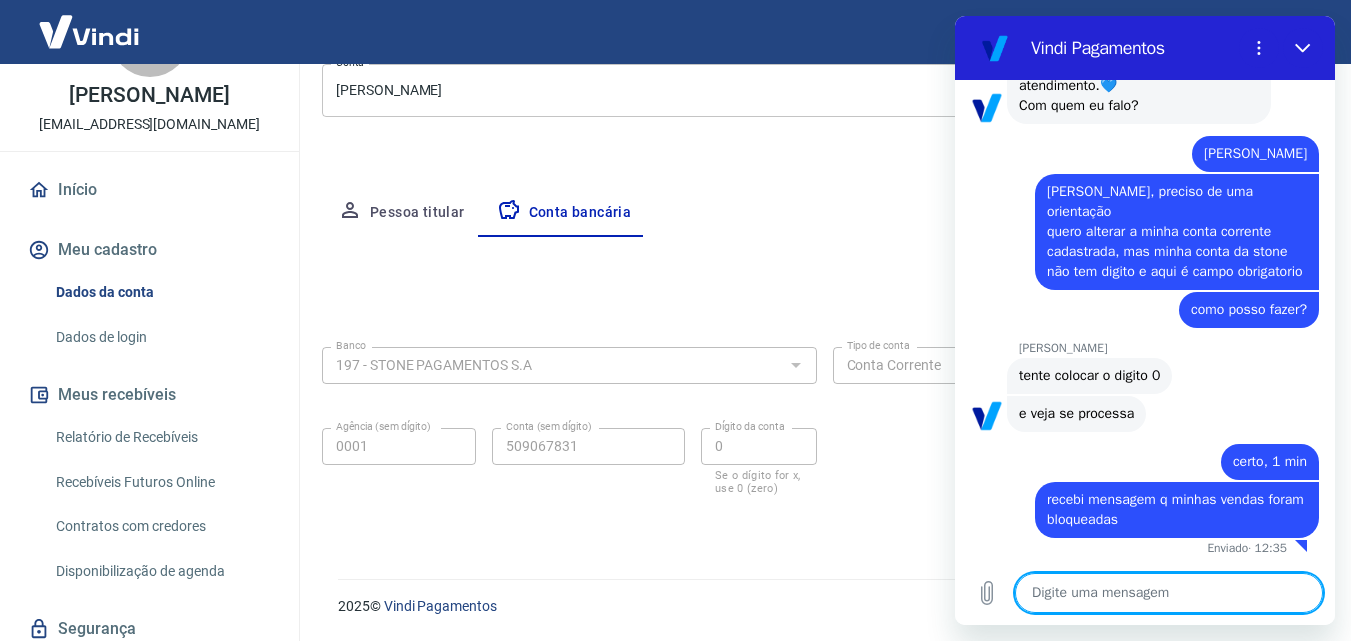 click at bounding box center (1169, 593) 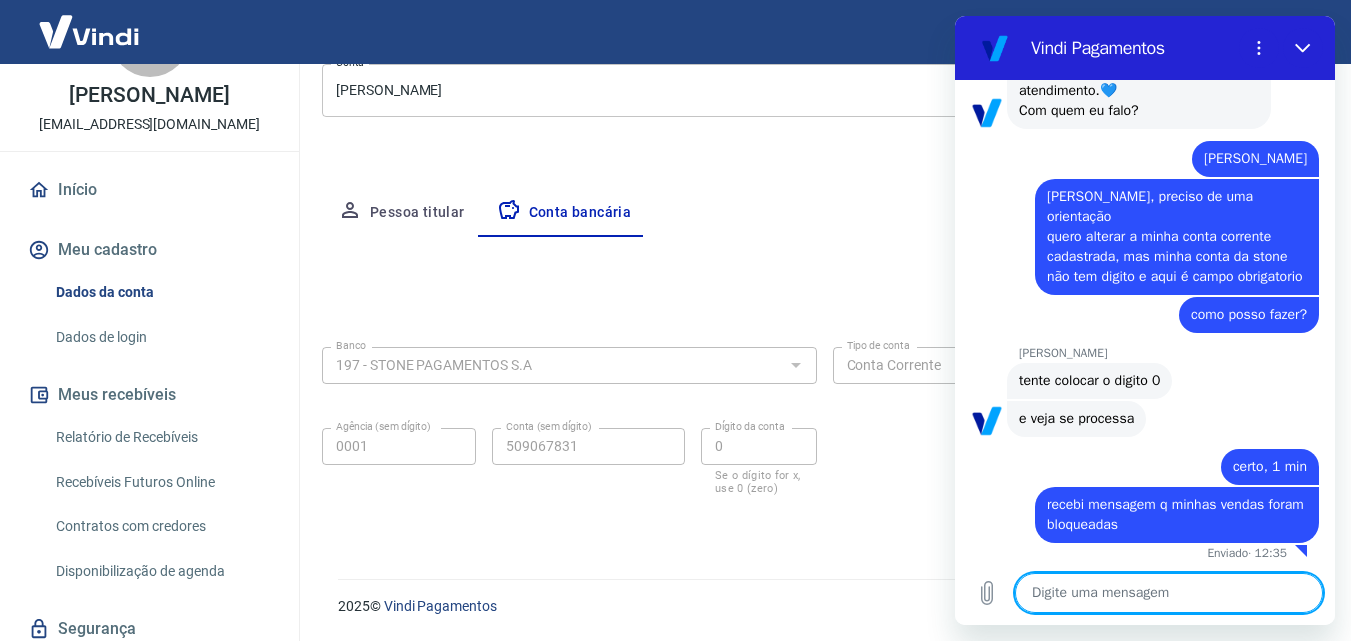 scroll, scrollTop: 1940, scrollLeft: 0, axis: vertical 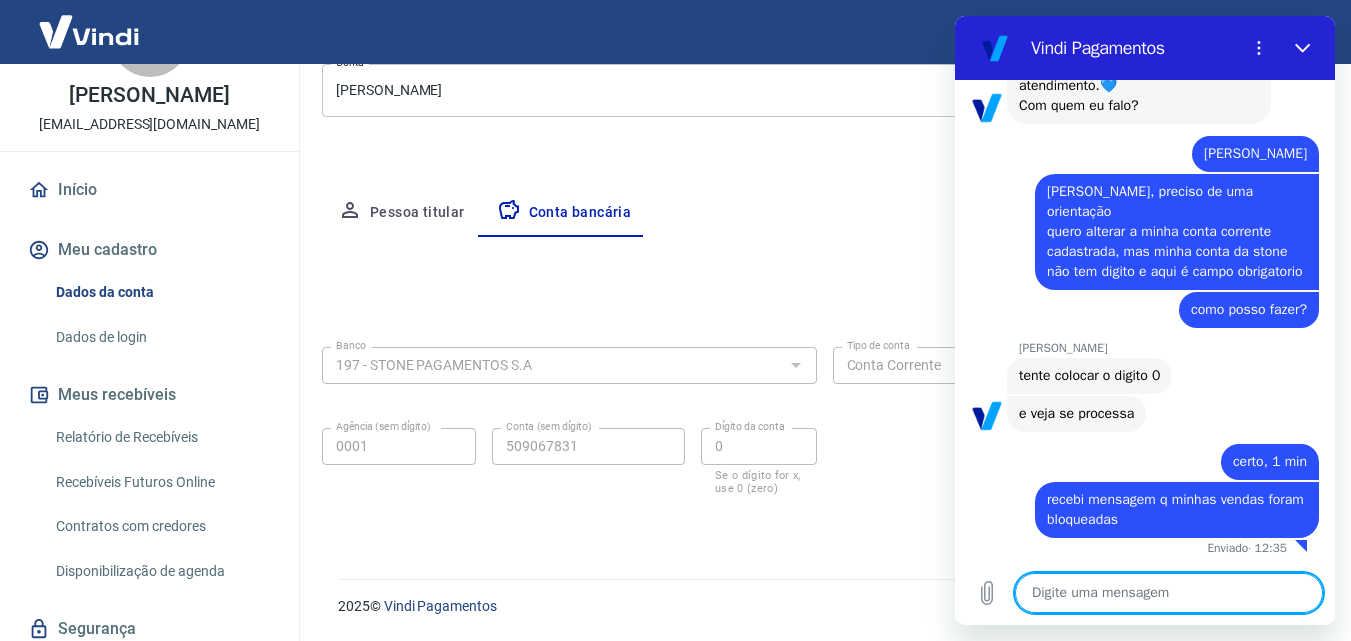 click at bounding box center (1169, 593) 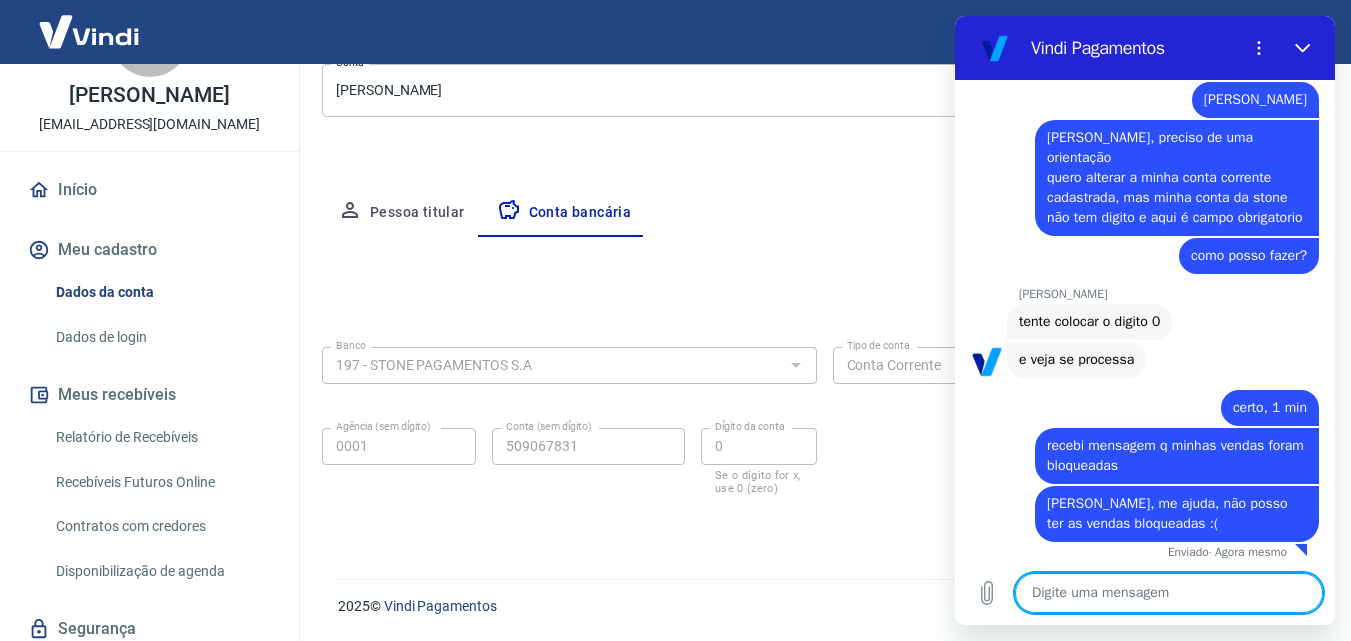 scroll, scrollTop: 1998, scrollLeft: 0, axis: vertical 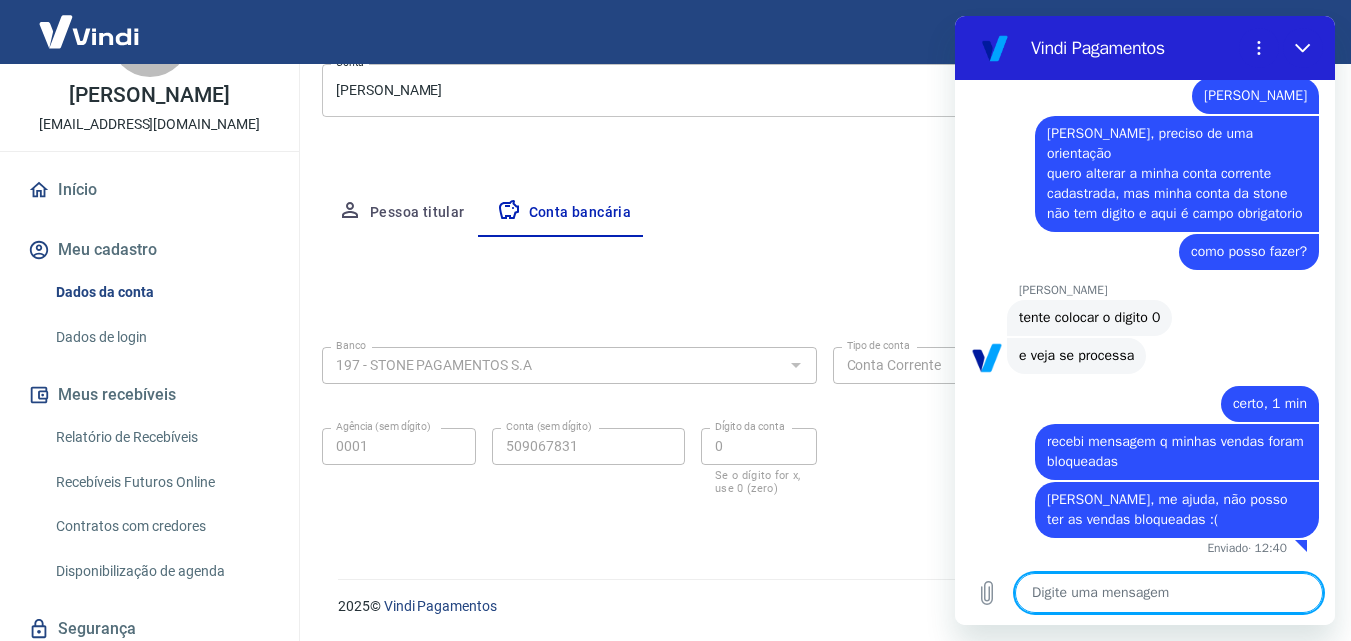 click at bounding box center [1169, 593] 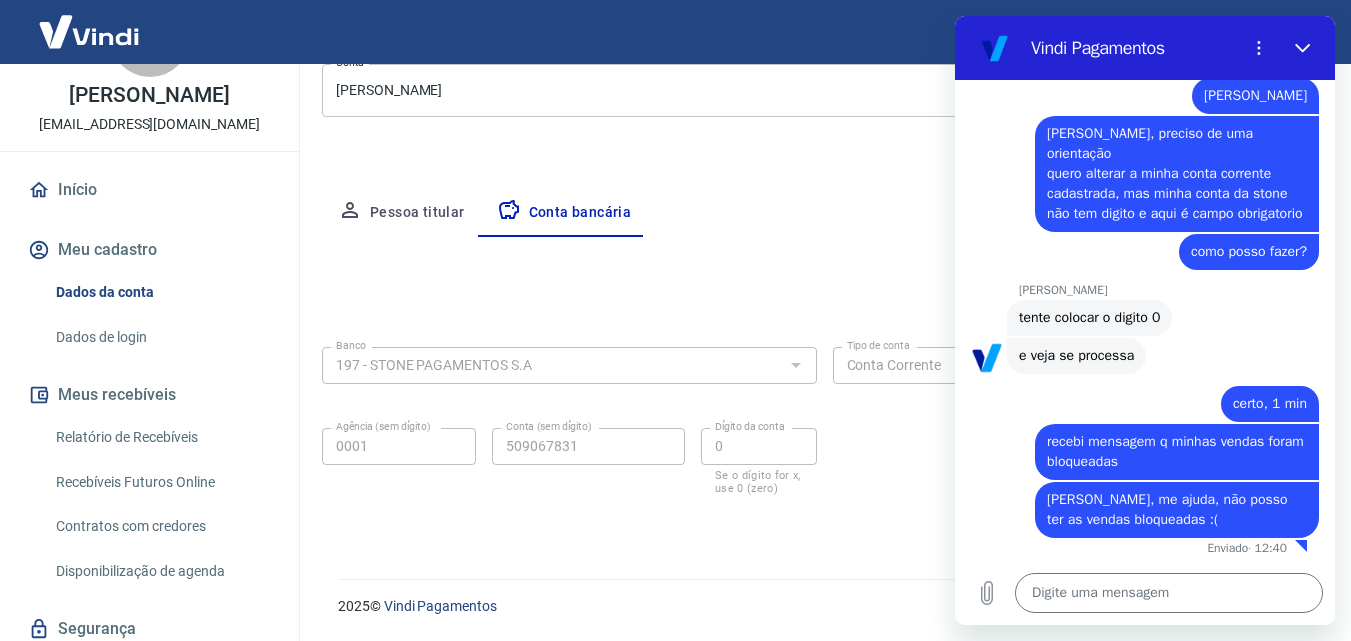 click on "Meu cadastro / Dados cadastrais Dados cadastrais Cancelar conta Conta [PERSON_NAME] [object Object] Conta Pessoa titular Conta bancária Editar conta bancária Banco 197 - STONE PAGAMENTOS S.A Banco Tipo de conta Conta Corrente Conta Poupança Tipo de conta Agência (sem dígito) 0001 Agência (sem dígito) Conta (sem dígito) 509067831 Conta (sem dígito) Dígito da conta 0 Dígito da conta Se o dígito for x, use 0 (zero) Atenção Ao cadastrar uma nova conta bancária, faremos um crédito de valor simbólico na conta bancária informada. Este crédito é apenas para verificação de segurança e será feito automaticamente após a alteração da conta. Salvar Cancelar" at bounding box center (824, 174) 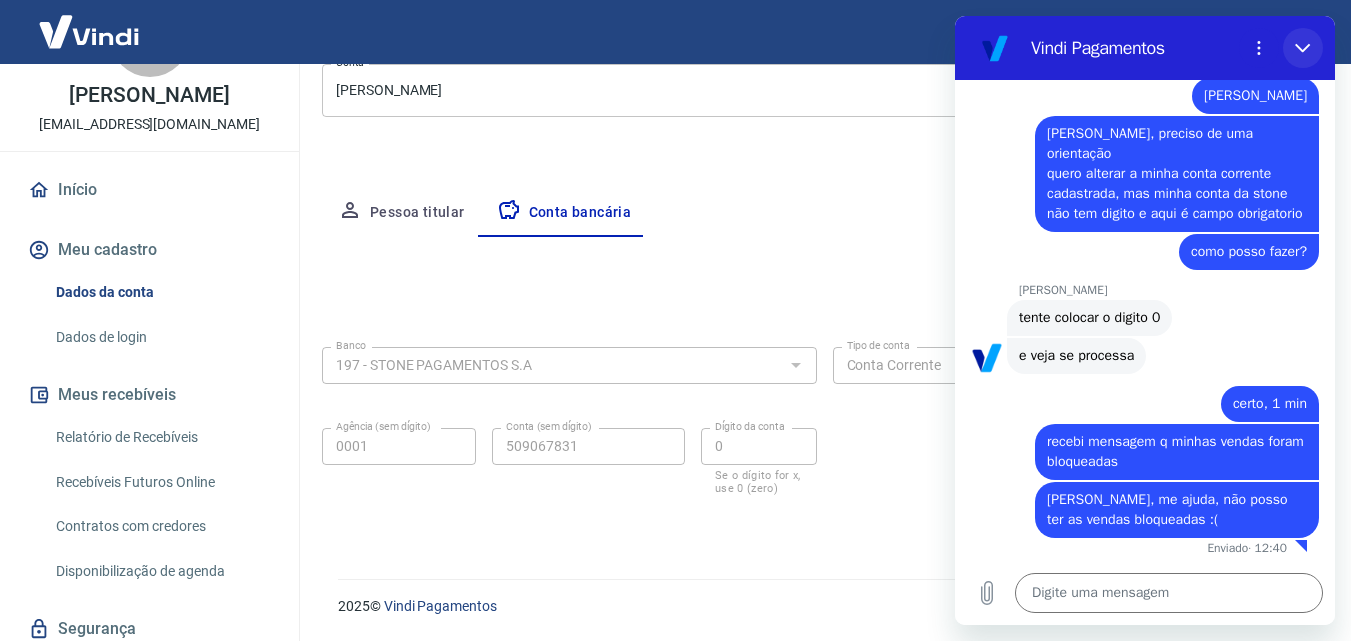 click at bounding box center (1303, 48) 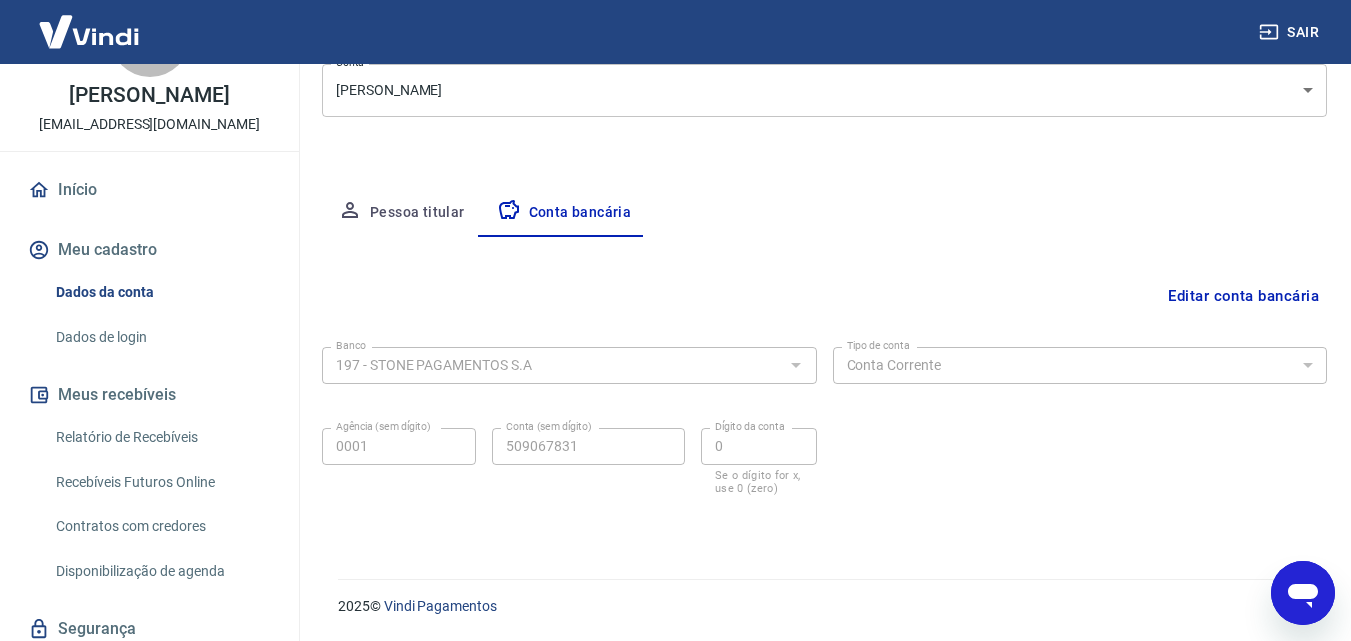 click at bounding box center [1303, 593] 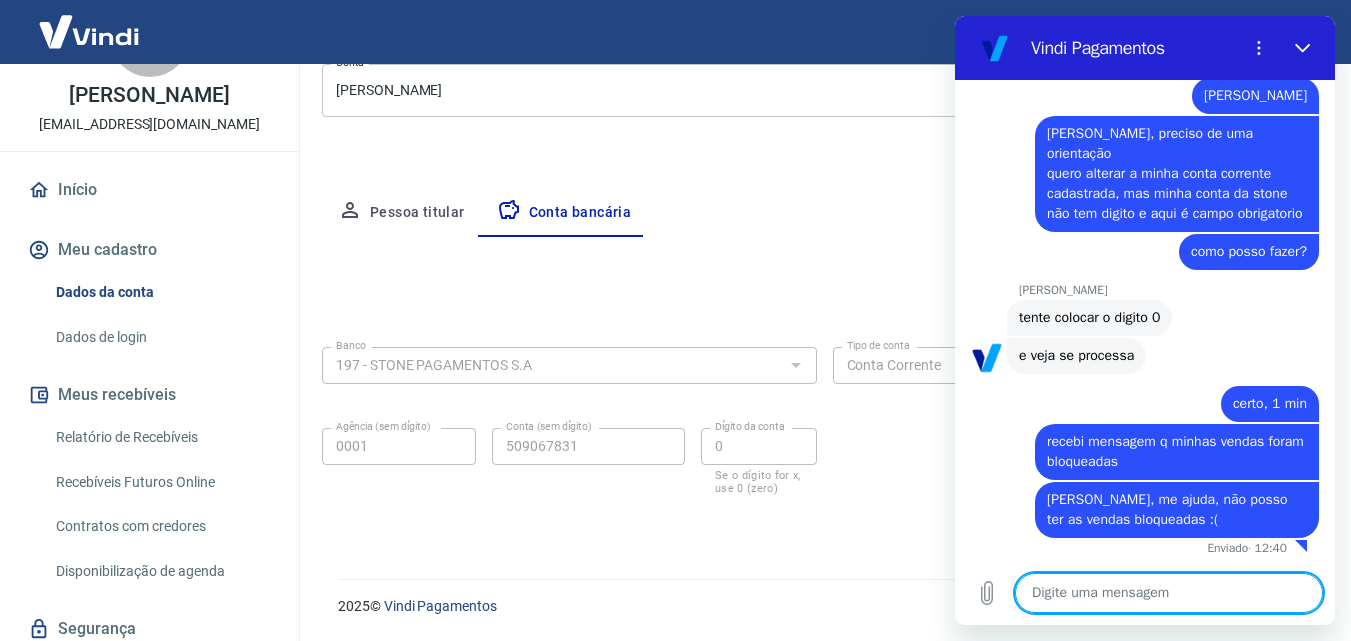 click at bounding box center [1169, 593] 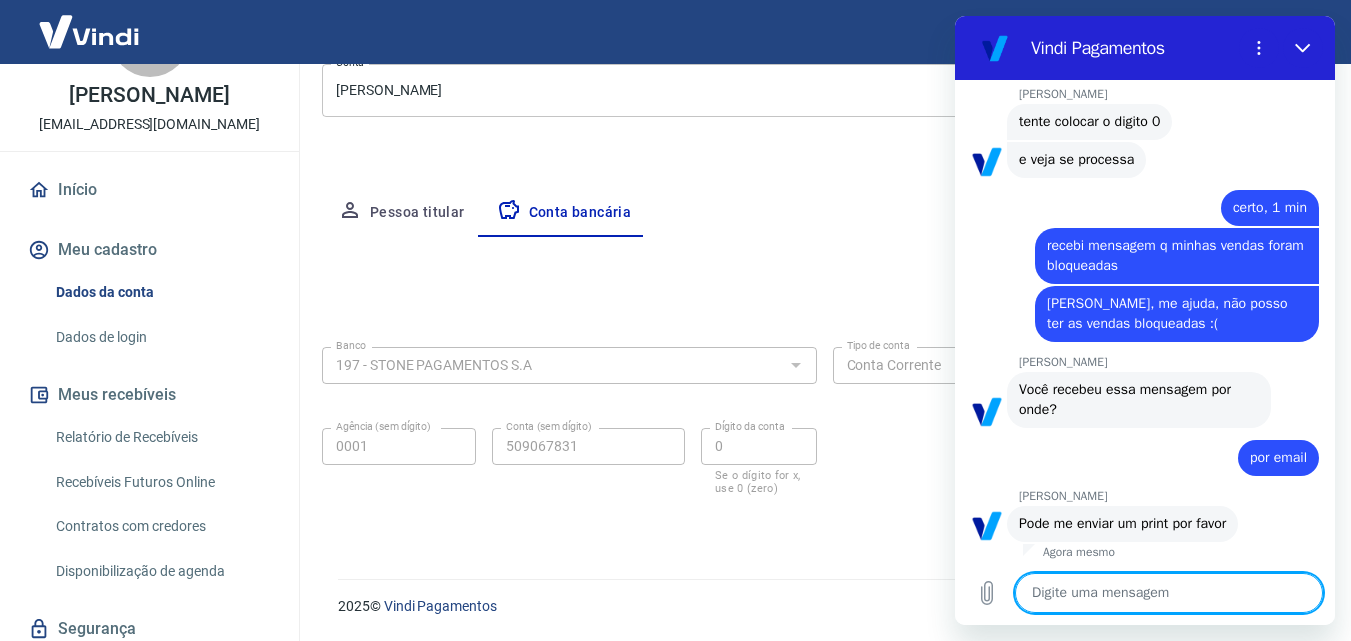 scroll, scrollTop: 2198, scrollLeft: 0, axis: vertical 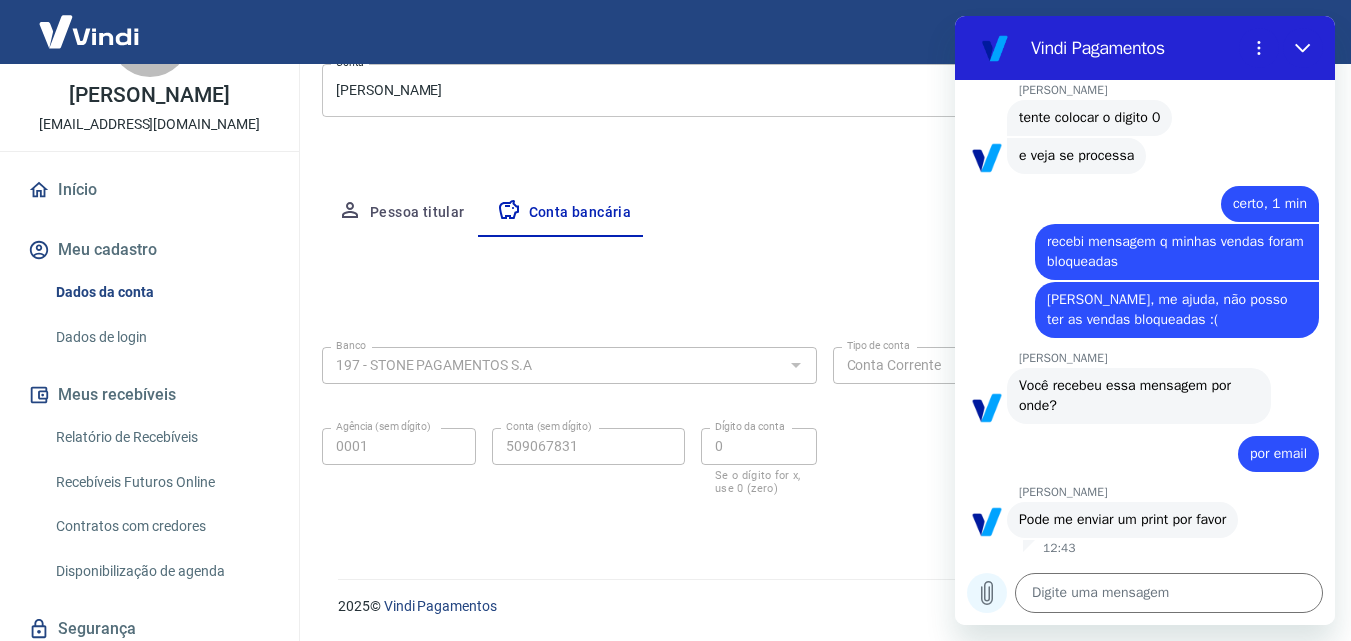 click 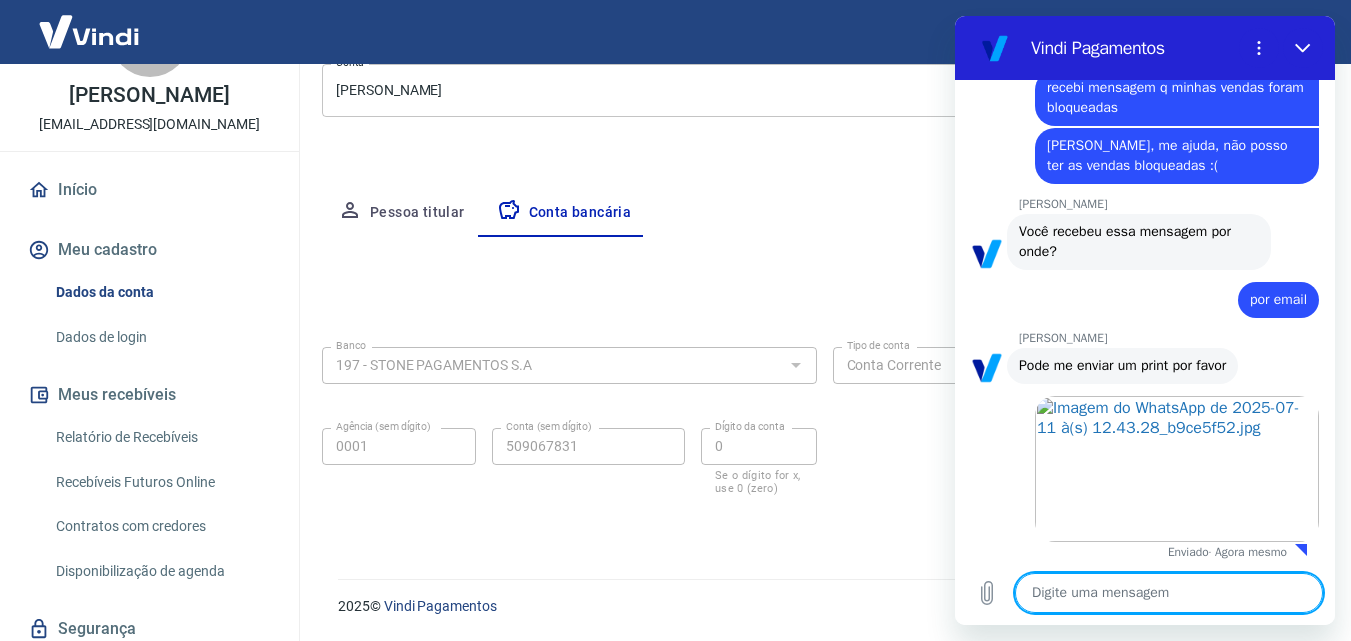 scroll, scrollTop: 2356, scrollLeft: 0, axis: vertical 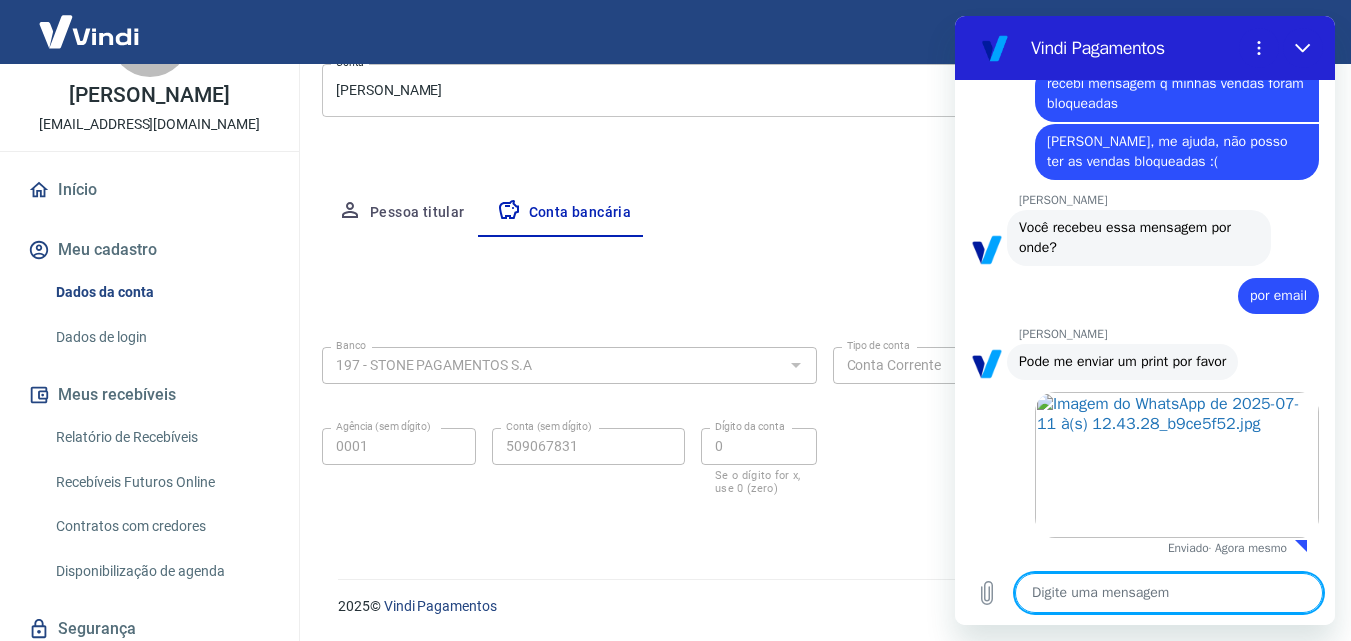 click at bounding box center [1169, 593] 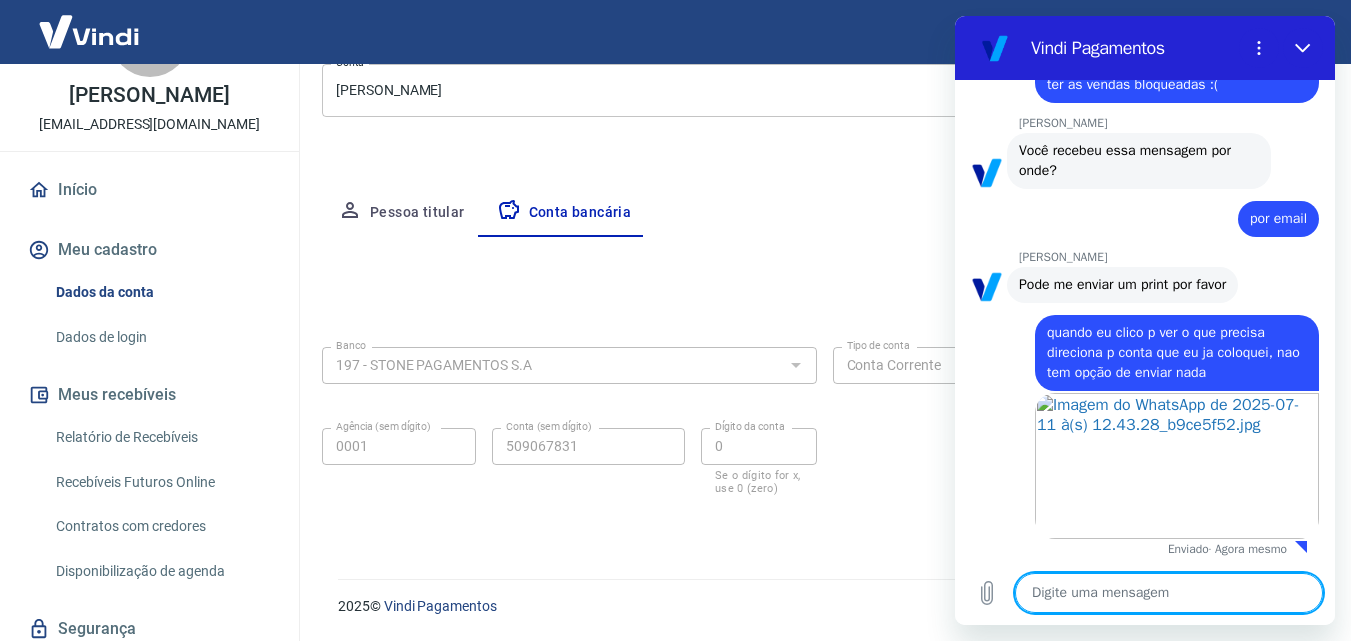 scroll, scrollTop: 2434, scrollLeft: 0, axis: vertical 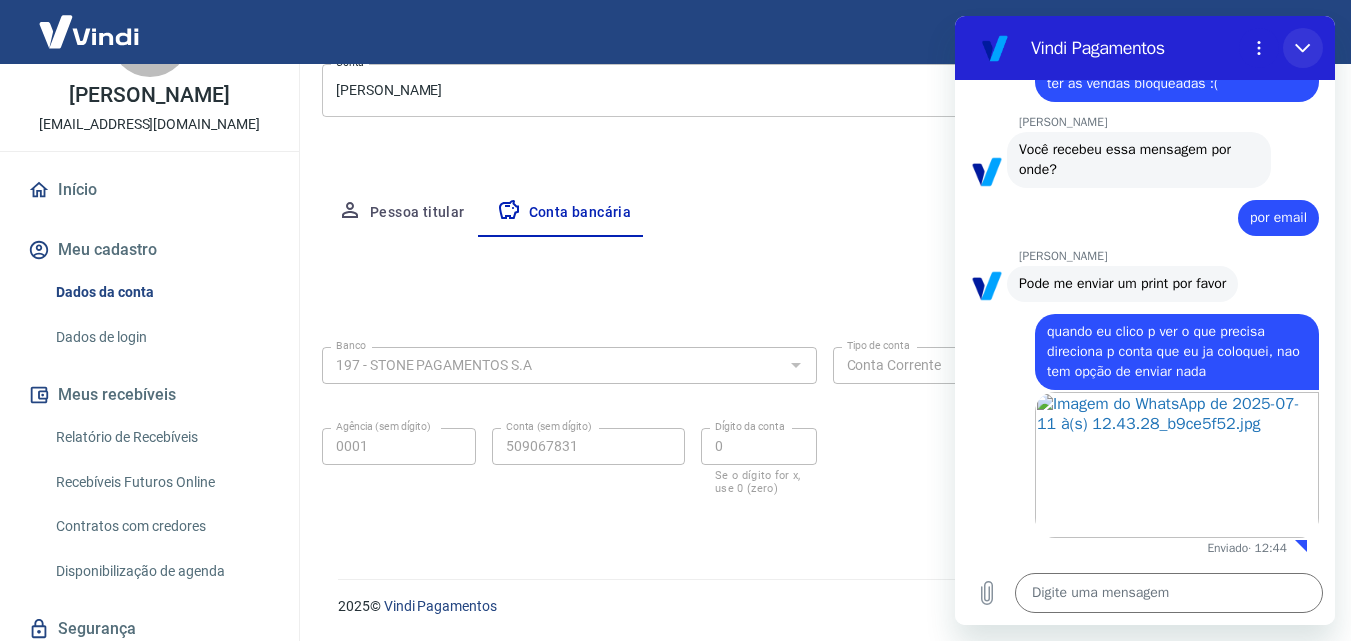 click 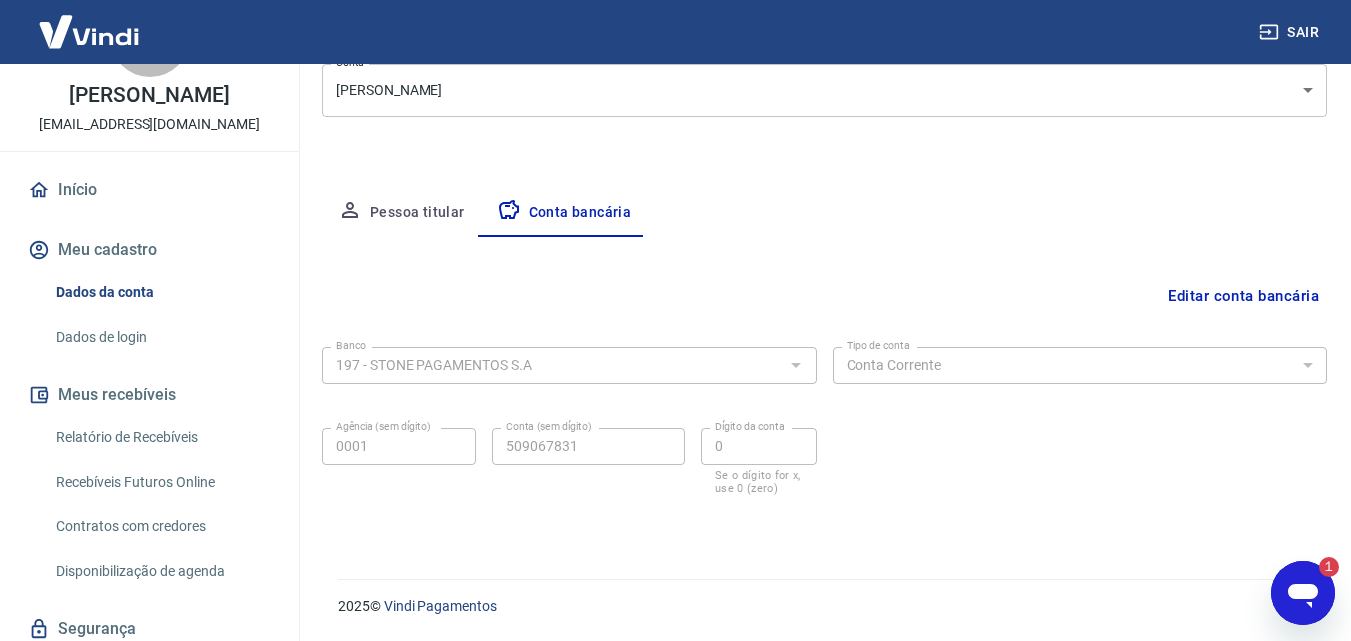 scroll, scrollTop: 0, scrollLeft: 0, axis: both 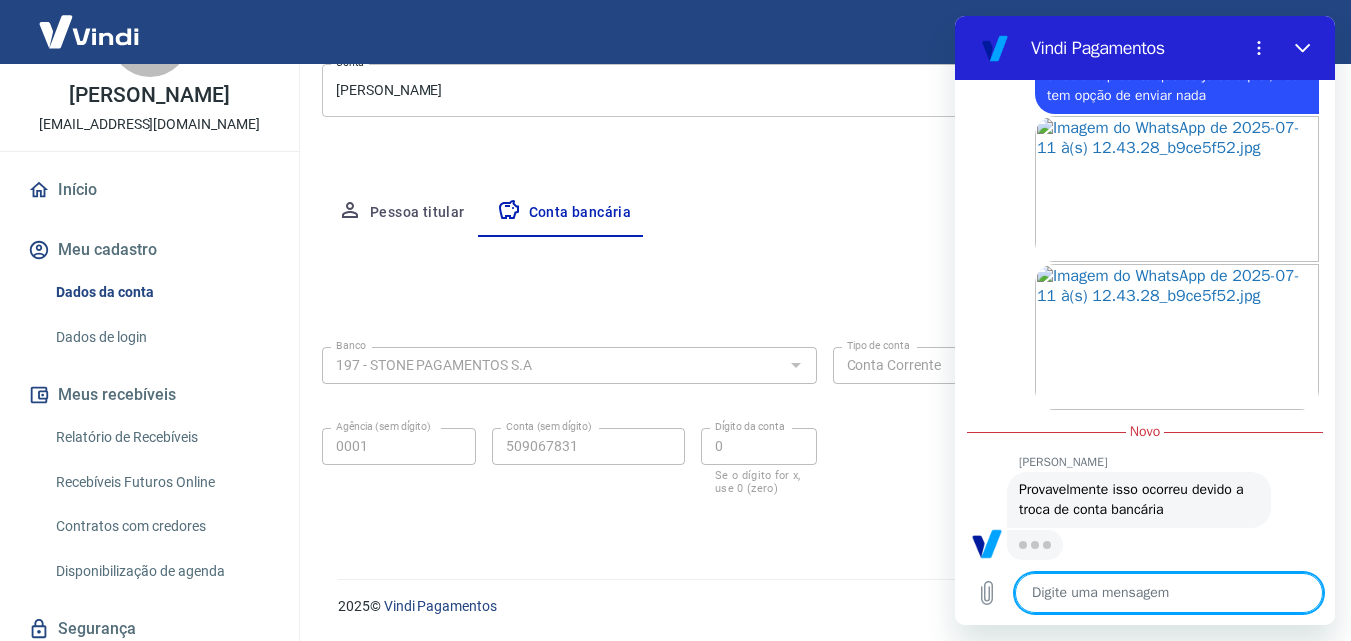 click at bounding box center (1169, 593) 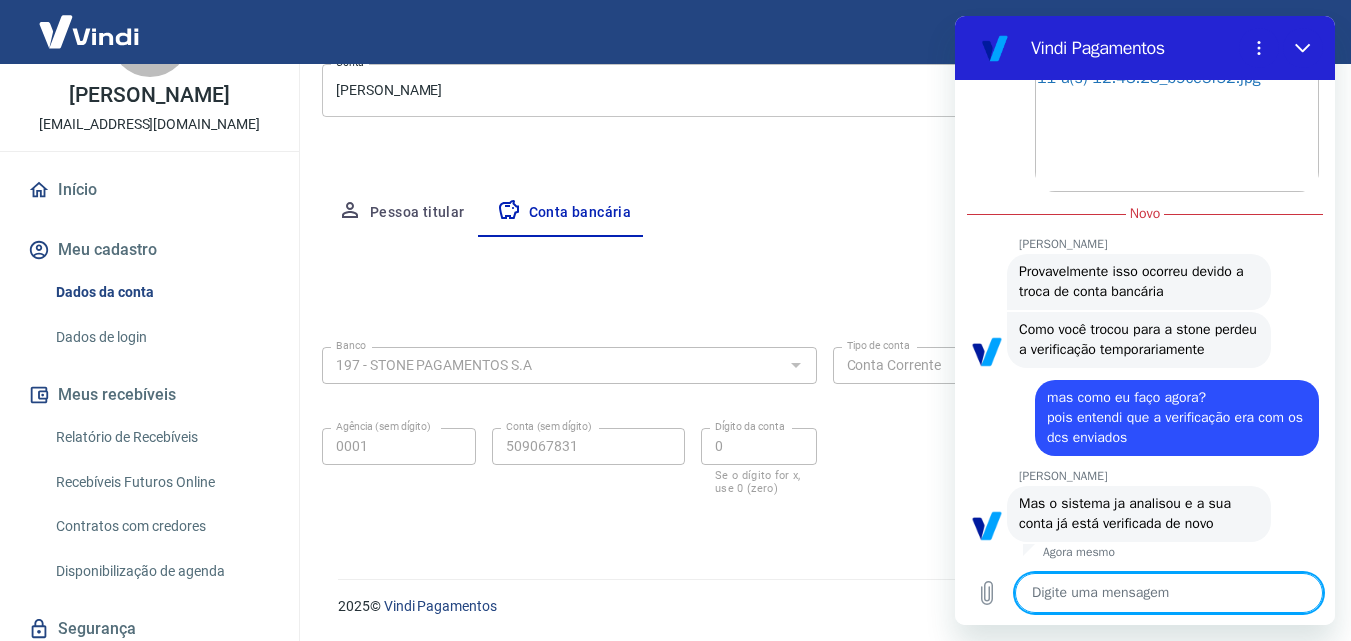 scroll, scrollTop: 2952, scrollLeft: 0, axis: vertical 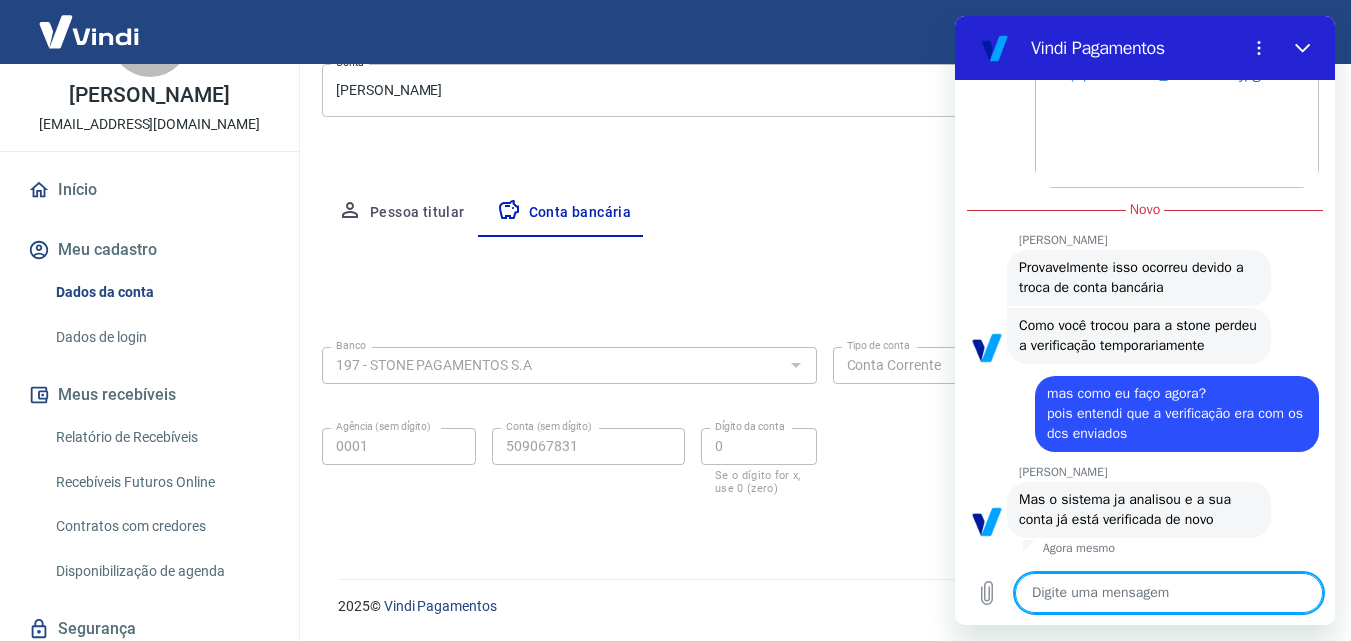 click at bounding box center [1169, 593] 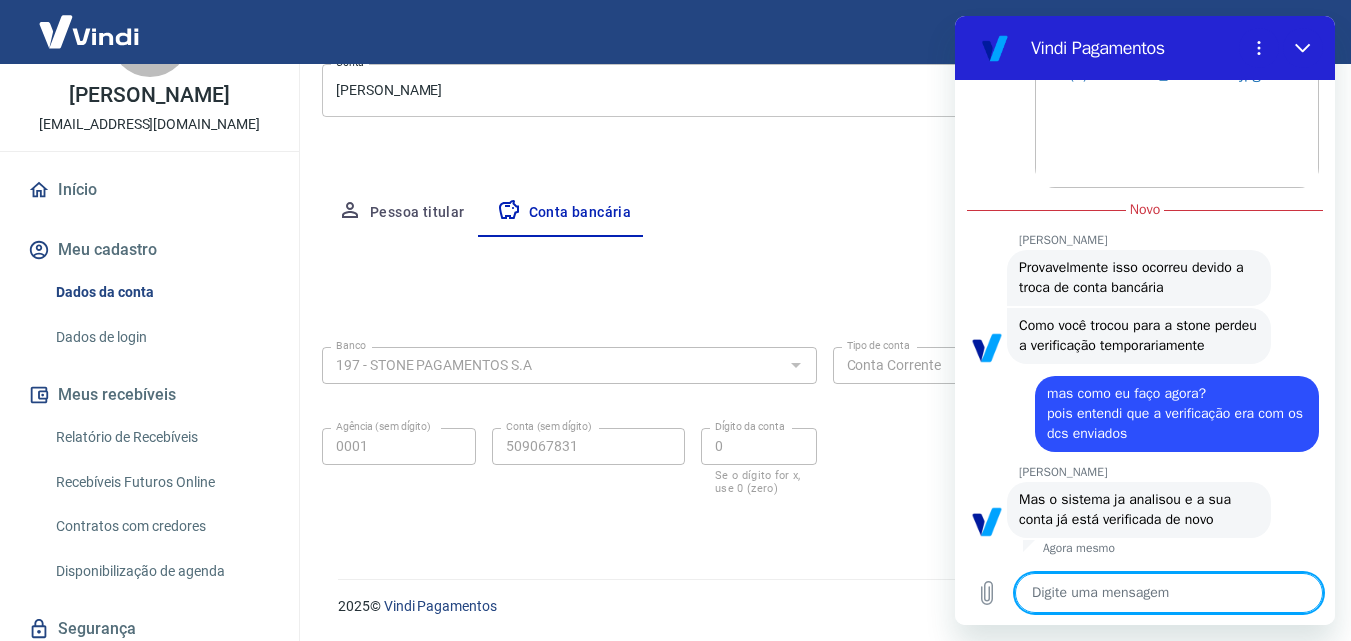 click at bounding box center (1169, 593) 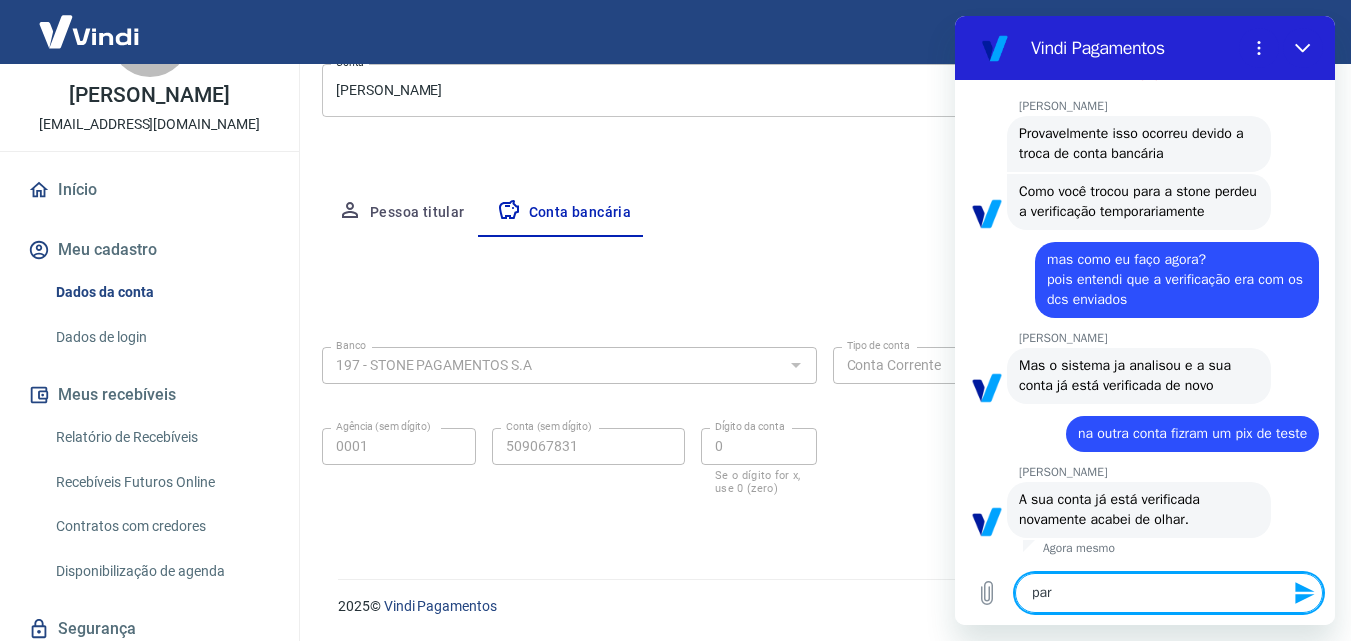 scroll, scrollTop: 3086, scrollLeft: 0, axis: vertical 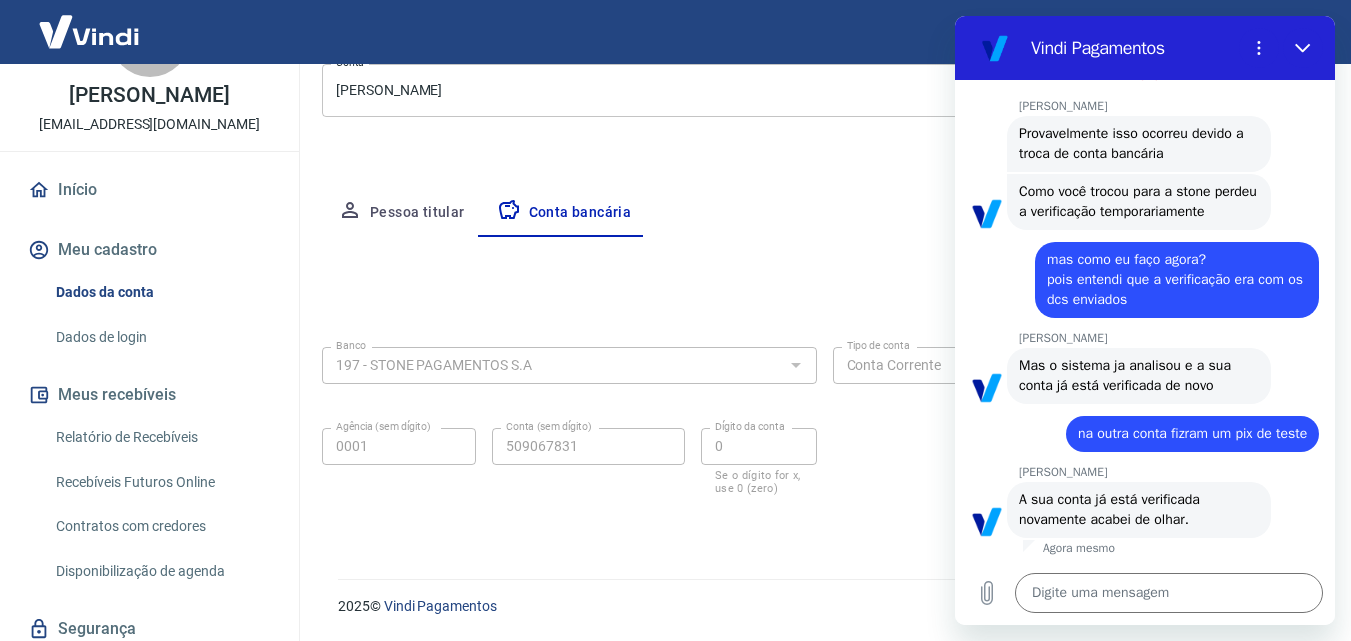 click on "L [PERSON_NAME] [PERSON_NAME][EMAIL_ADDRESS][DOMAIN_NAME] Início Meu cadastro Dados da conta Dados de login Meus recebíveis Relatório de Recebíveis Recebíveis Futuros Online Contratos com credores Disponibilização de agenda Segurança Fale conosco" at bounding box center [149, 346] 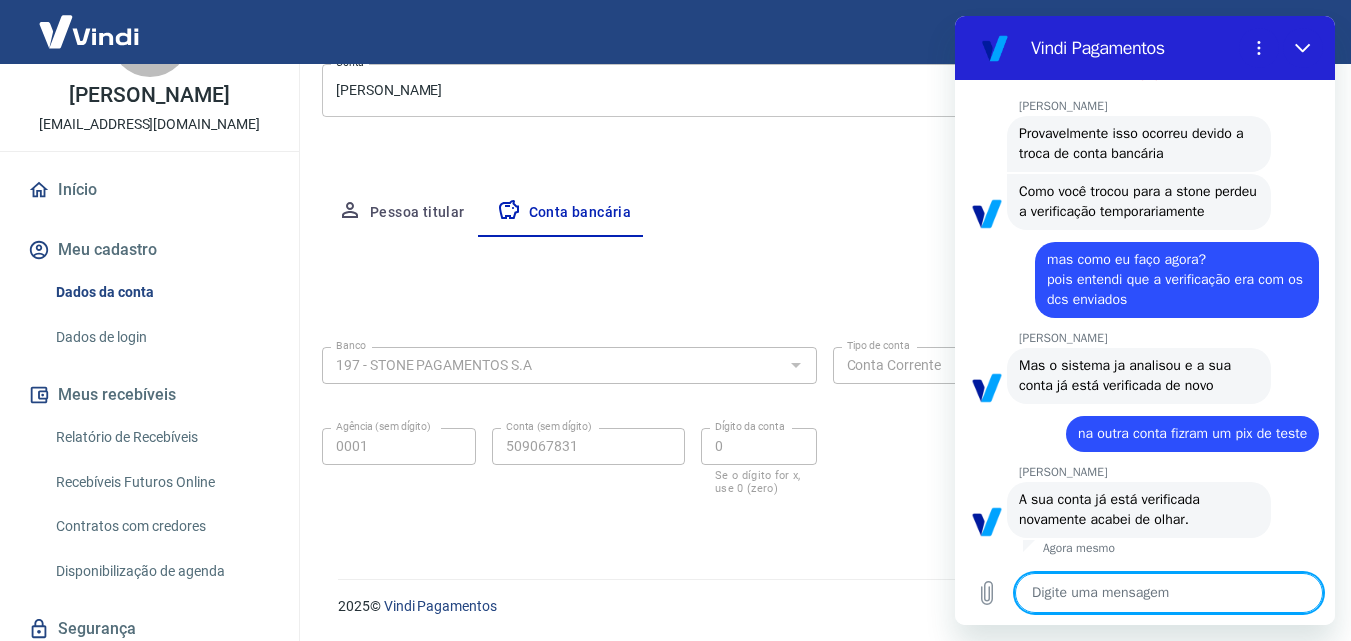 click at bounding box center [1169, 593] 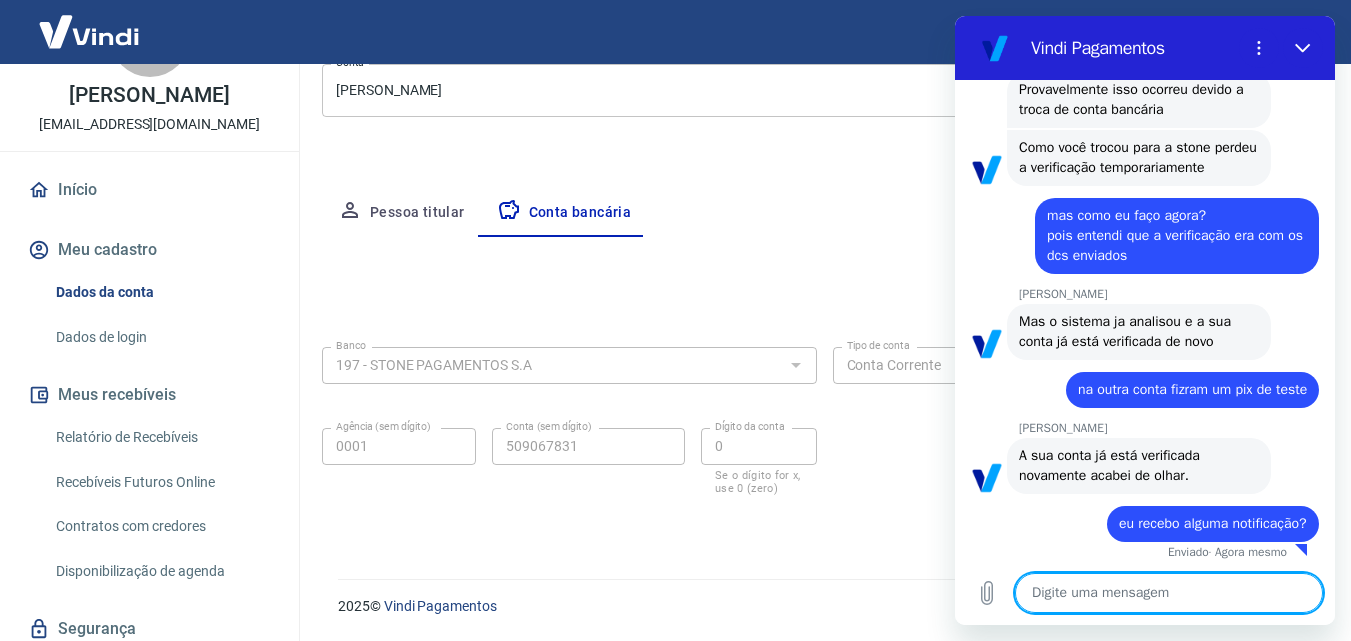 scroll, scrollTop: 3134, scrollLeft: 0, axis: vertical 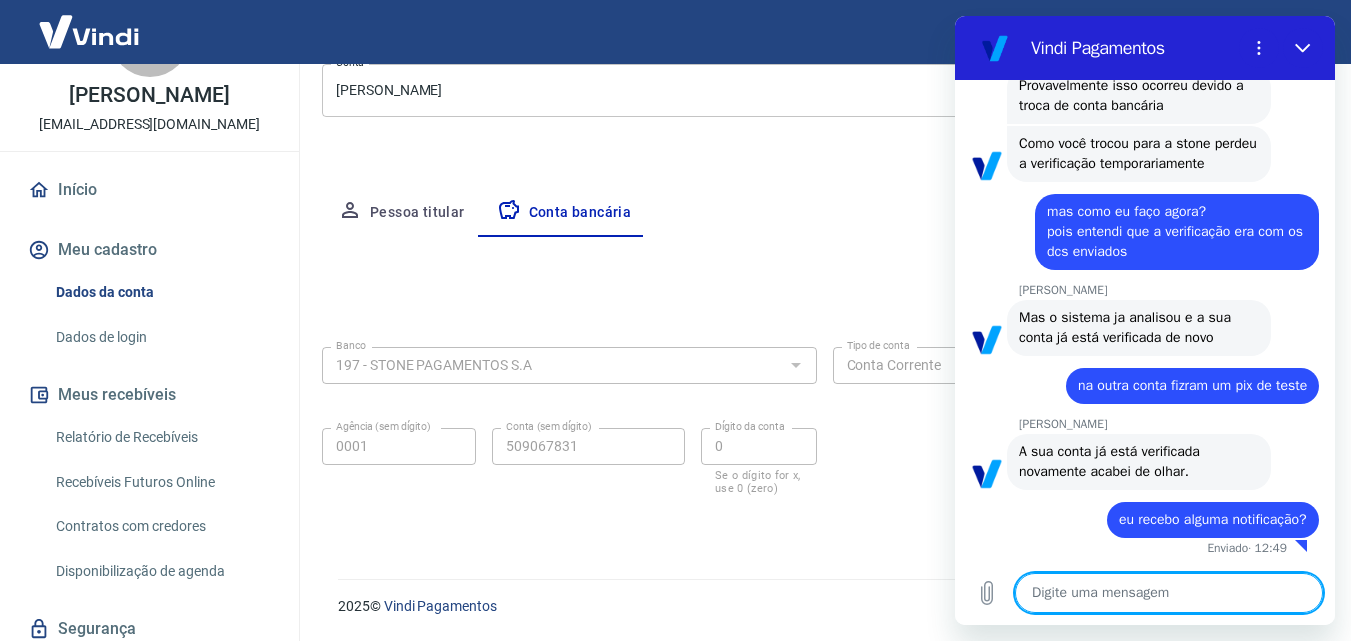 click on "Início" at bounding box center [149, 190] 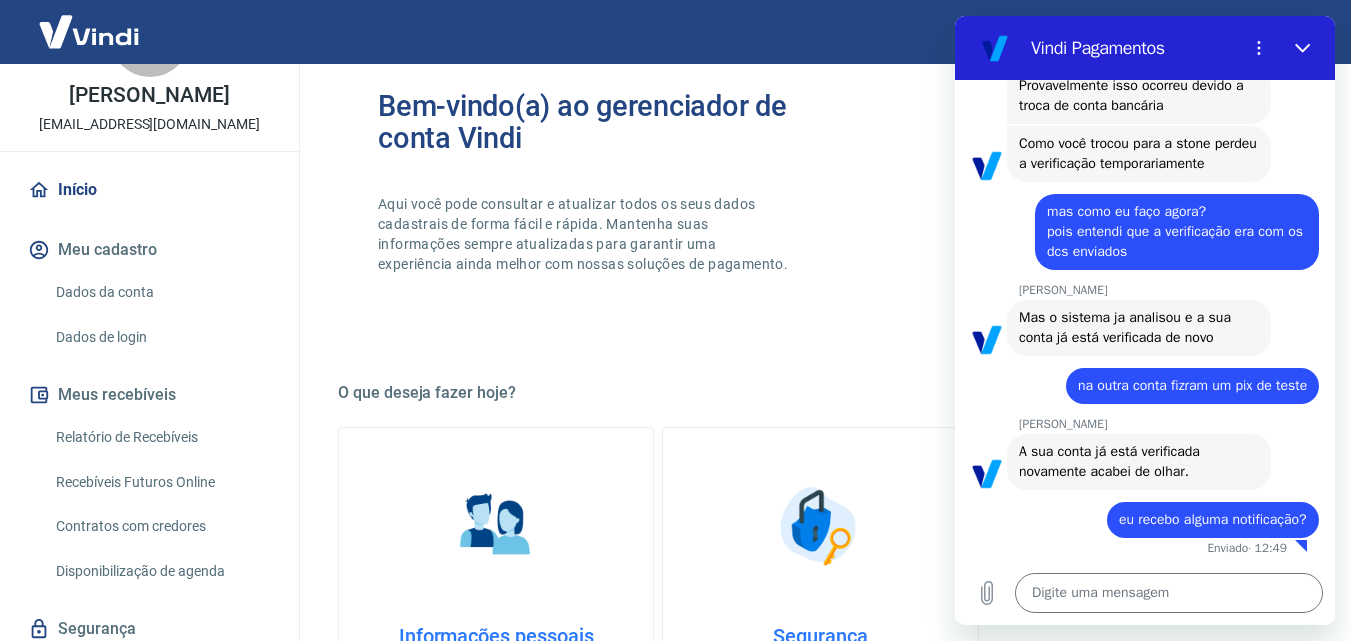scroll, scrollTop: 1207, scrollLeft: 0, axis: vertical 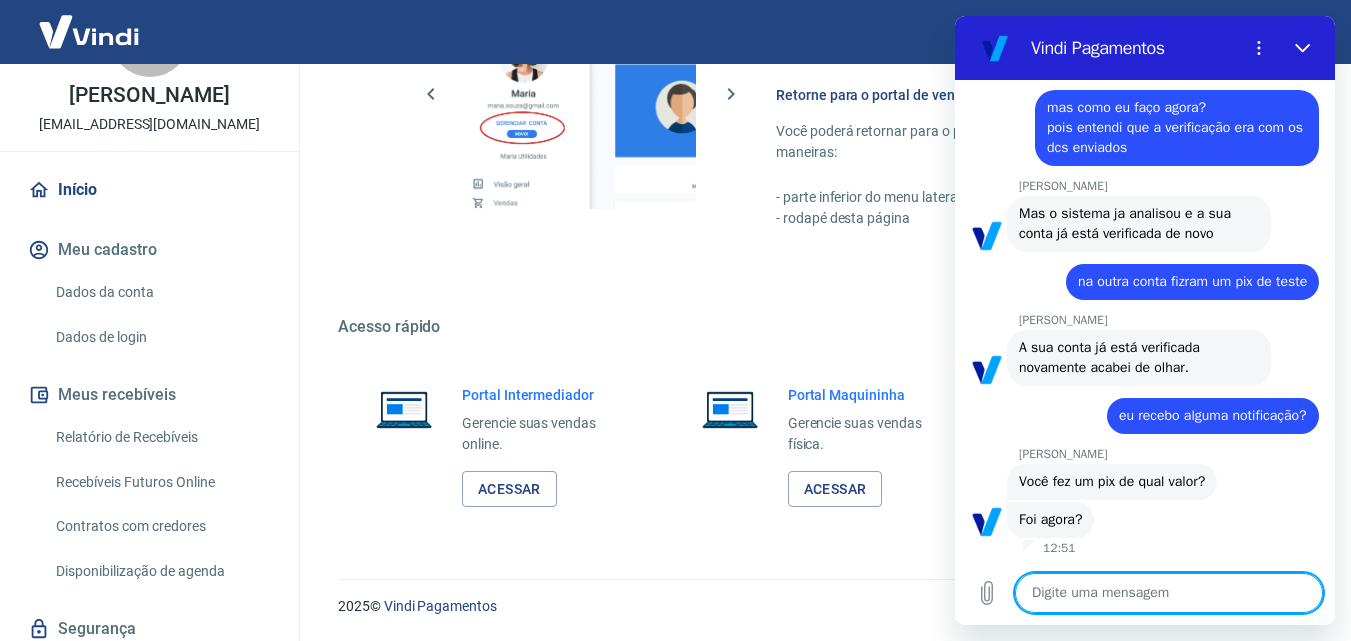 click at bounding box center (1169, 593) 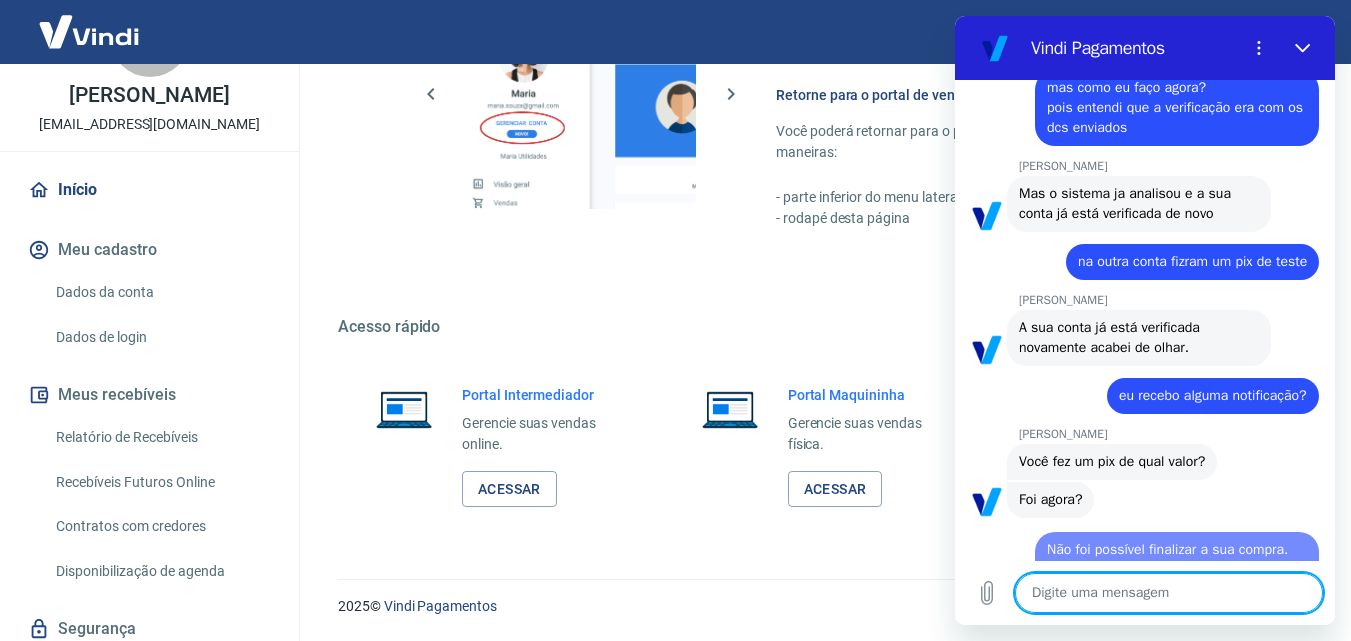 scroll, scrollTop: 0, scrollLeft: 0, axis: both 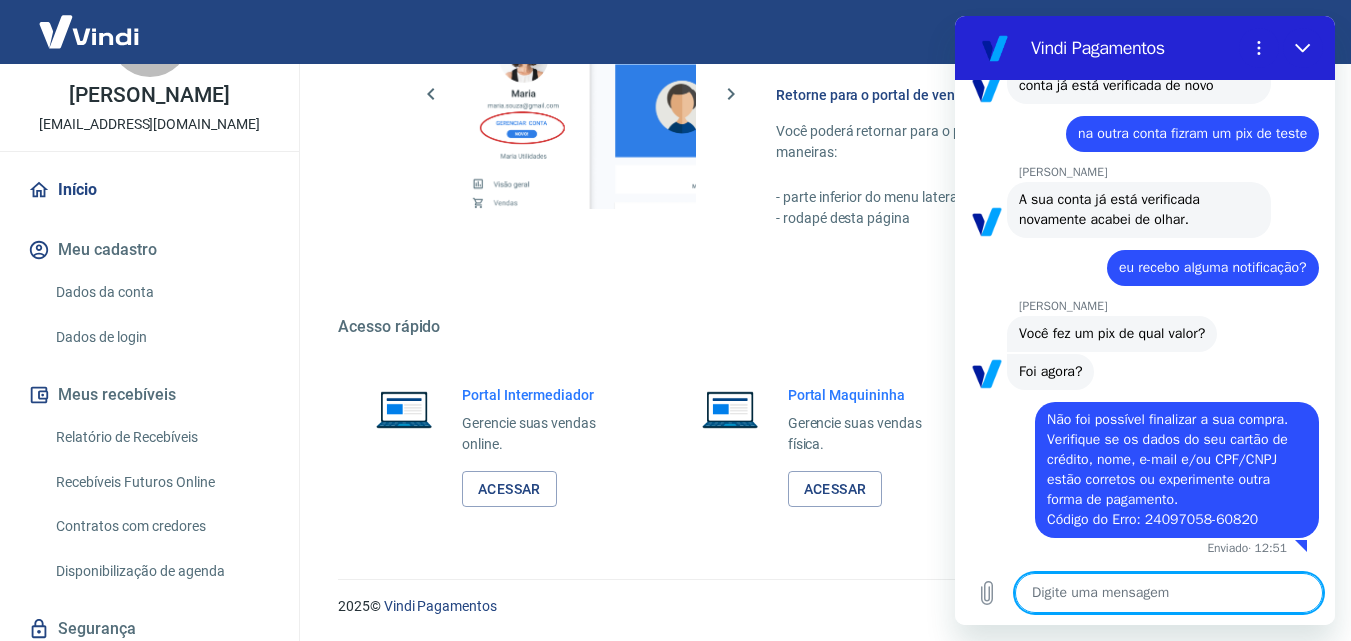 click at bounding box center [1169, 593] 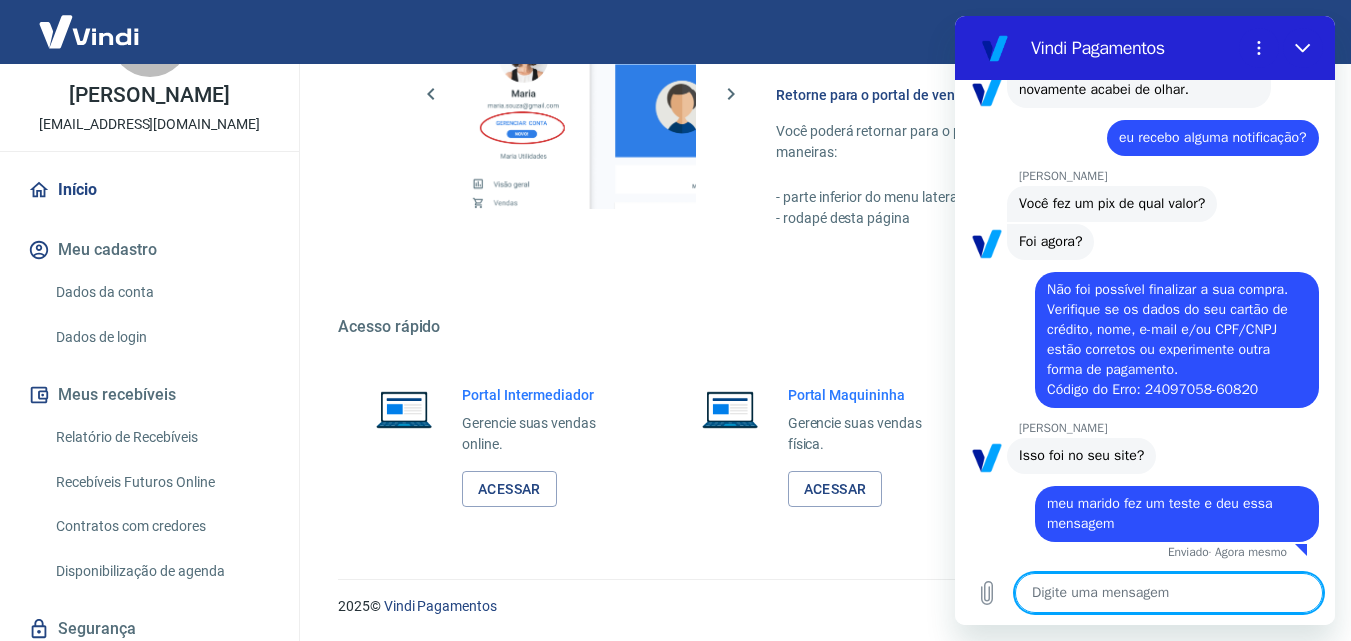 scroll, scrollTop: 3520, scrollLeft: 0, axis: vertical 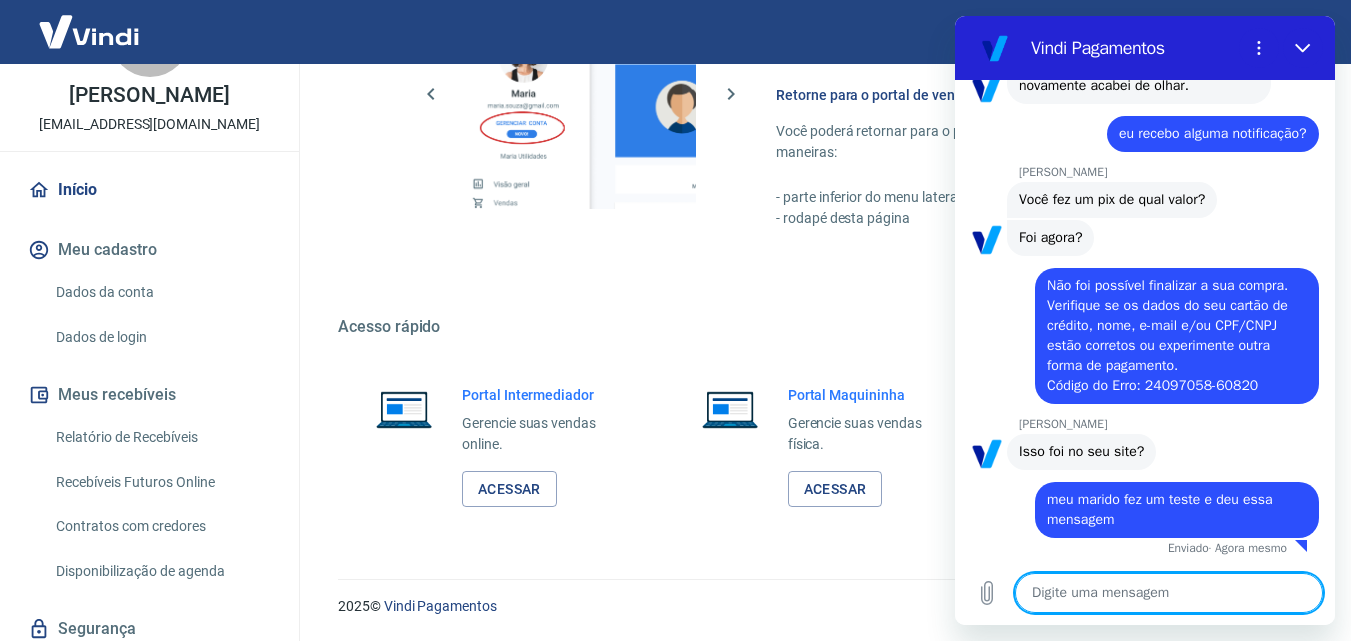 click at bounding box center (1169, 593) 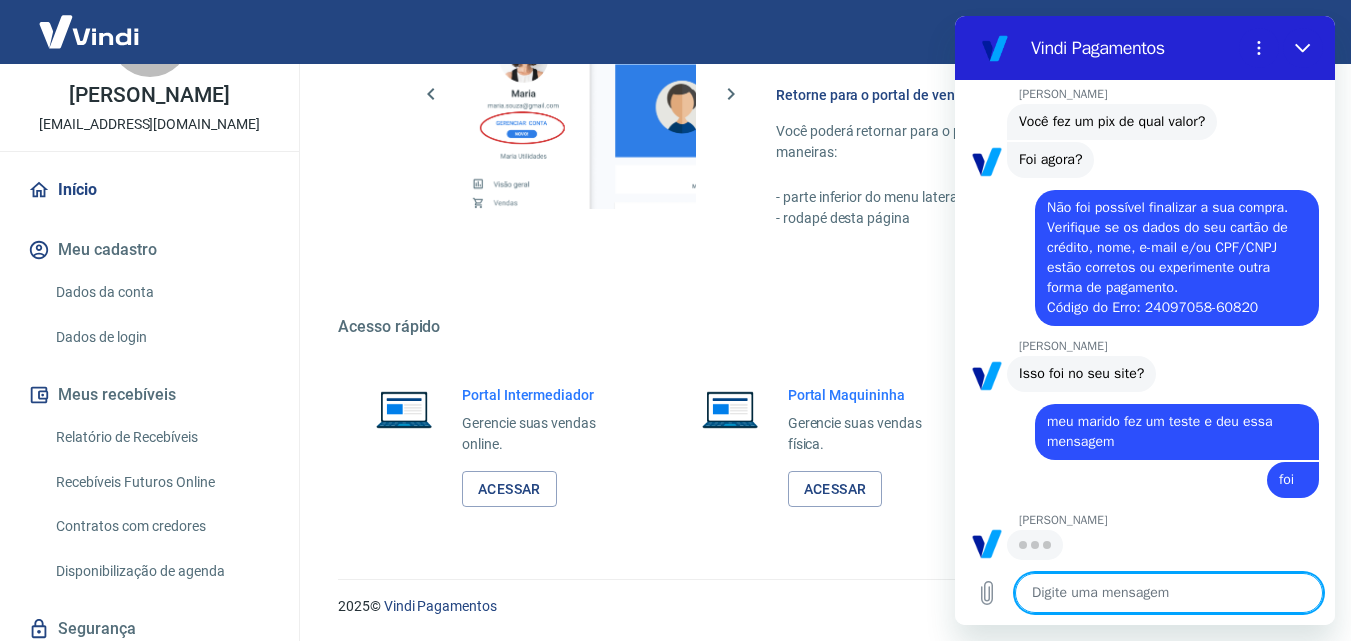 scroll, scrollTop: 3596, scrollLeft: 0, axis: vertical 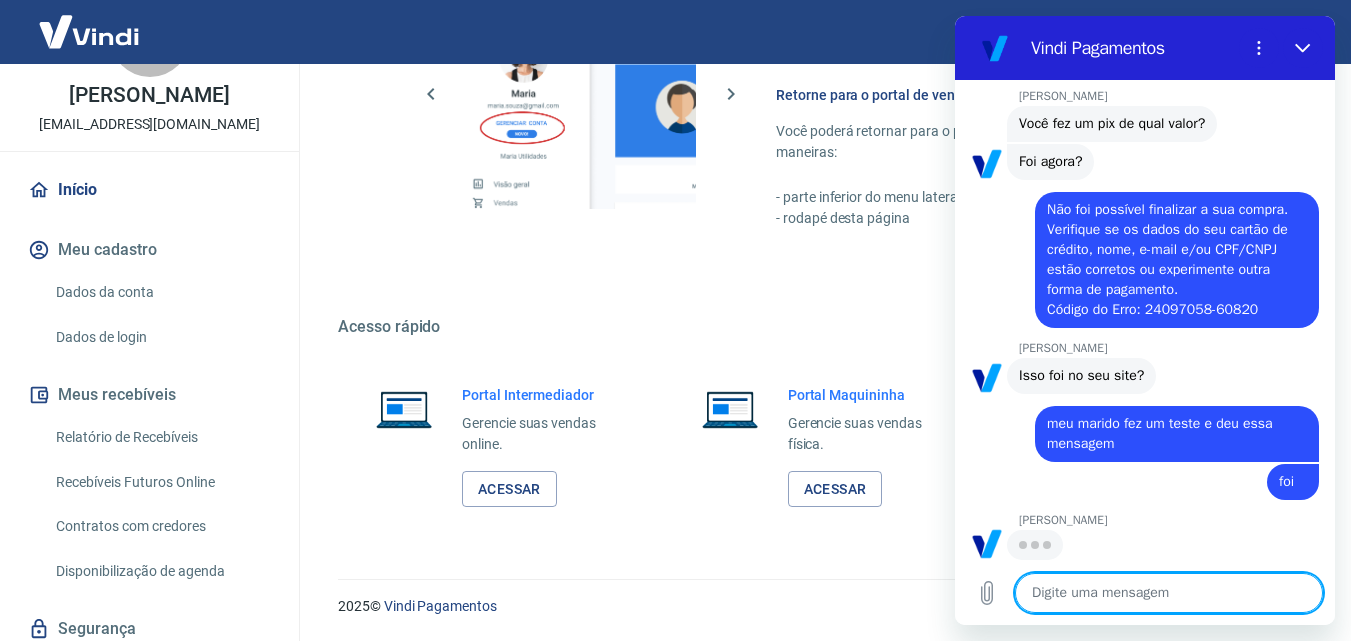 click at bounding box center [1169, 593] 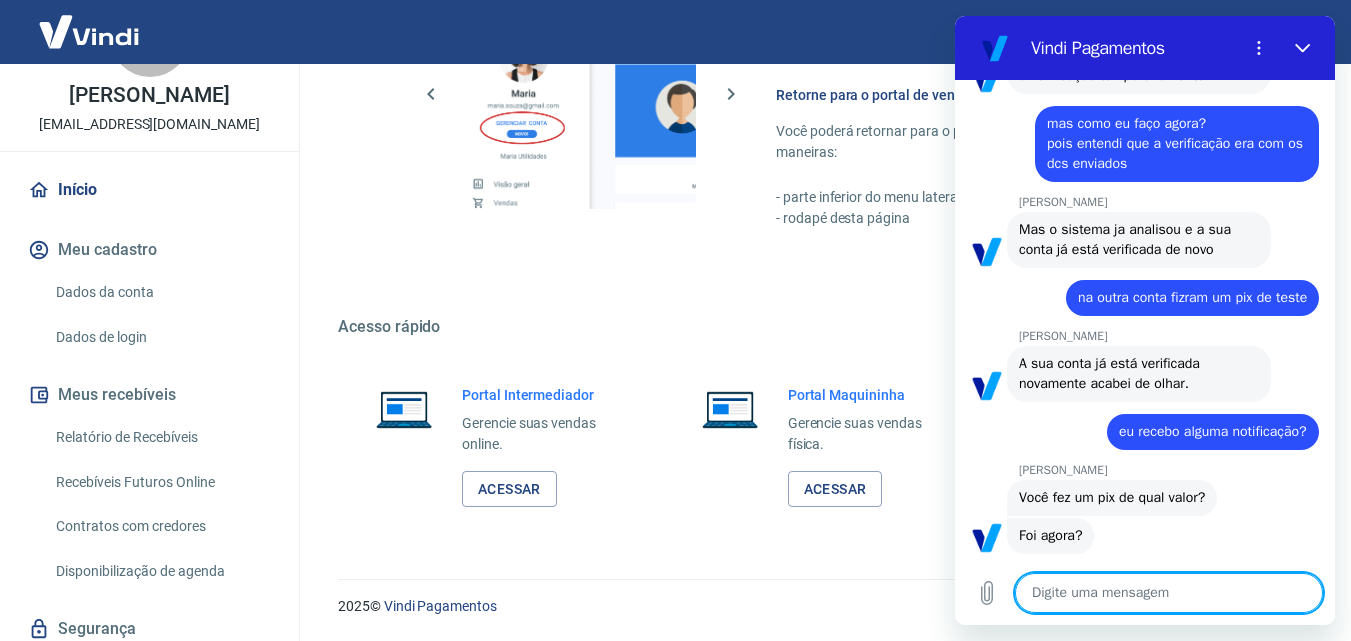 scroll, scrollTop: 3596, scrollLeft: 0, axis: vertical 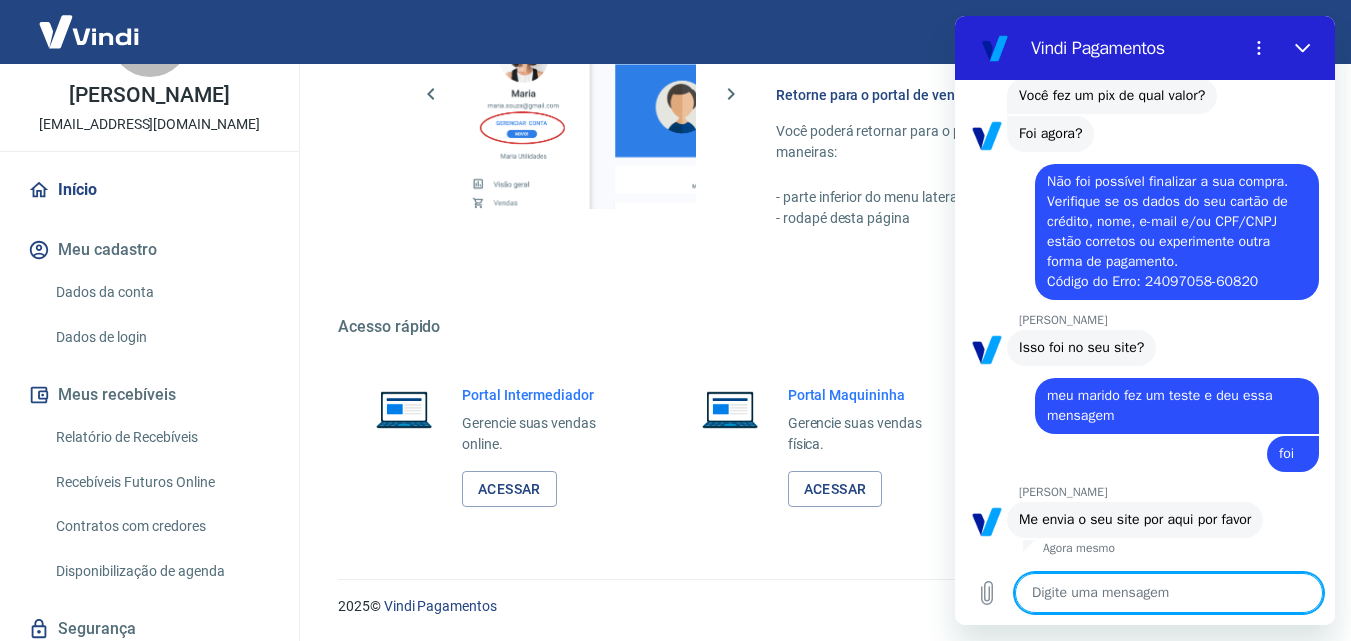 click at bounding box center [1169, 593] 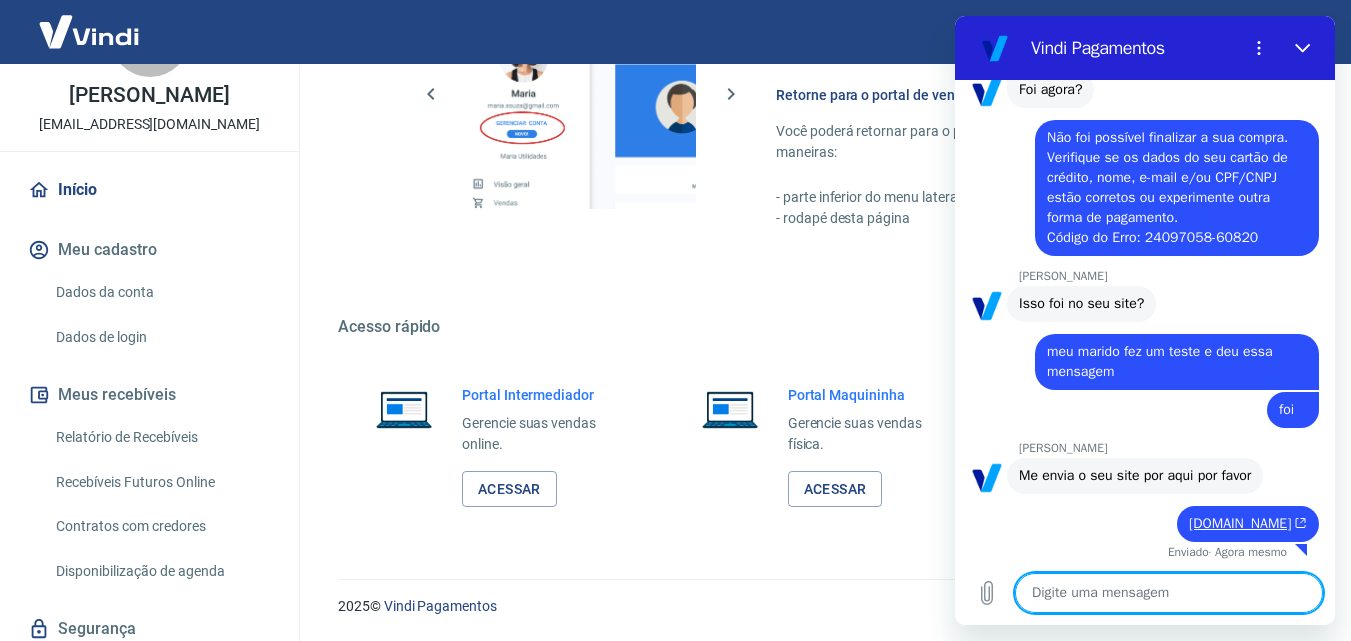 scroll, scrollTop: 3692, scrollLeft: 0, axis: vertical 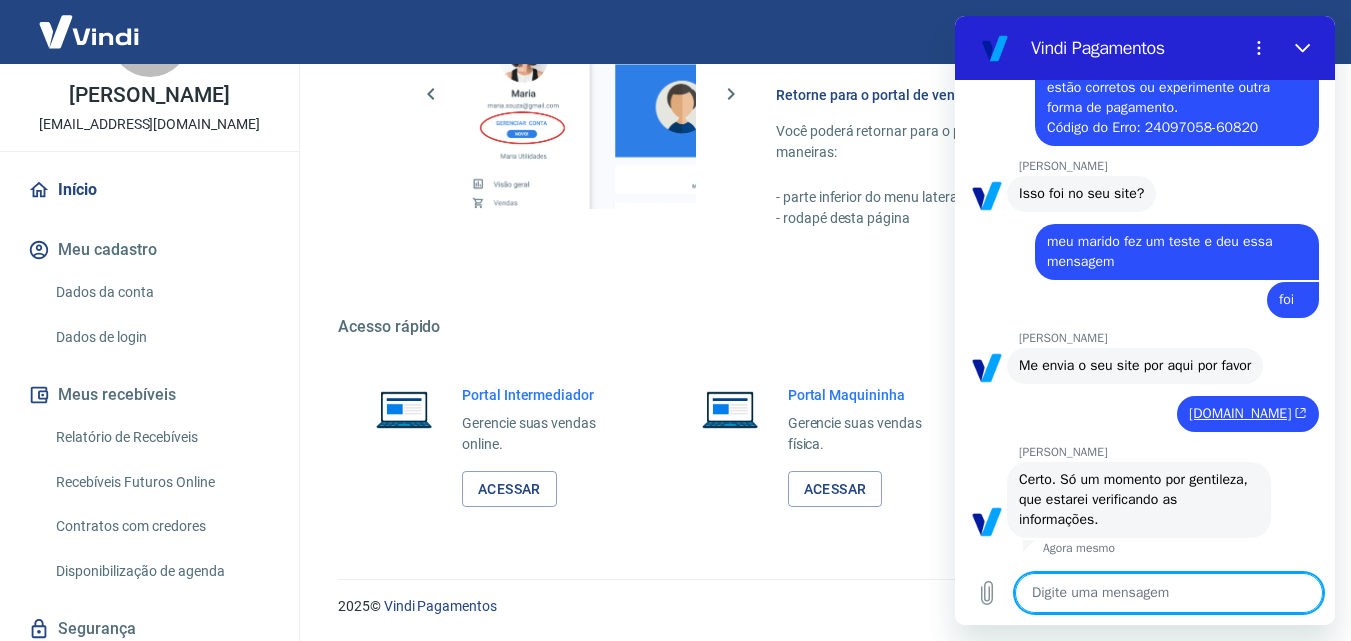 click at bounding box center [1169, 593] 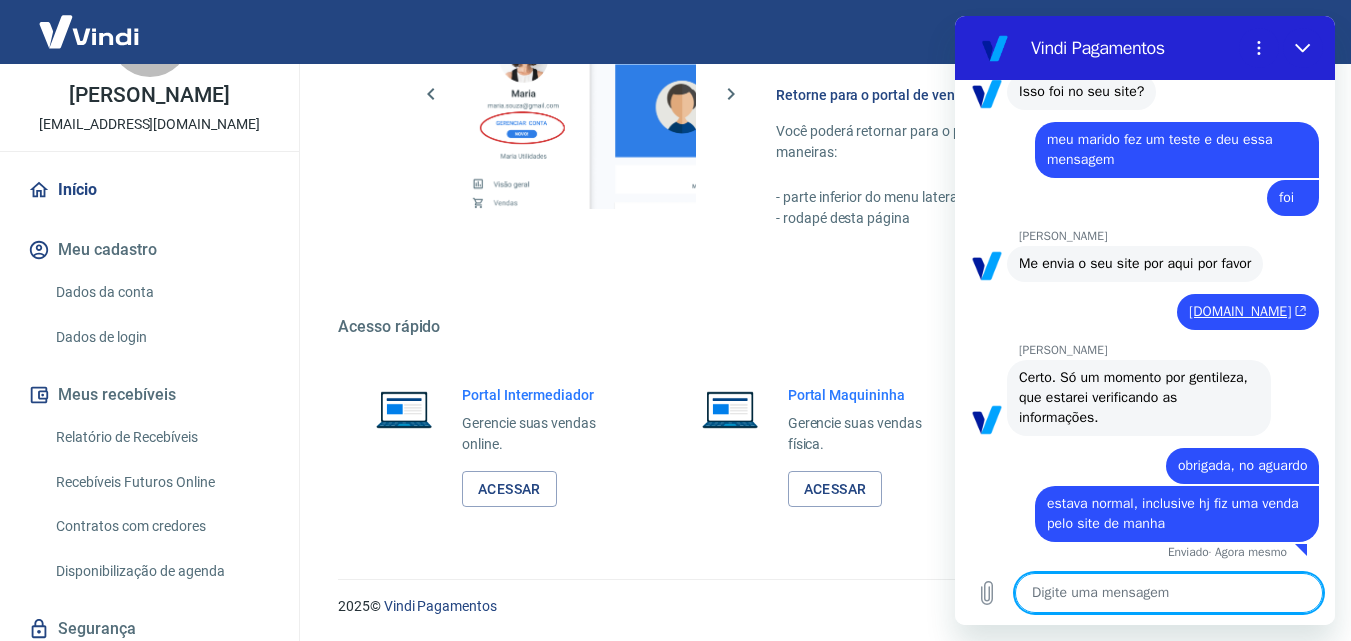 scroll, scrollTop: 3904, scrollLeft: 0, axis: vertical 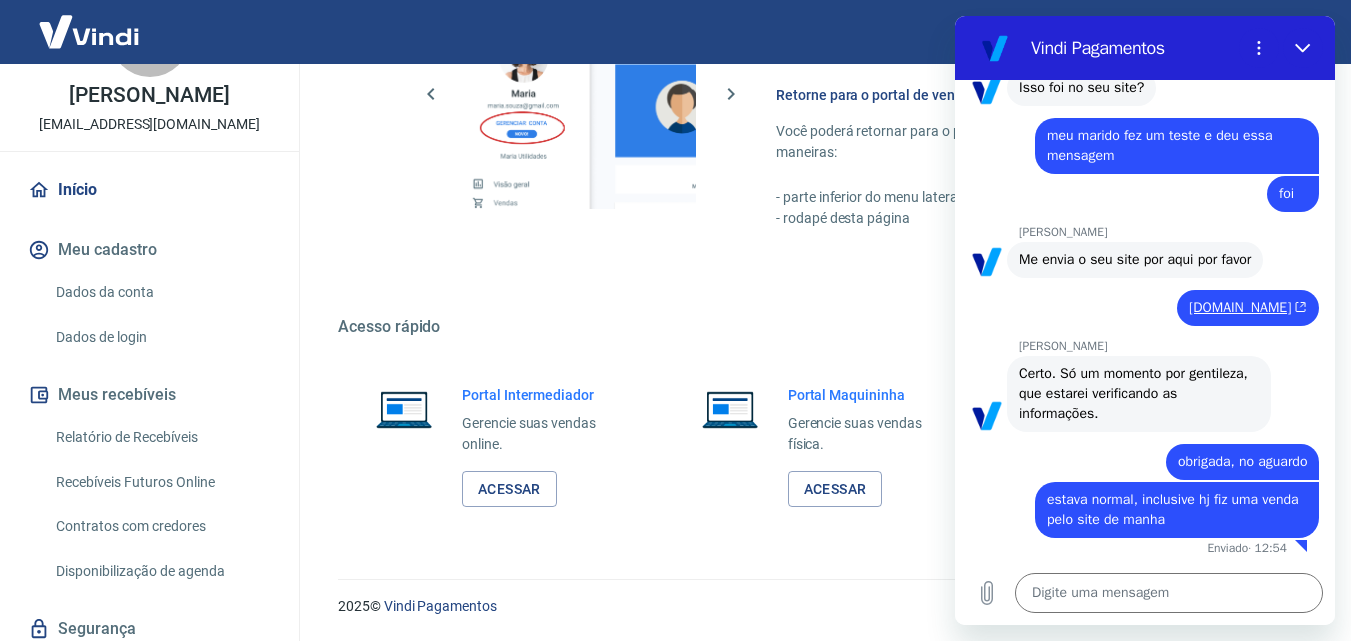 click on "Me envia o seu site por aqui por favor" at bounding box center [1135, 259] 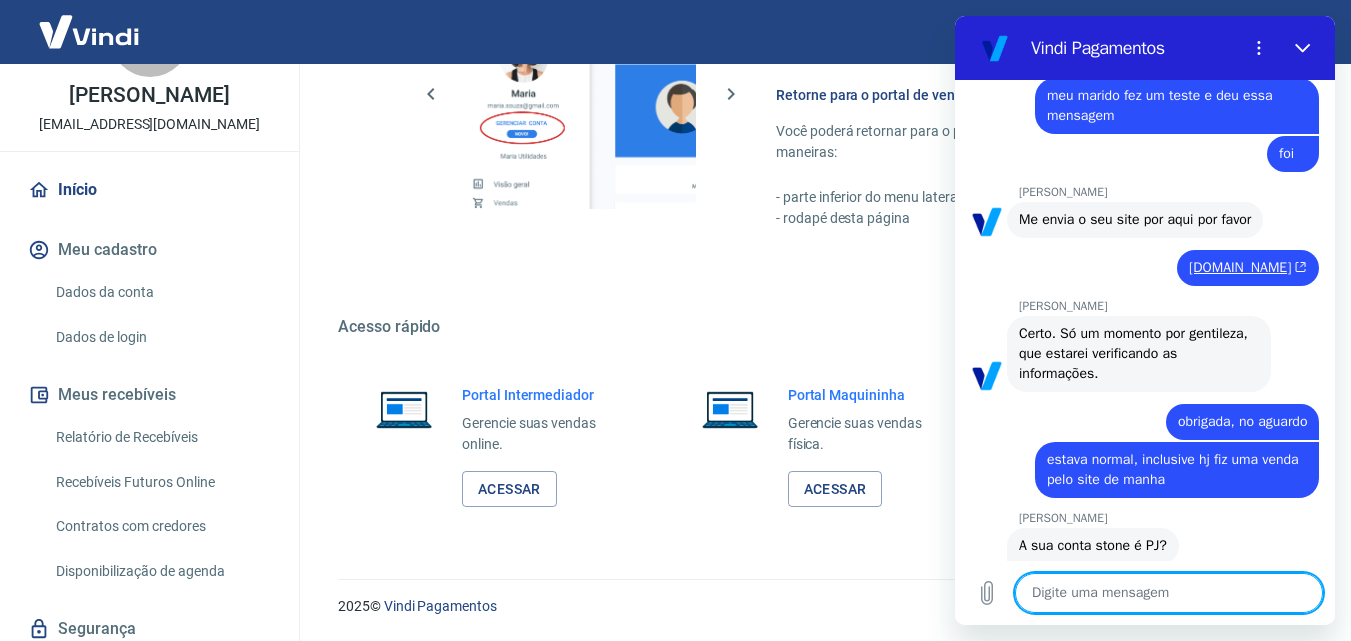 scroll, scrollTop: 4008, scrollLeft: 0, axis: vertical 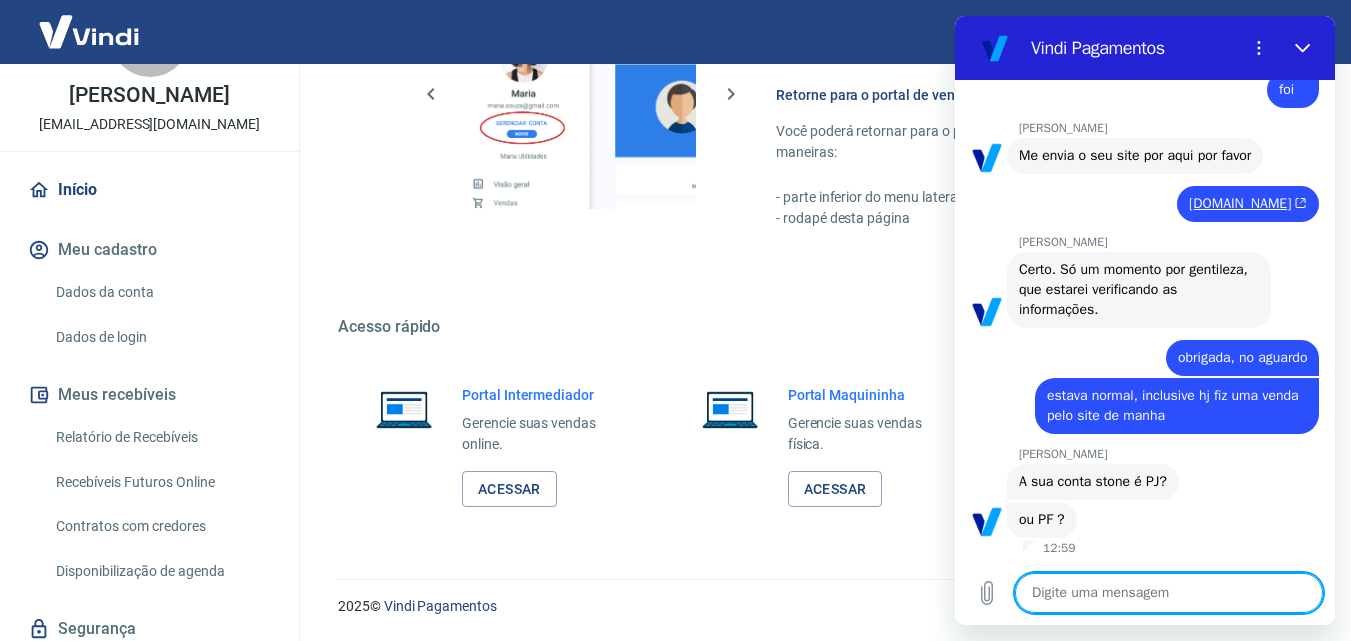 click at bounding box center [1169, 593] 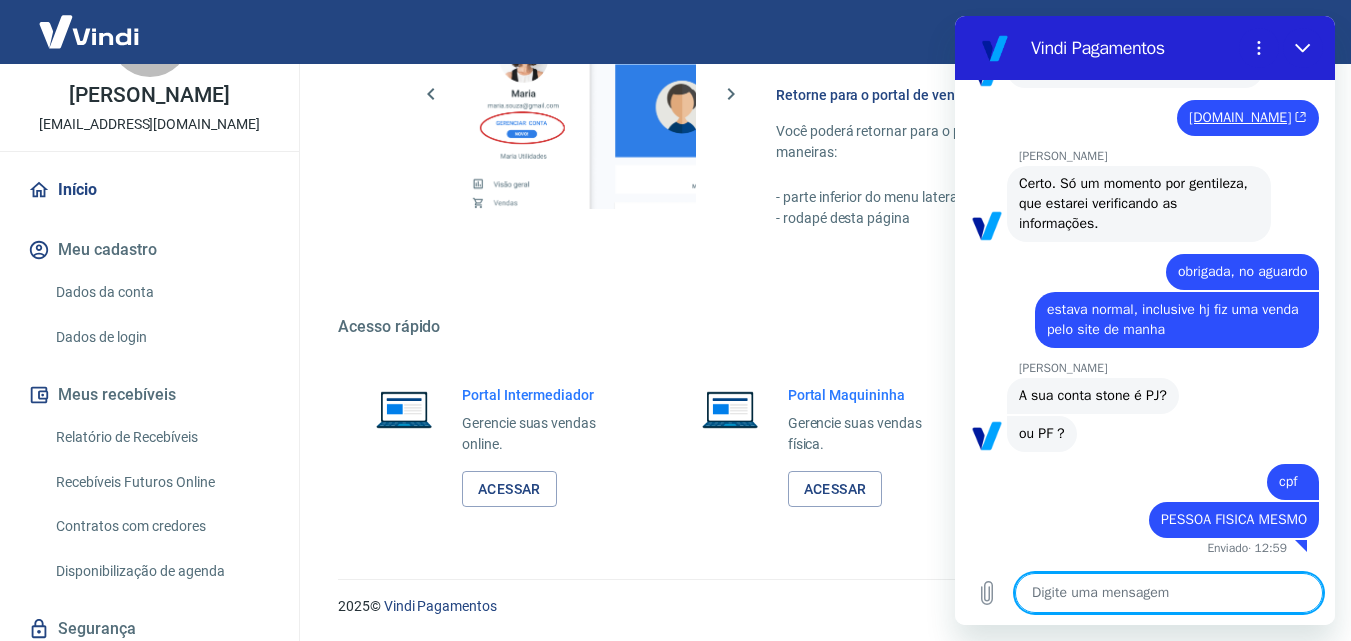 scroll, scrollTop: 4094, scrollLeft: 0, axis: vertical 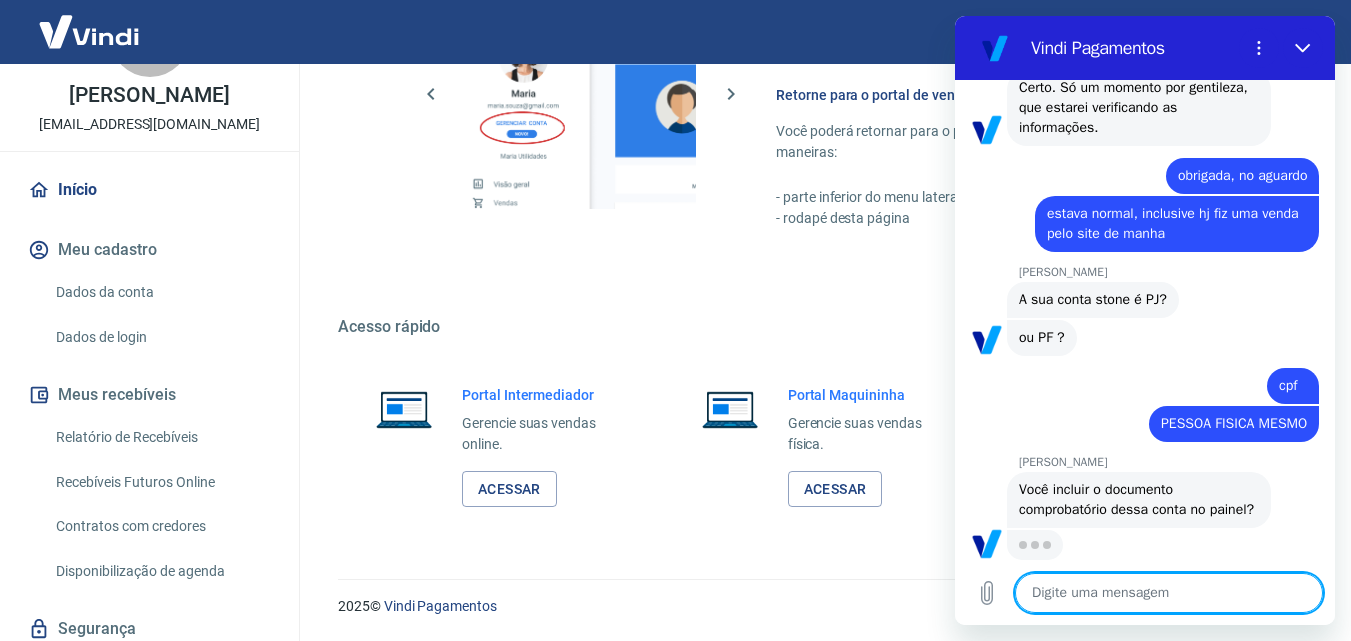 click at bounding box center [1169, 593] 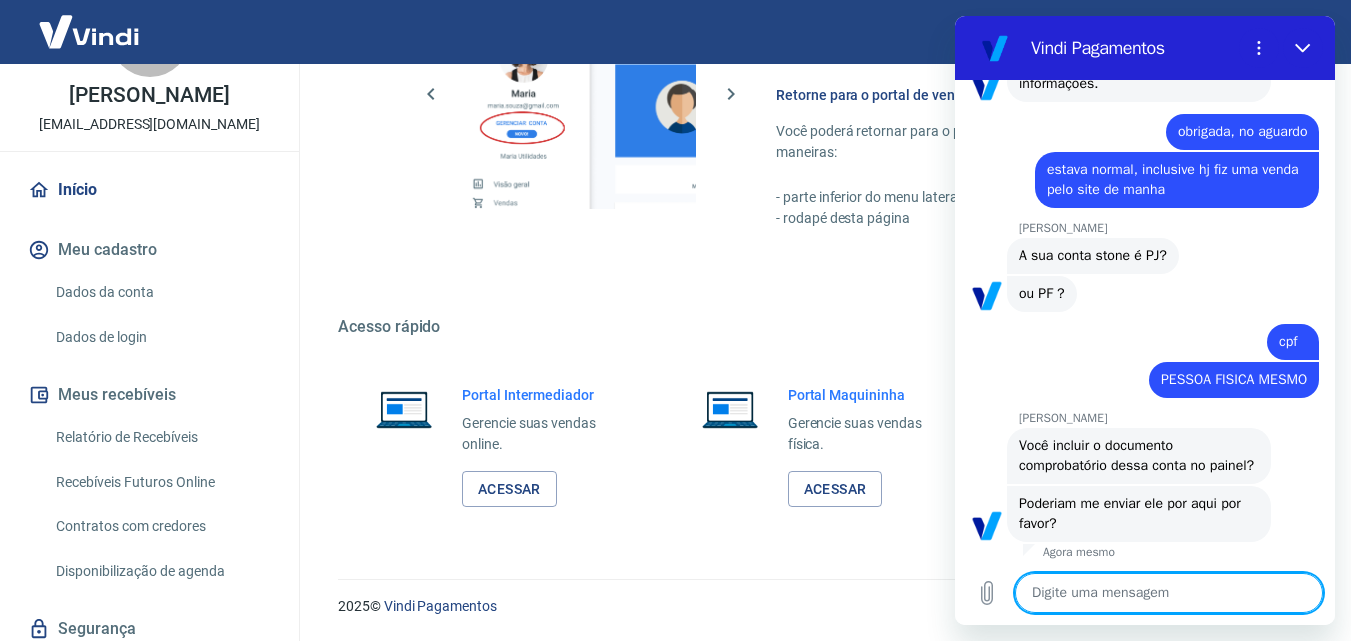 click at bounding box center (1169, 593) 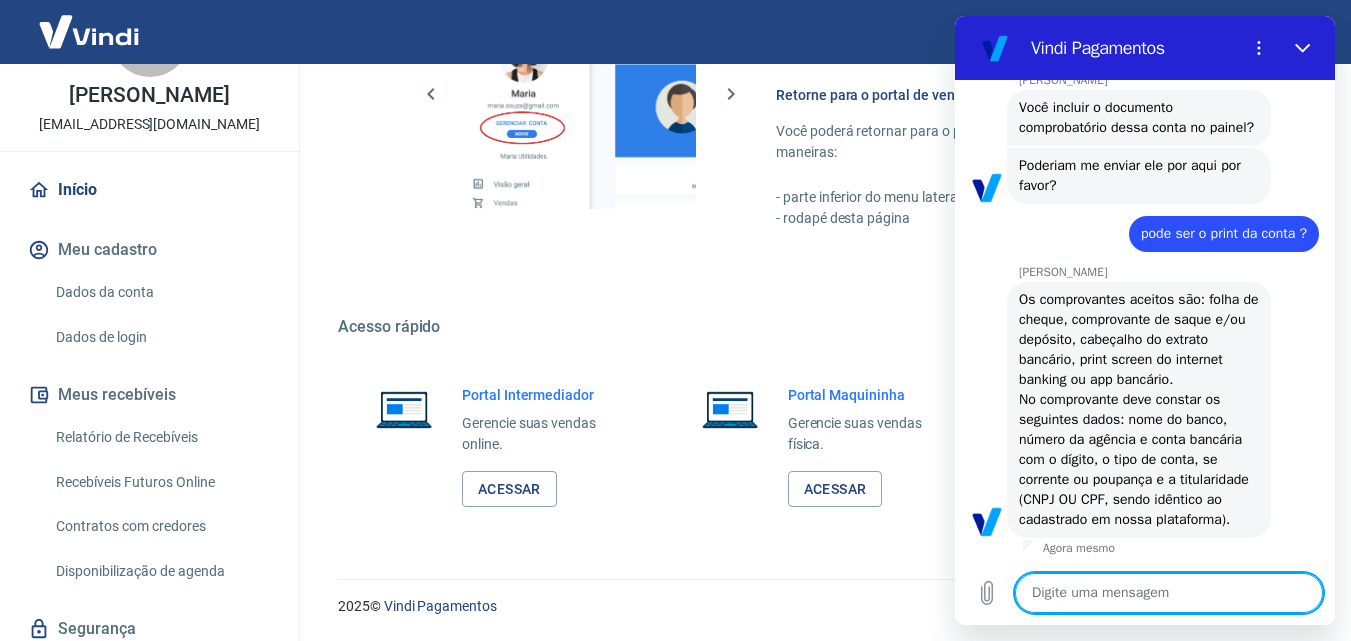 scroll, scrollTop: 4612, scrollLeft: 0, axis: vertical 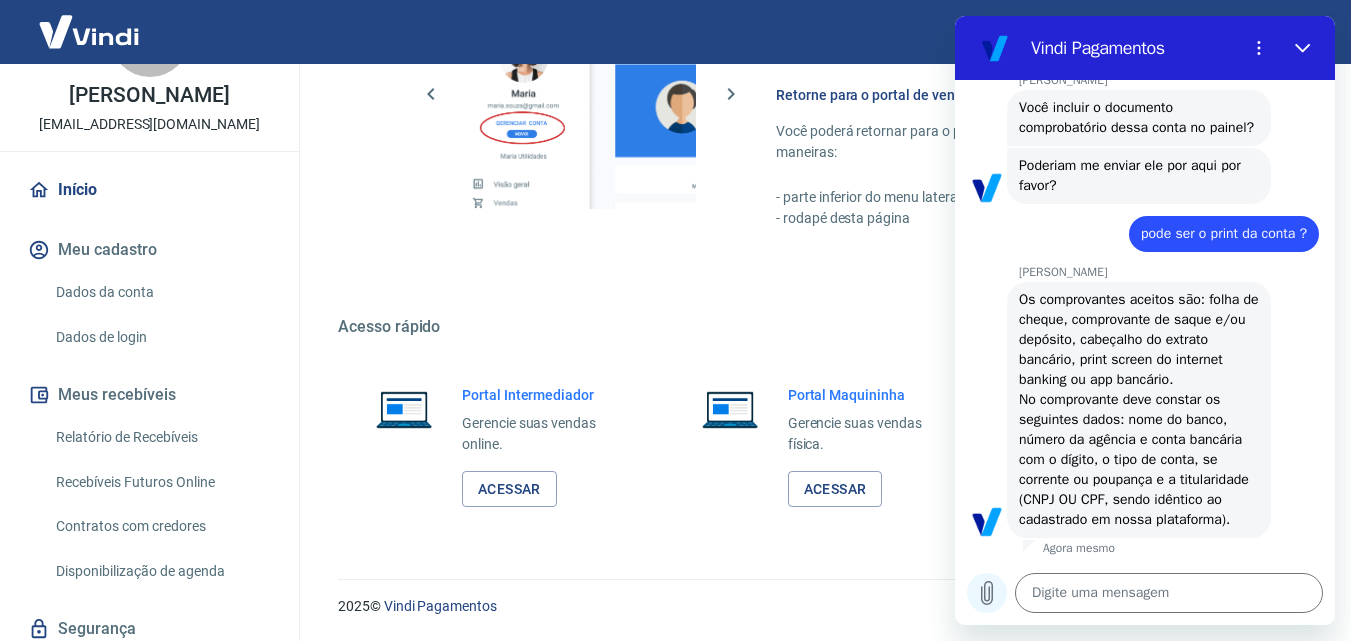 click 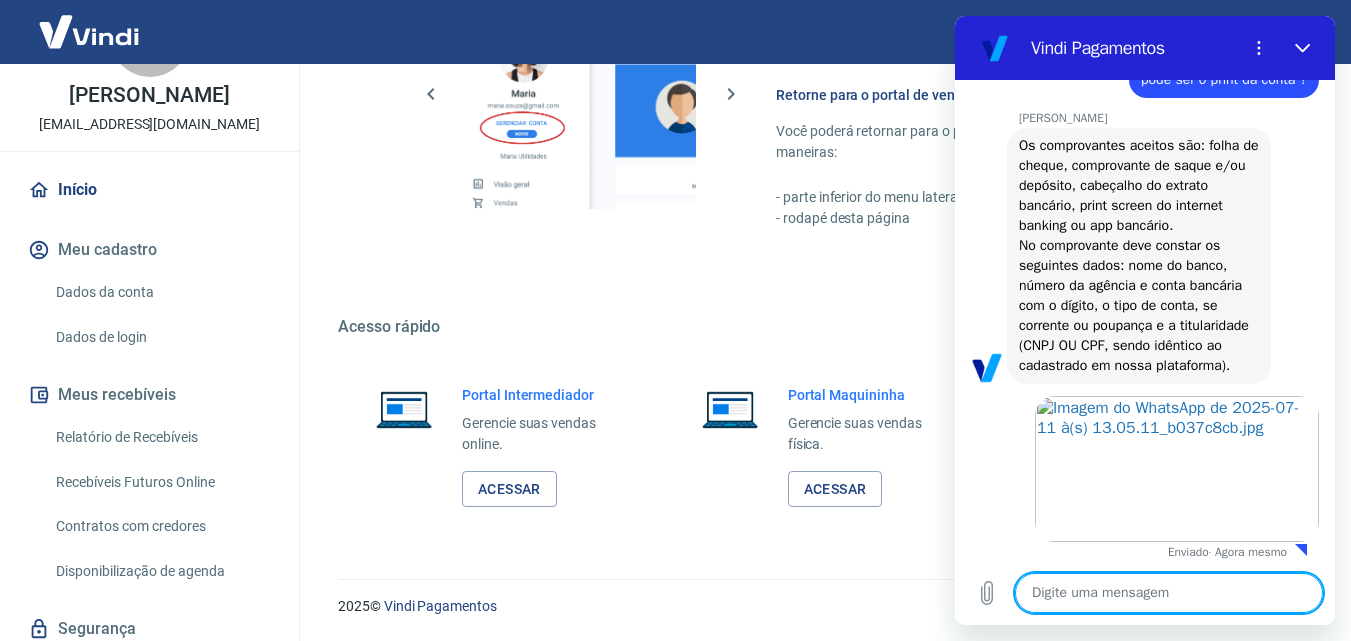 scroll, scrollTop: 4770, scrollLeft: 0, axis: vertical 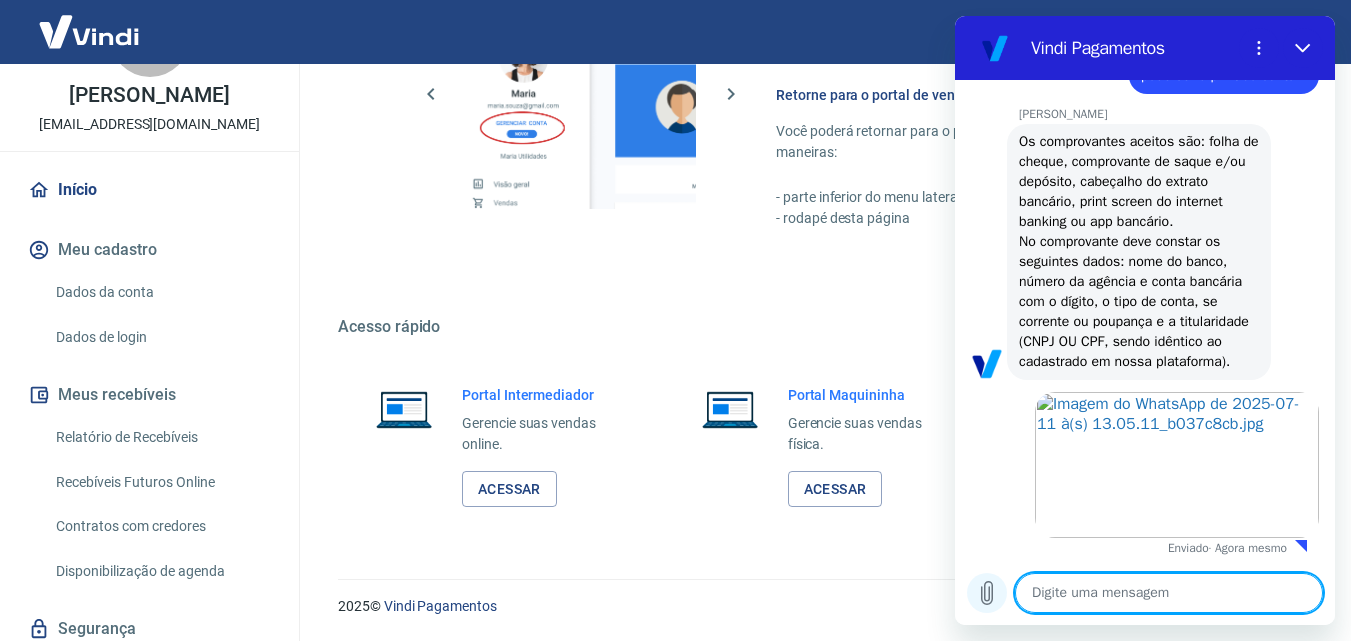 click 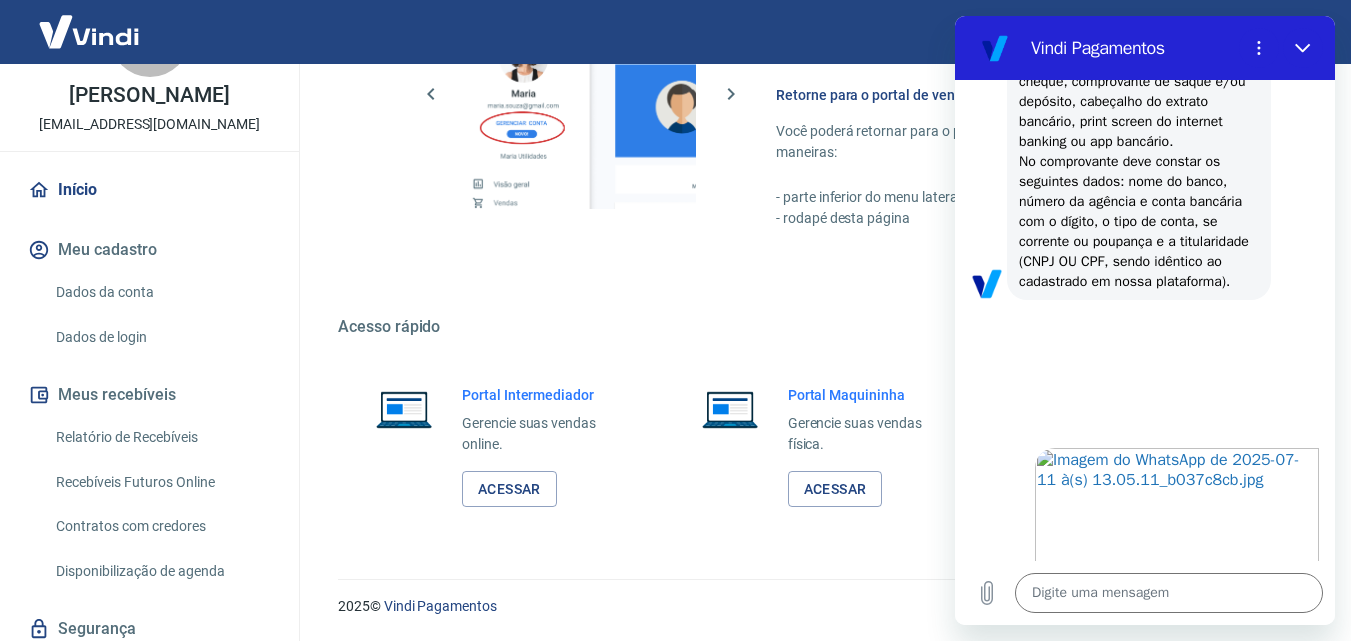 scroll, scrollTop: 4906, scrollLeft: 0, axis: vertical 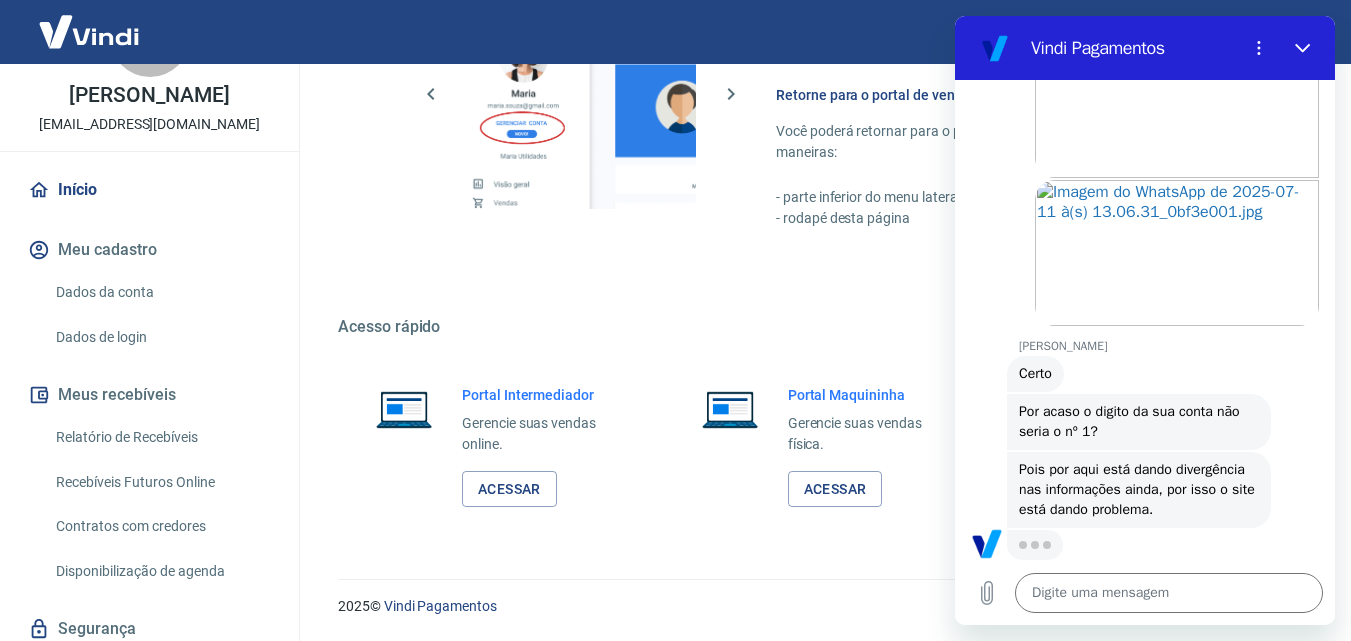 click on "2025  ©   Vindi Pagamentos" at bounding box center (820, 598) 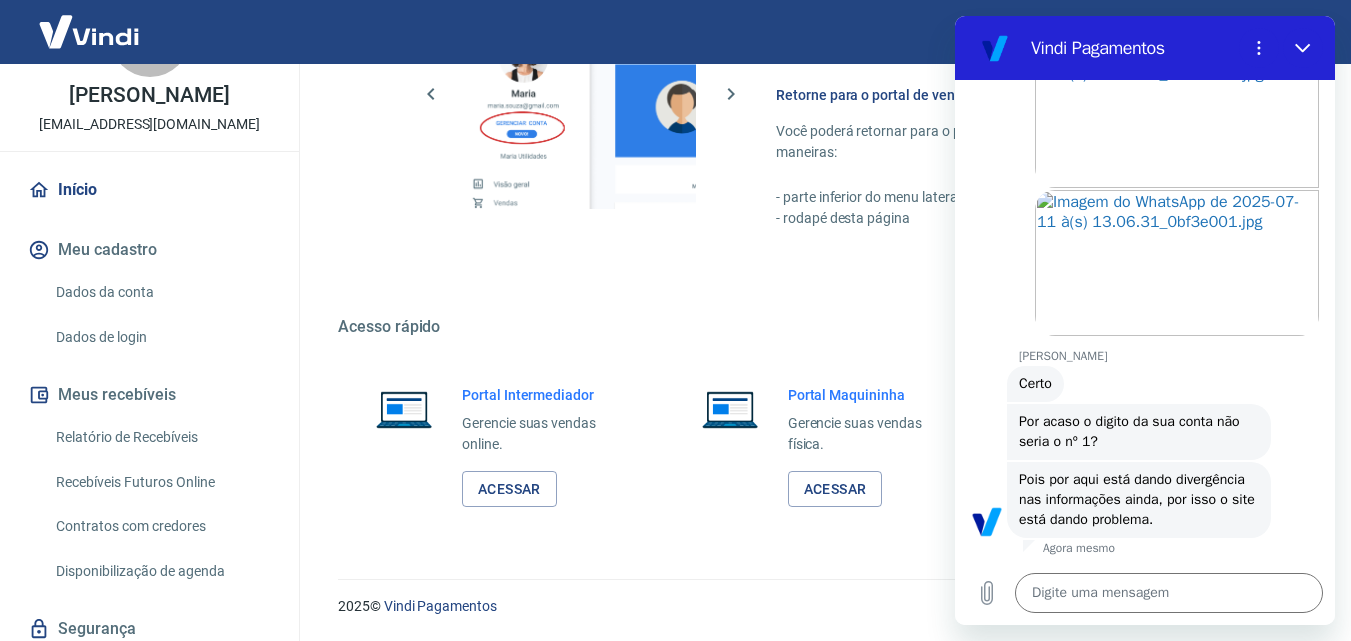 scroll, scrollTop: 5120, scrollLeft: 0, axis: vertical 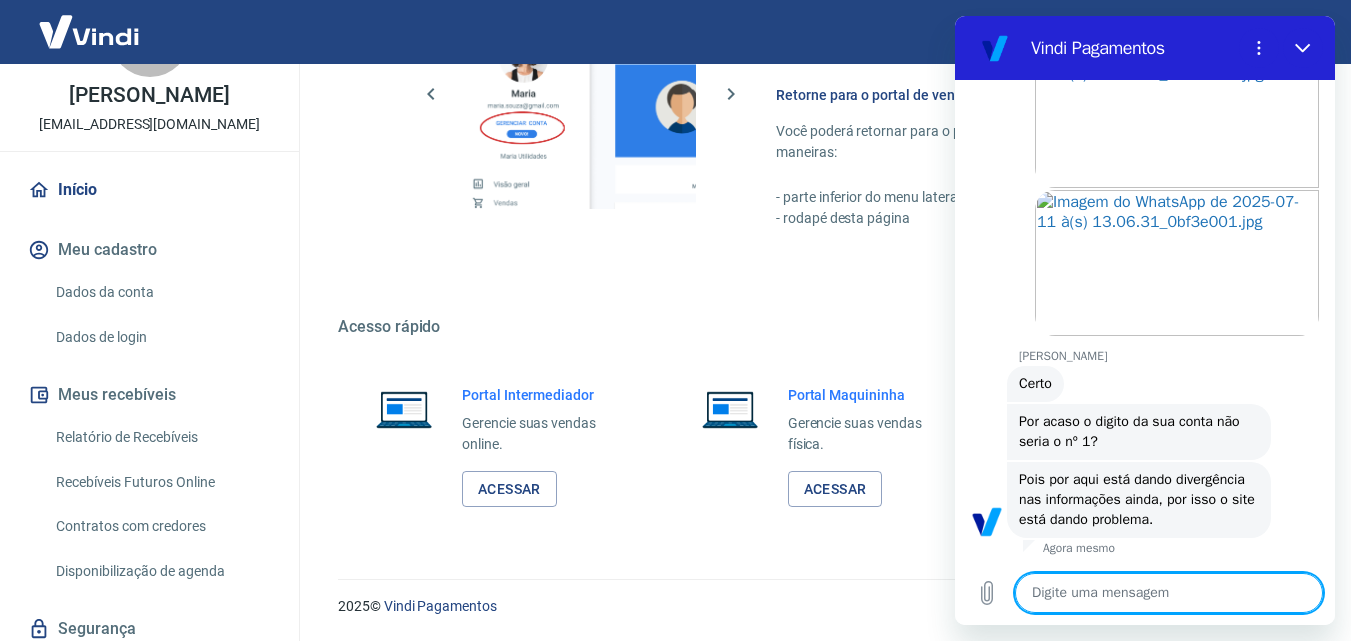 click at bounding box center [1169, 593] 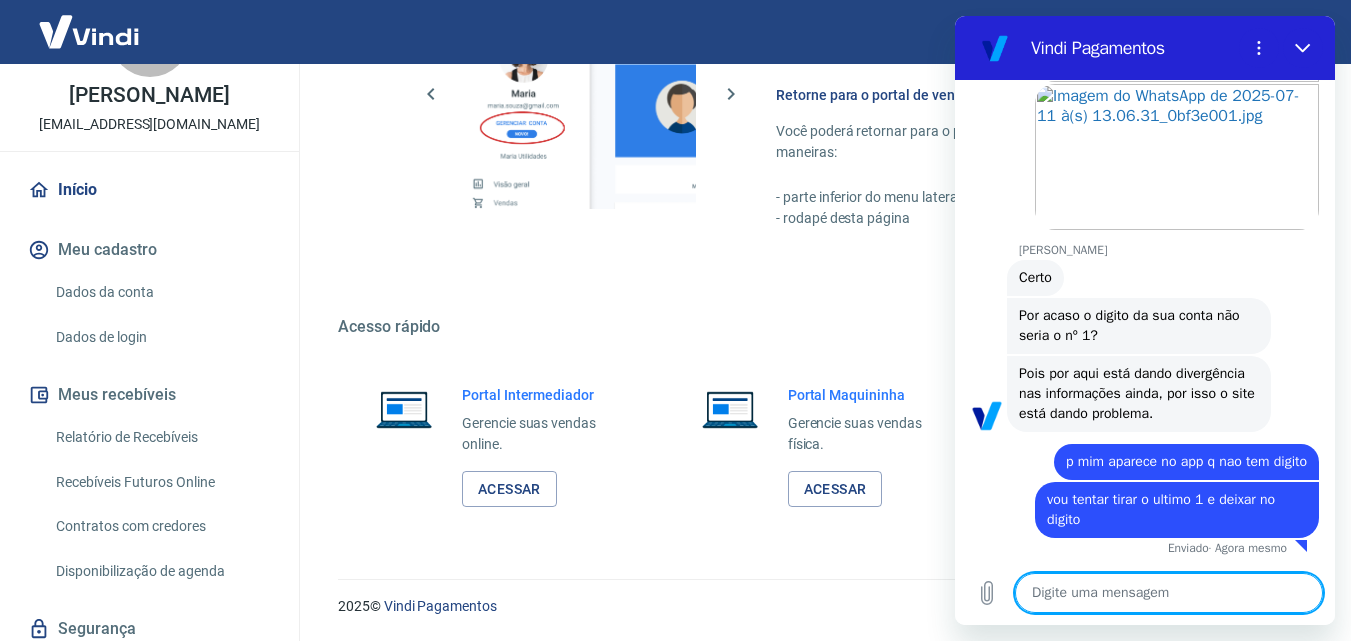 scroll, scrollTop: 5246, scrollLeft: 0, axis: vertical 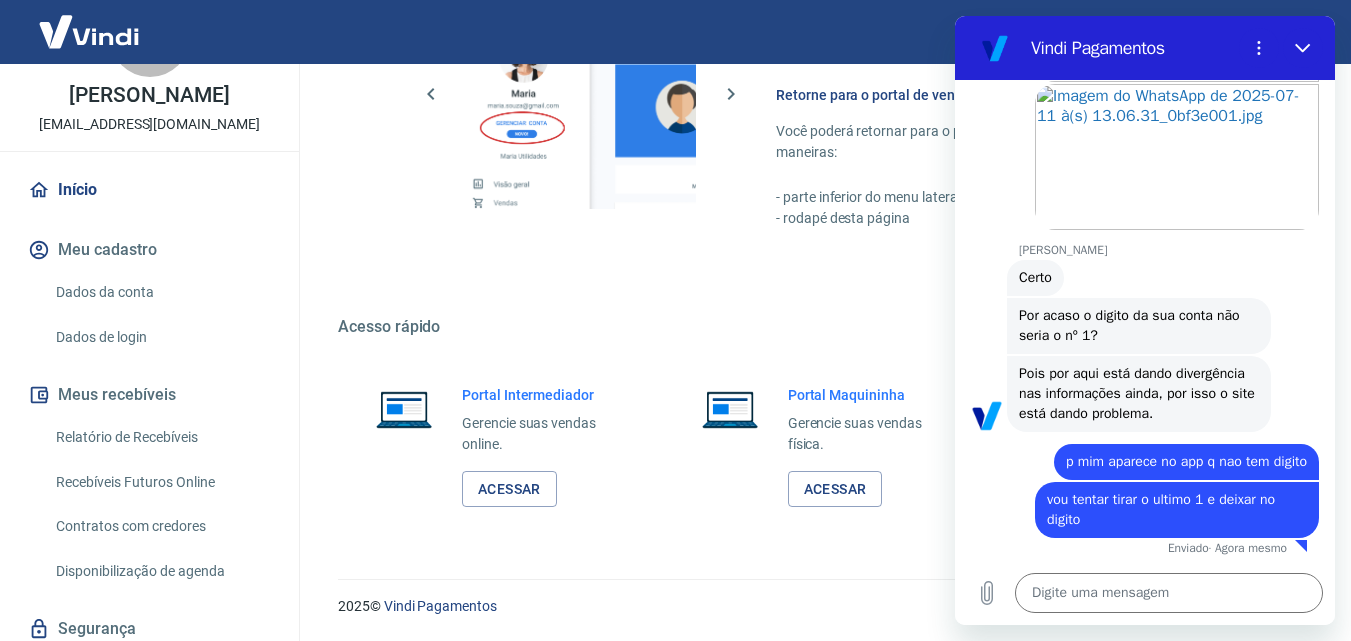 click on "Acesso rápido" at bounding box center [820, 327] 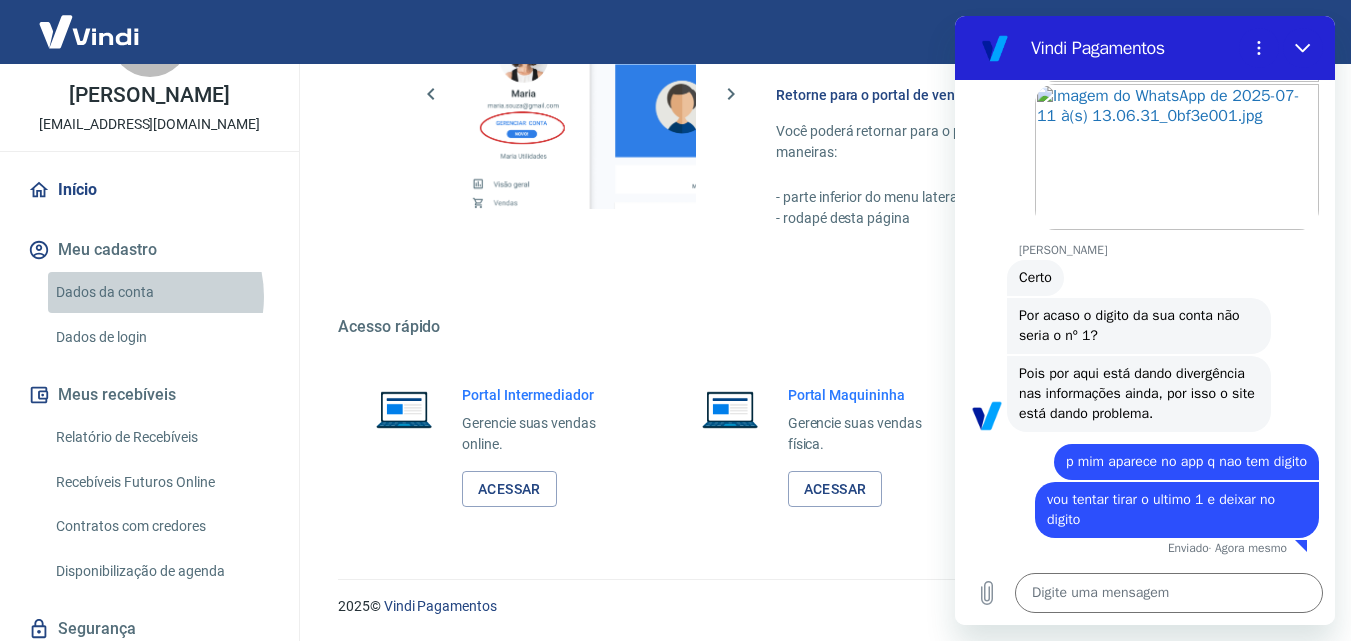 click on "Dados da conta" at bounding box center [161, 292] 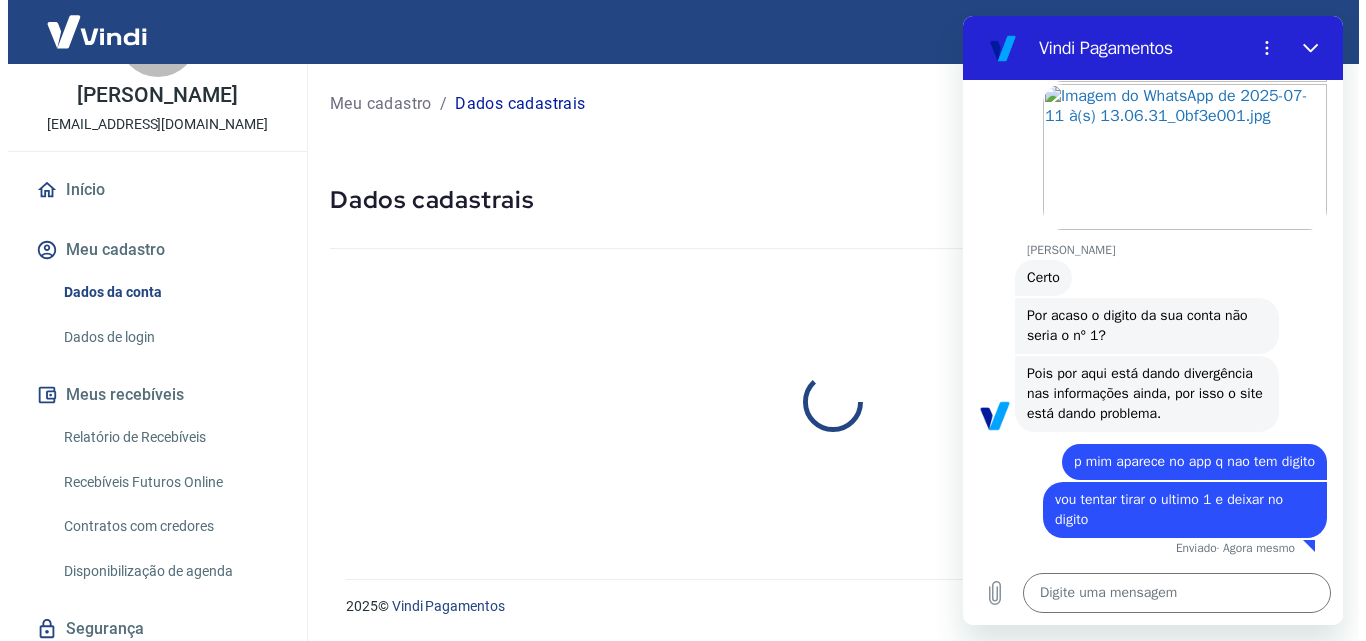scroll, scrollTop: 0, scrollLeft: 0, axis: both 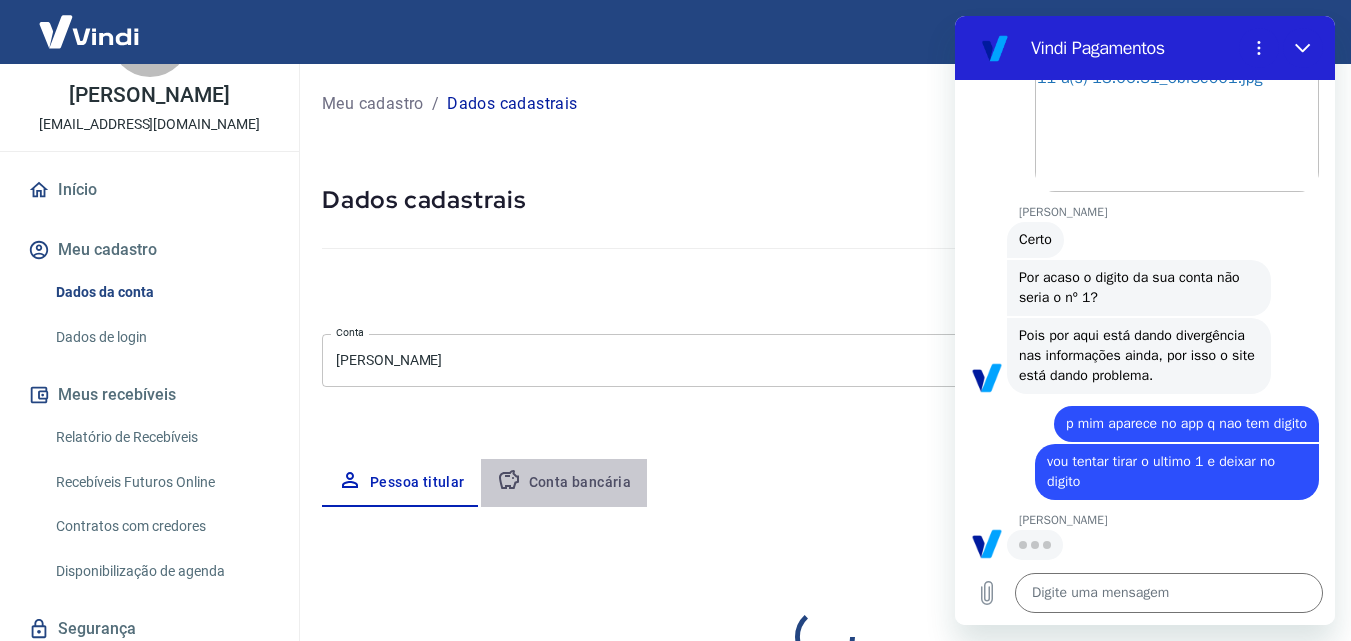 click on "Conta bancária" at bounding box center [564, 483] 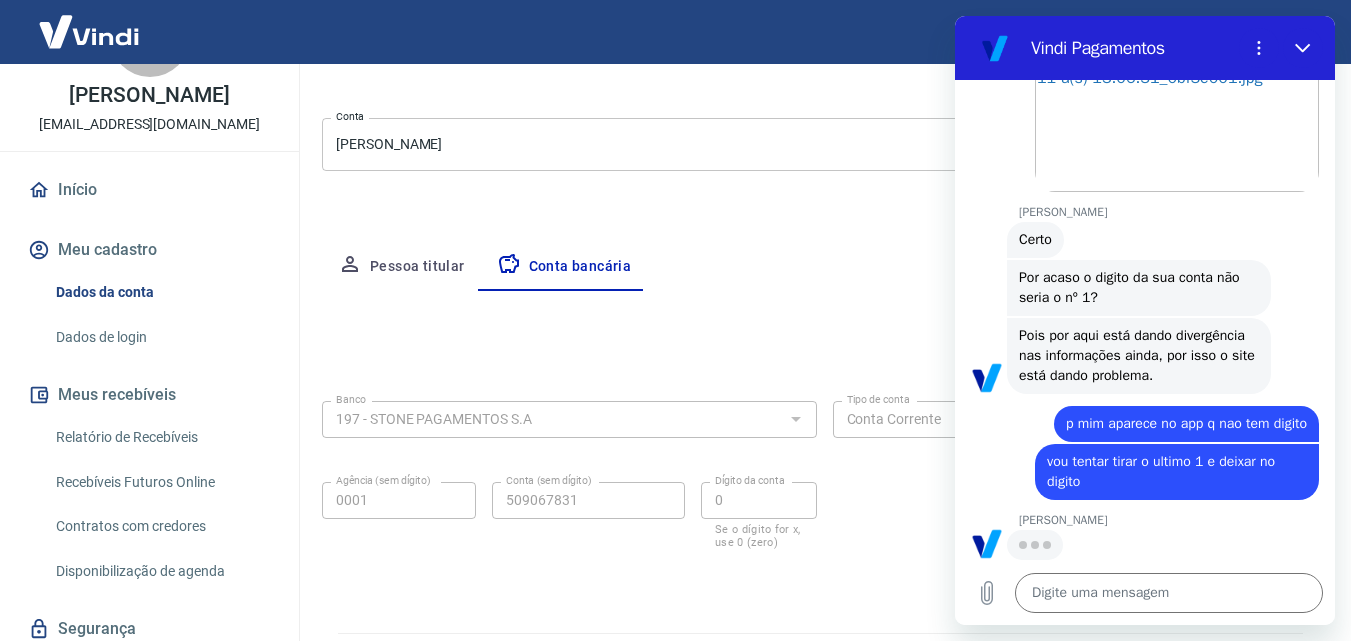 scroll, scrollTop: 270, scrollLeft: 0, axis: vertical 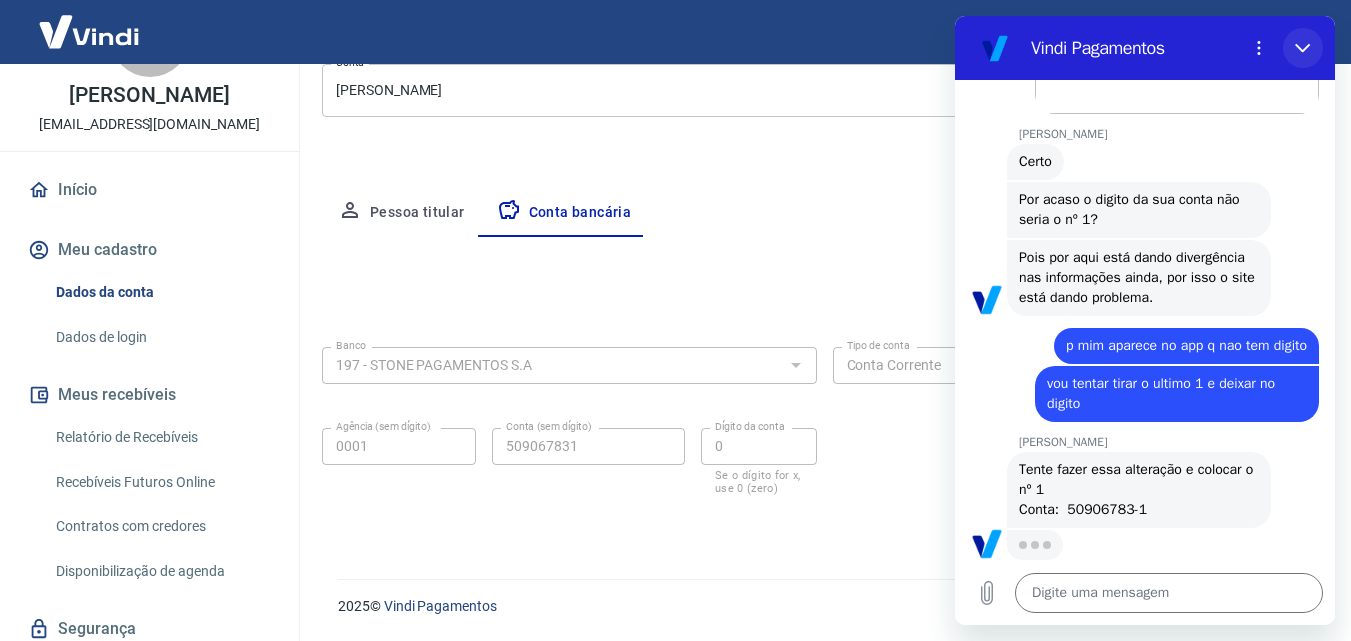 click at bounding box center [1303, 48] 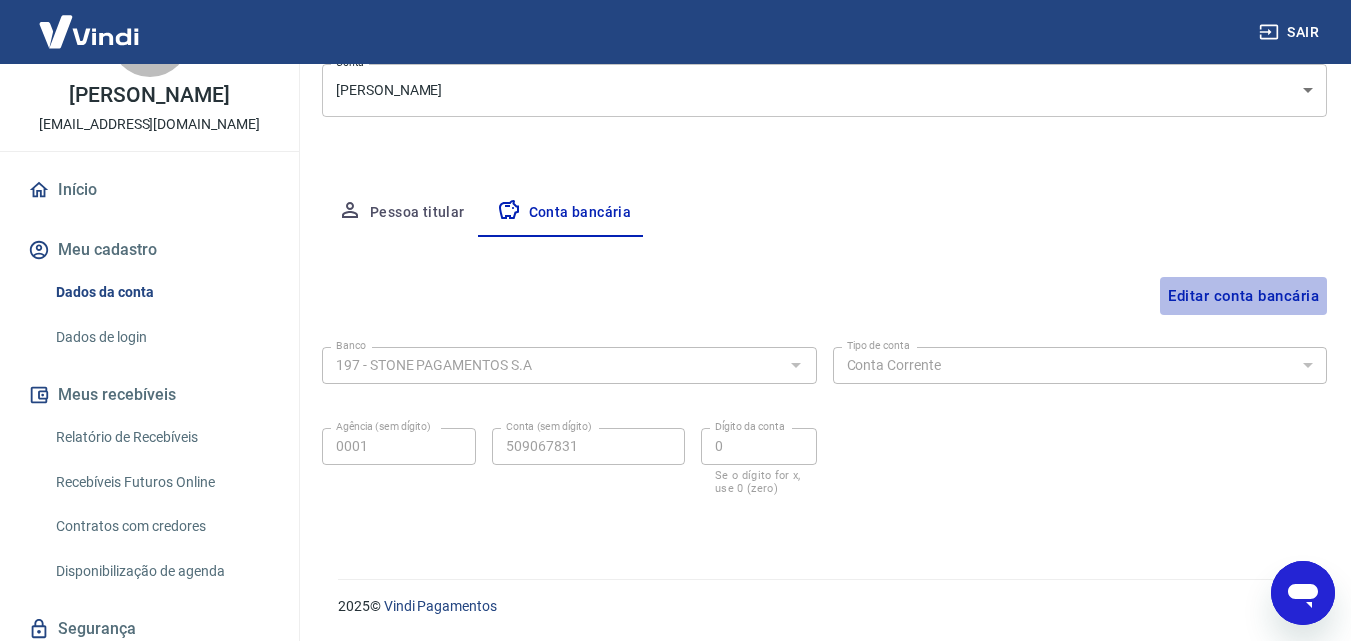 click on "Editar conta bancária" at bounding box center [1243, 296] 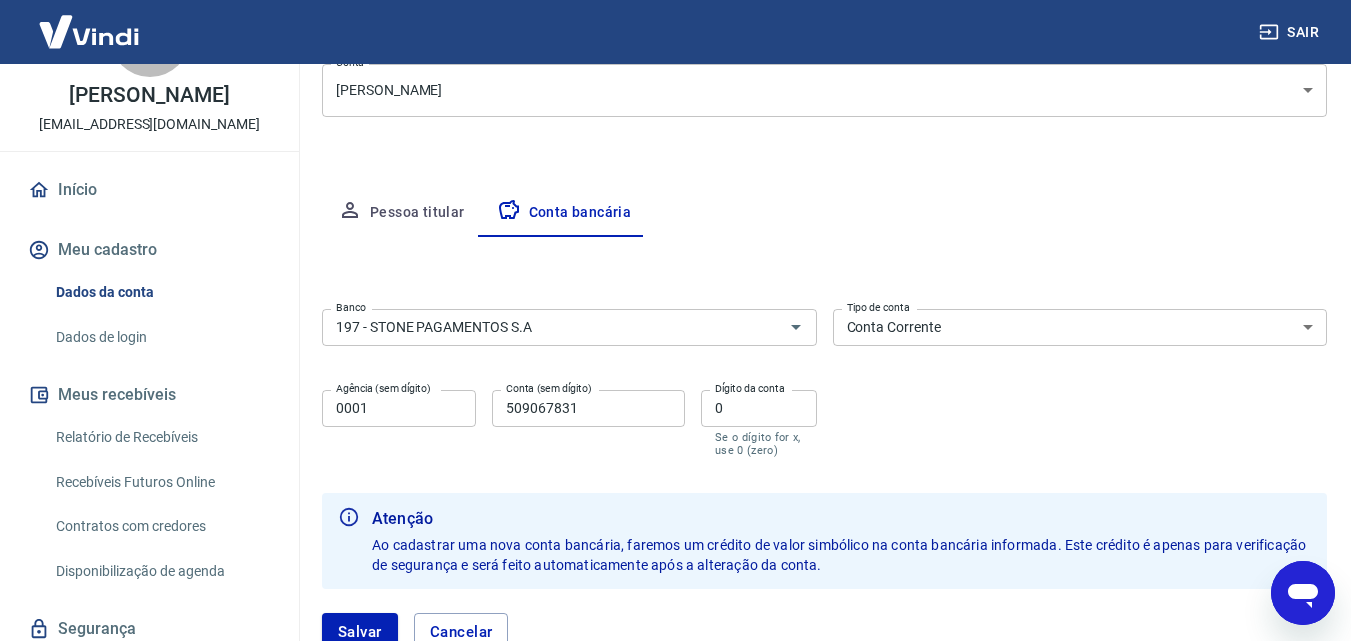 click on "509067831" at bounding box center (588, 408) 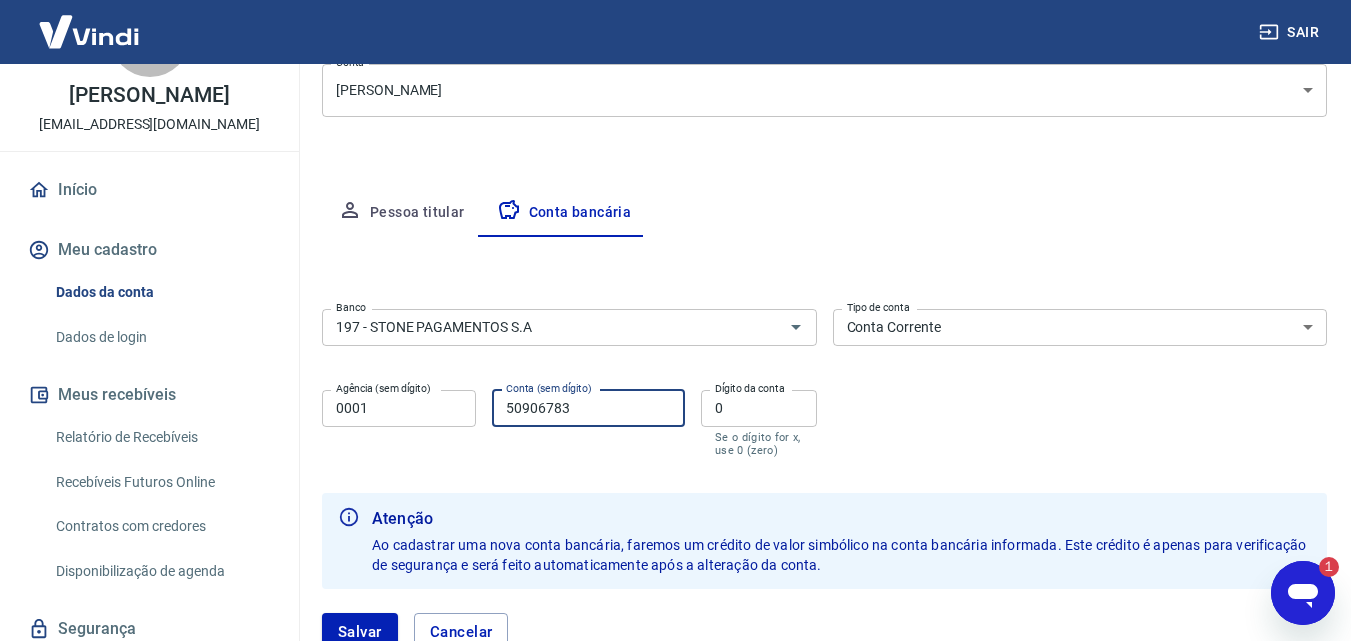 scroll, scrollTop: 0, scrollLeft: 0, axis: both 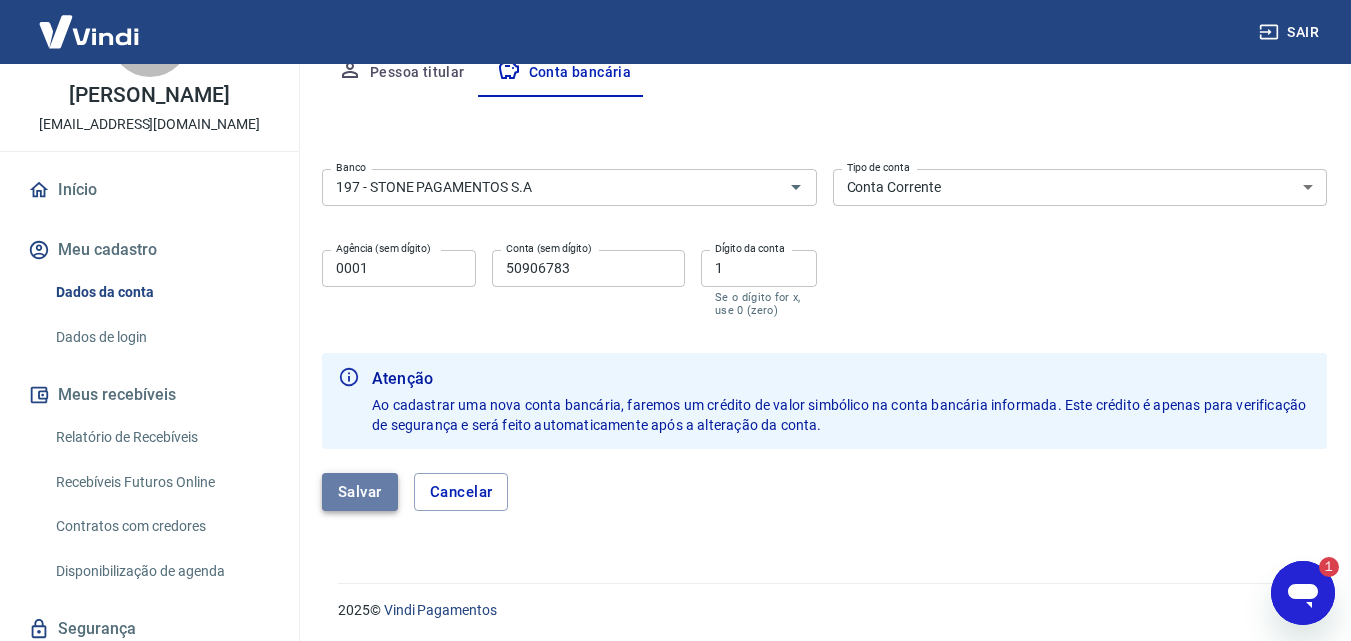 click on "Salvar" at bounding box center [360, 492] 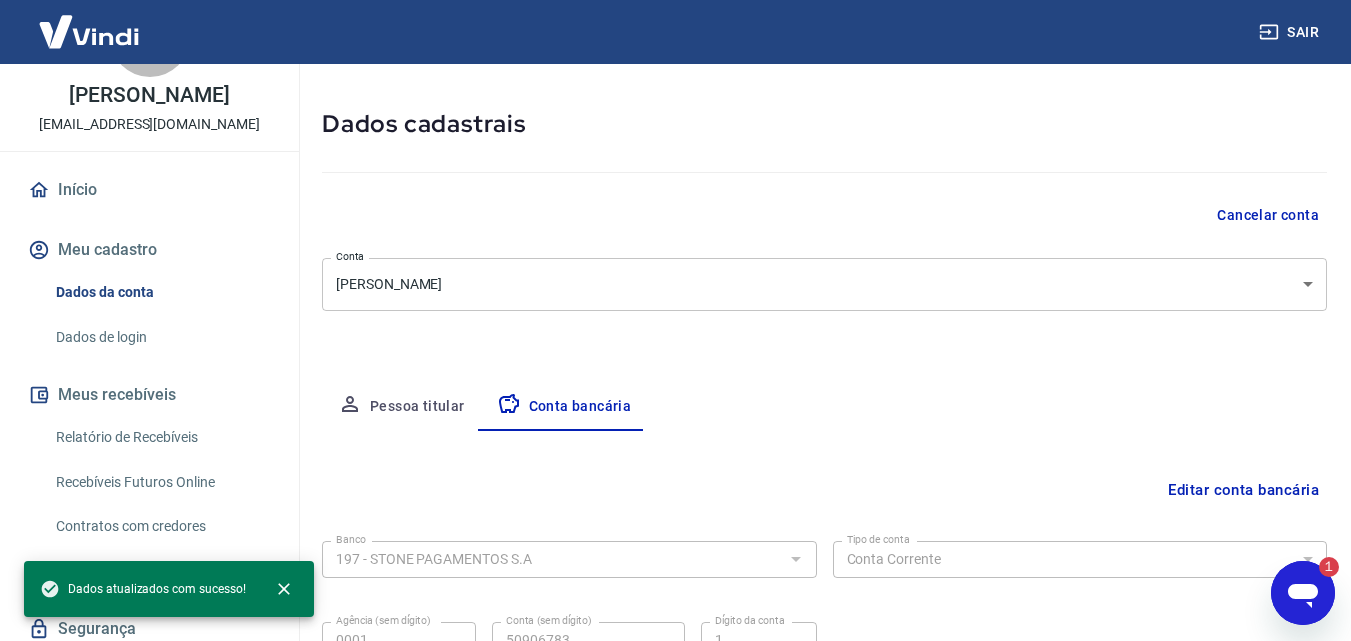 scroll, scrollTop: 270, scrollLeft: 0, axis: vertical 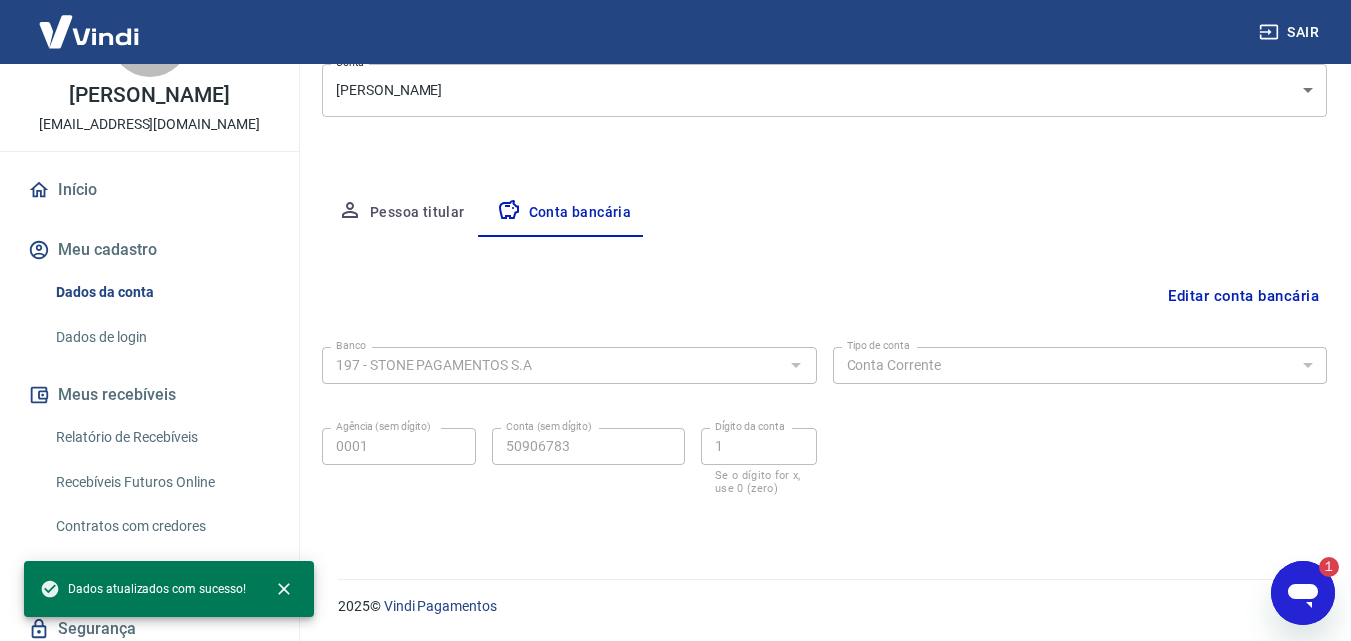 click 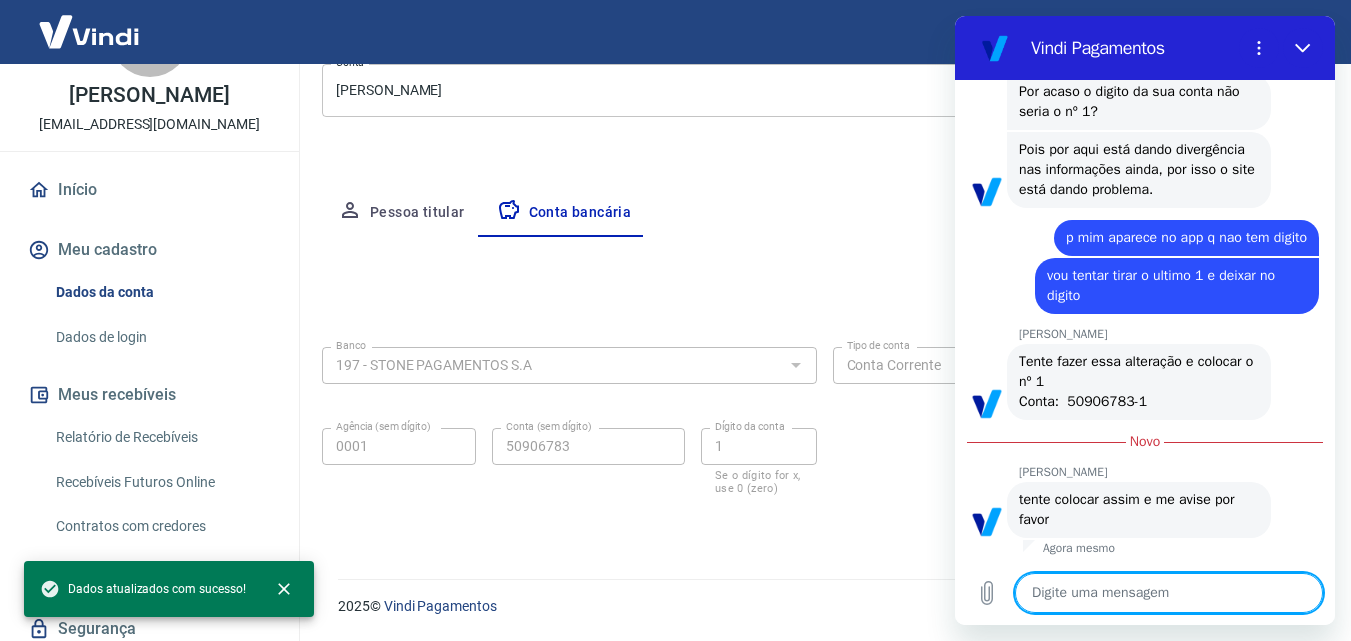 scroll, scrollTop: 5438, scrollLeft: 0, axis: vertical 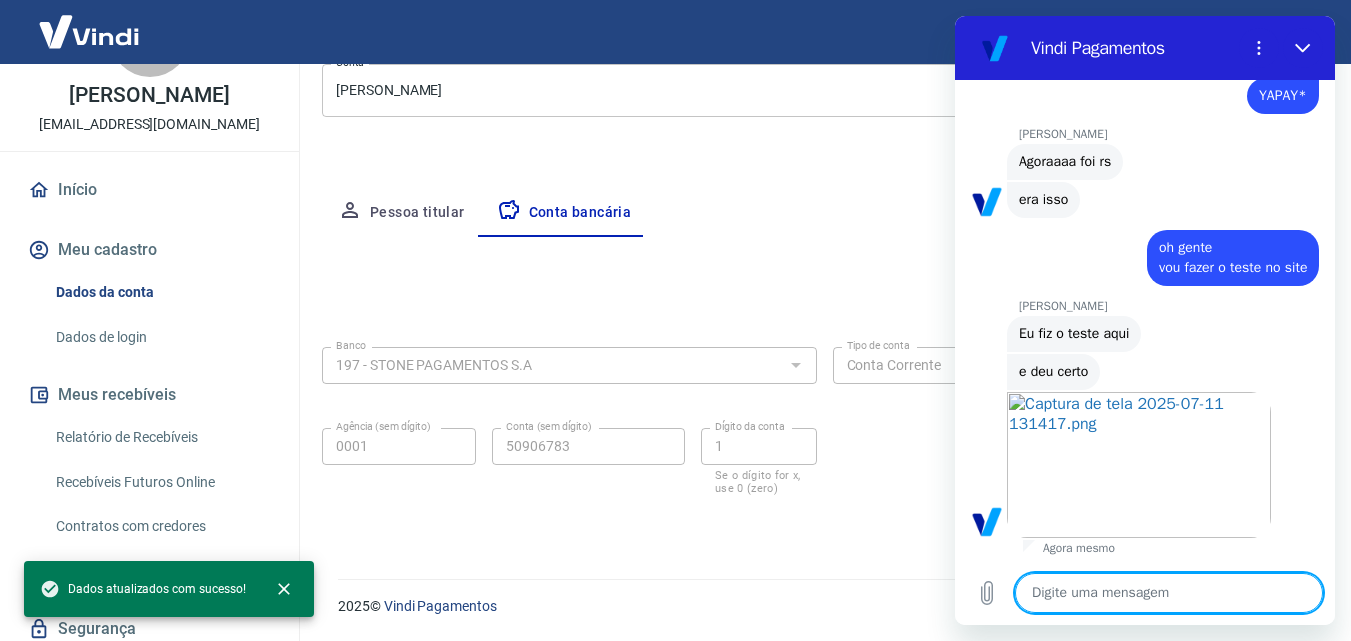 click at bounding box center [1169, 593] 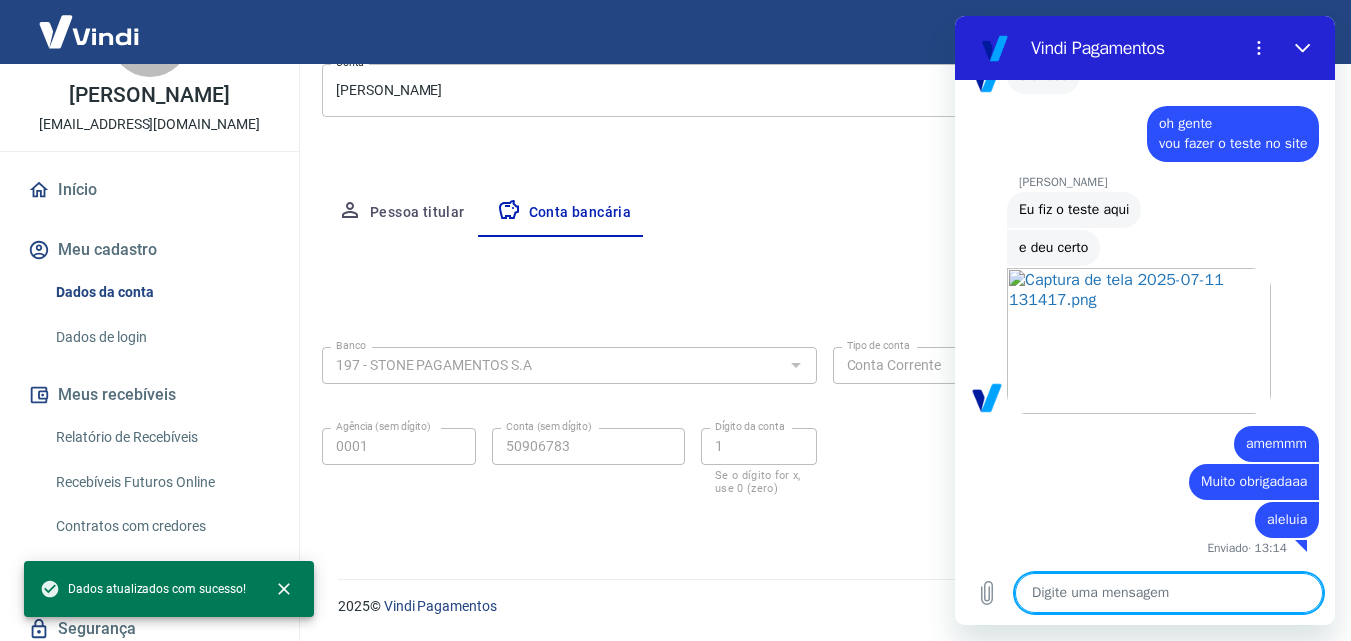 scroll, scrollTop: 6540, scrollLeft: 0, axis: vertical 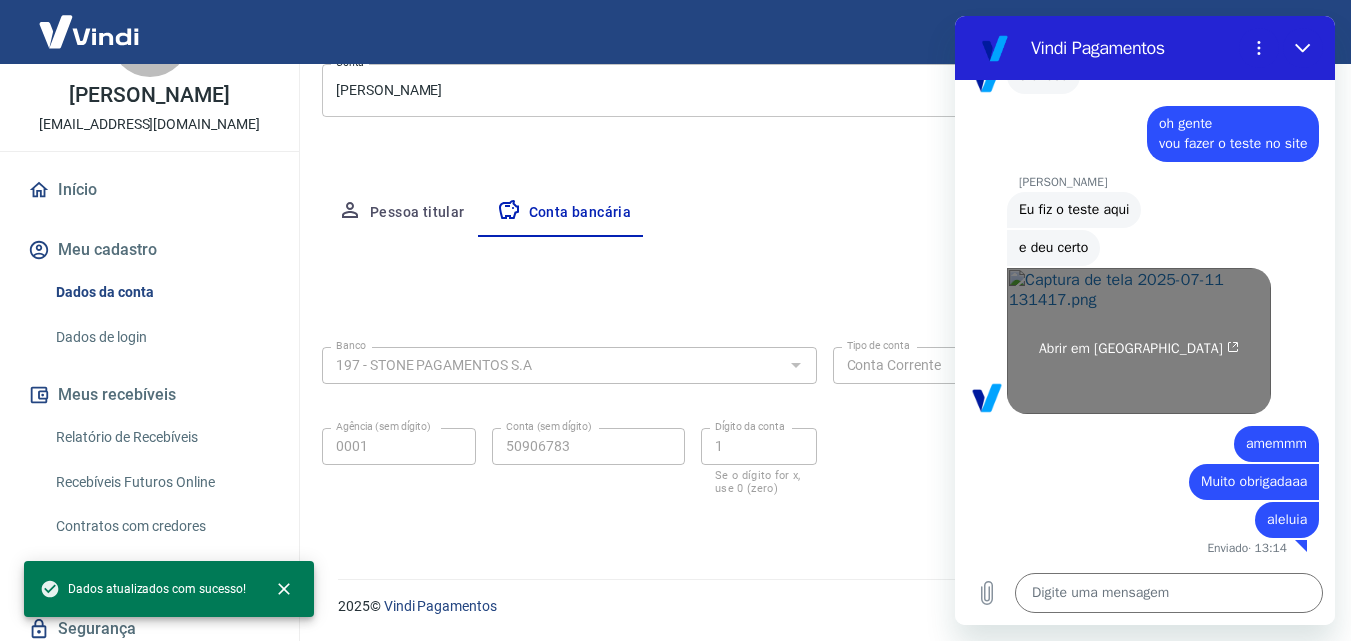 click on "Abrir em [GEOGRAPHIC_DATA]" at bounding box center [1139, 341] 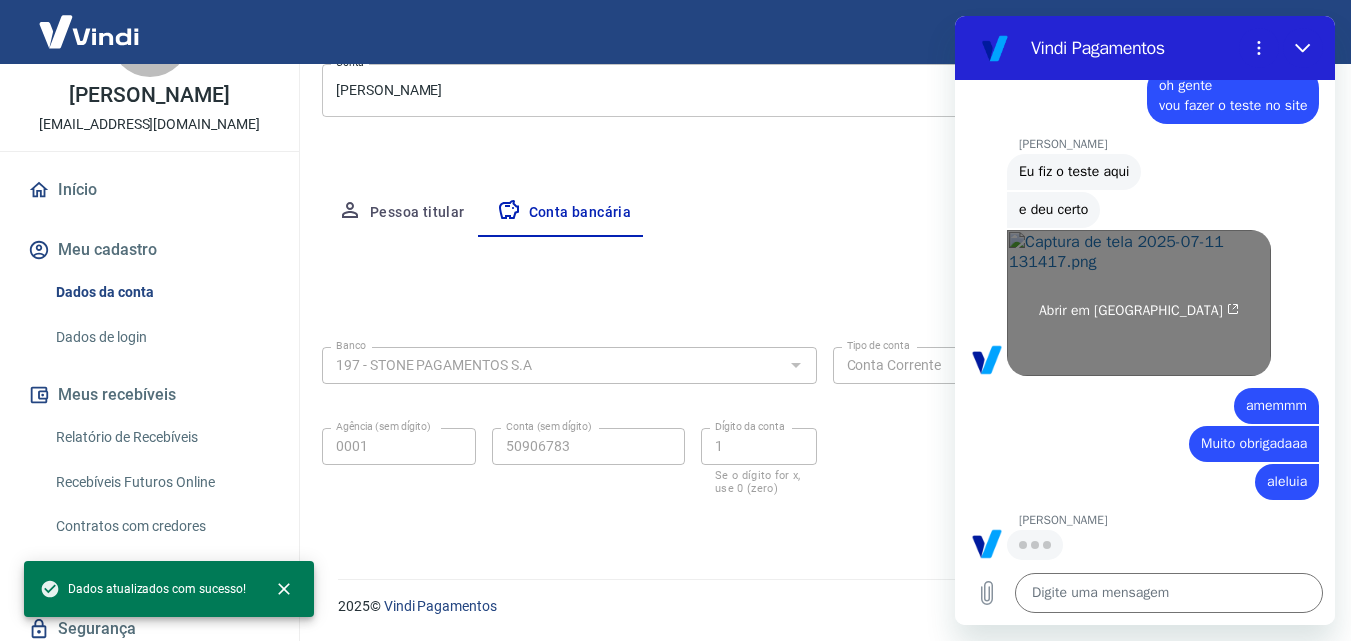 scroll, scrollTop: 6578, scrollLeft: 0, axis: vertical 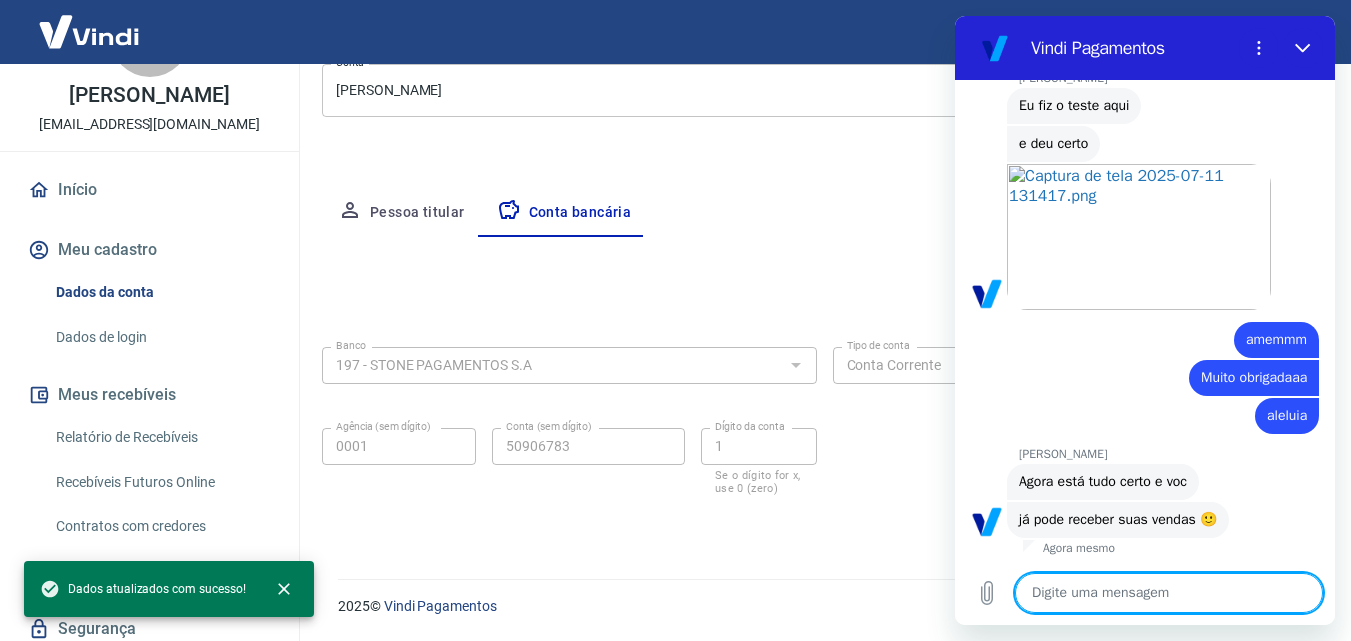 click at bounding box center [1169, 593] 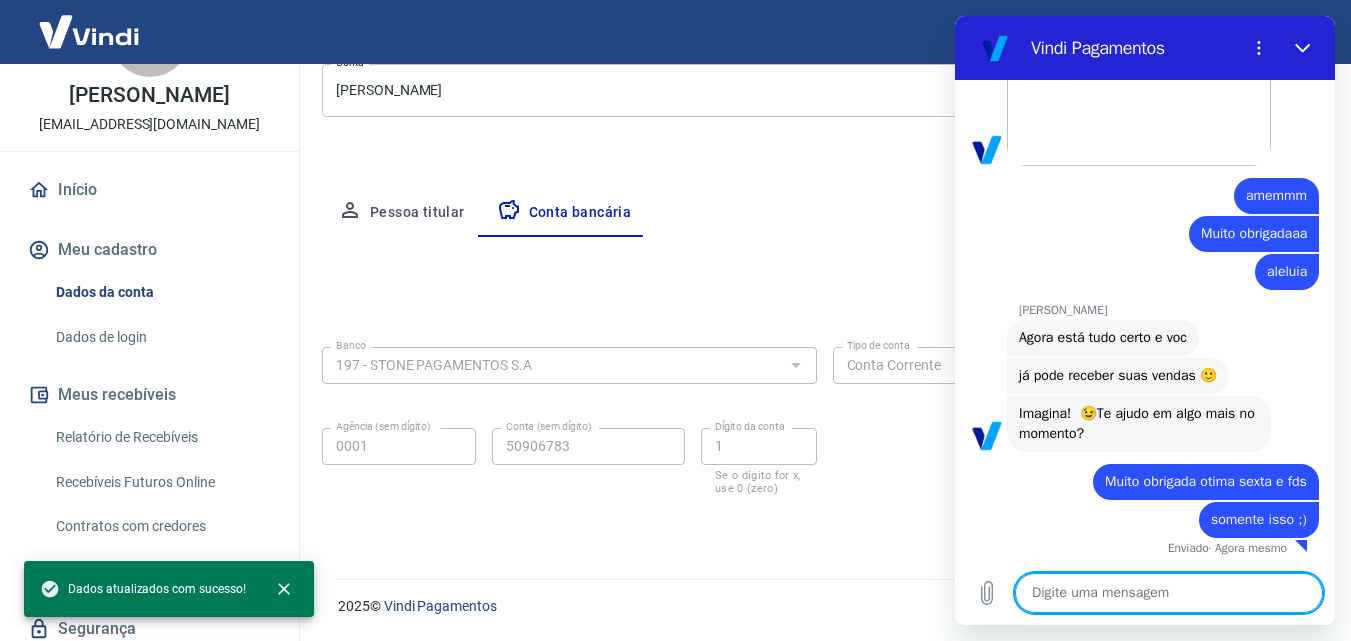 scroll, scrollTop: 6788, scrollLeft: 0, axis: vertical 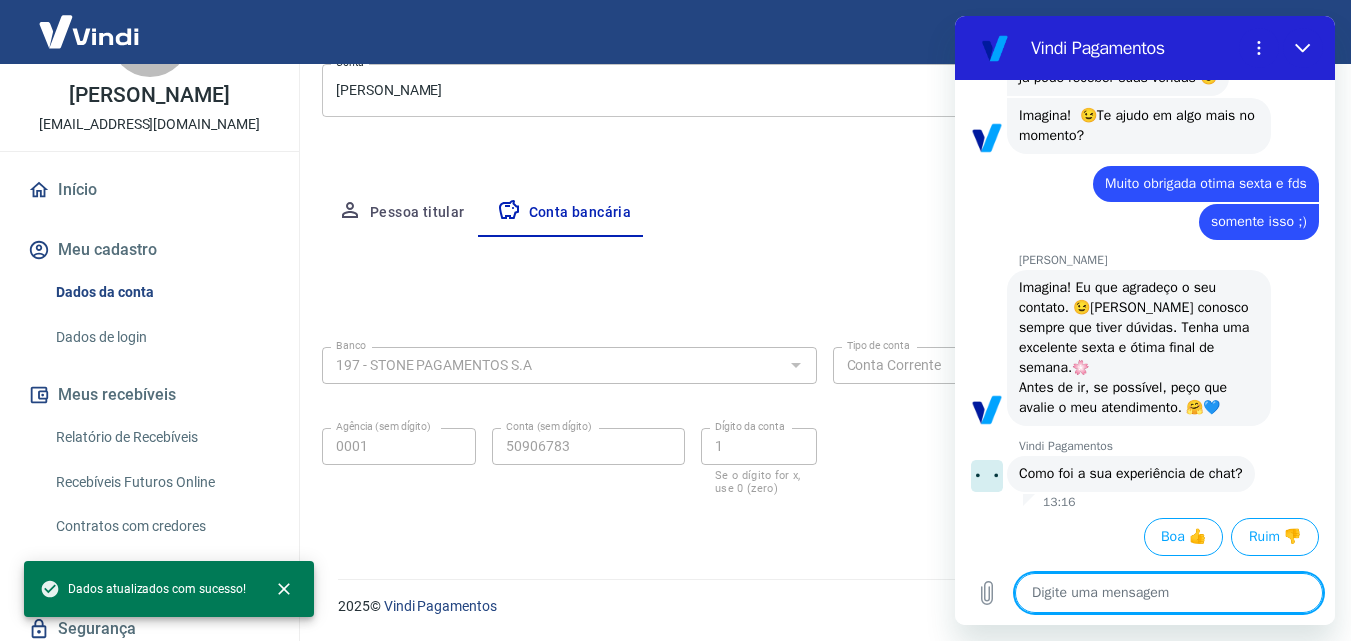 click on "Relatório de Recebíveis" at bounding box center (161, 437) 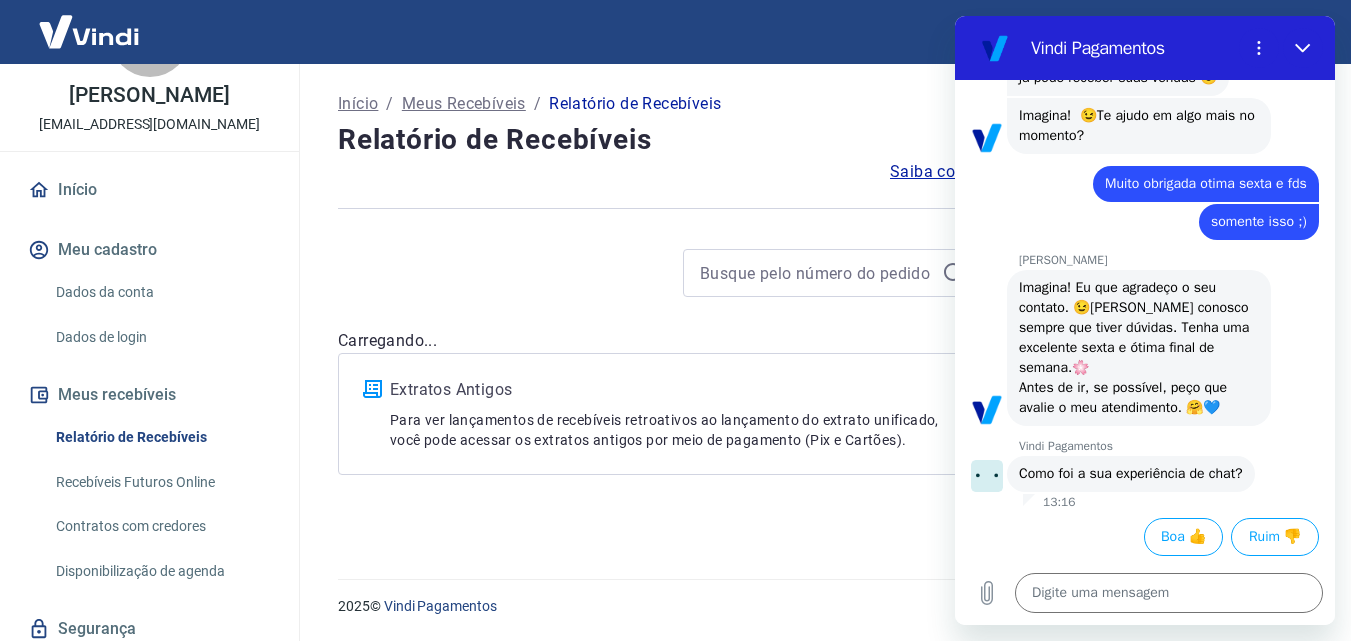 click on "Relatório de Recebíveis" at bounding box center [161, 437] 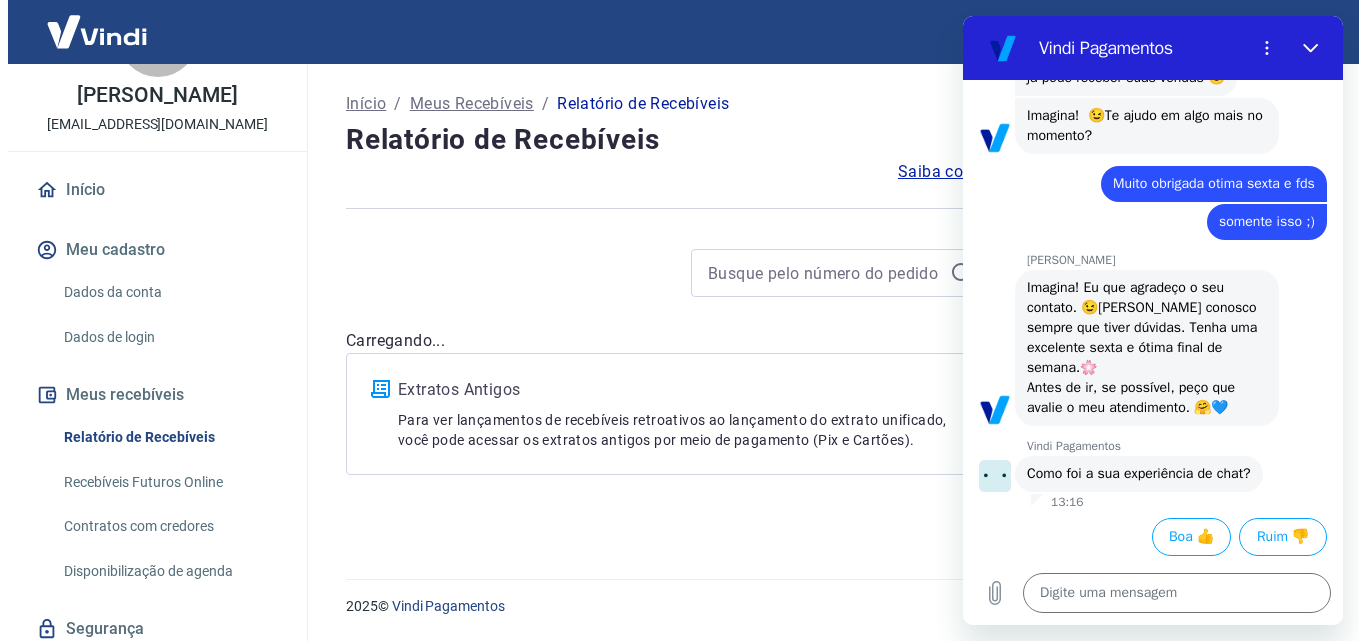 scroll, scrollTop: 0, scrollLeft: 0, axis: both 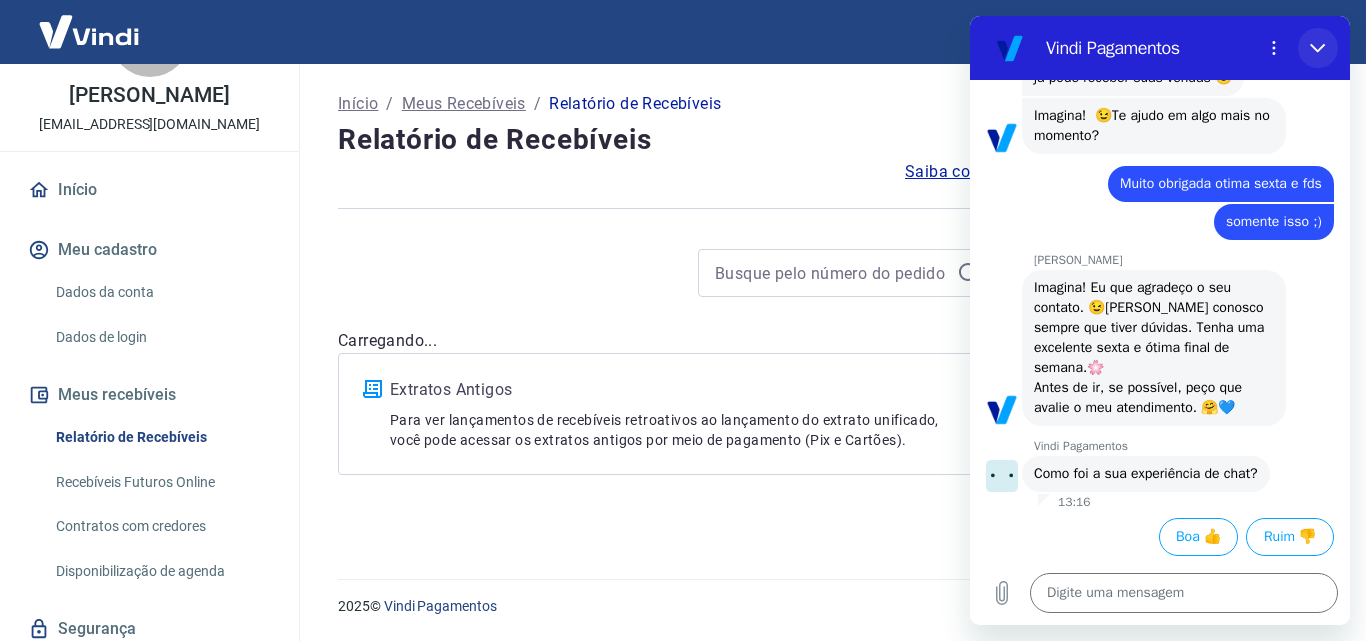 drag, startPoint x: 1328, startPoint y: 40, endPoint x: 2172, endPoint y: 276, distance: 876.3743 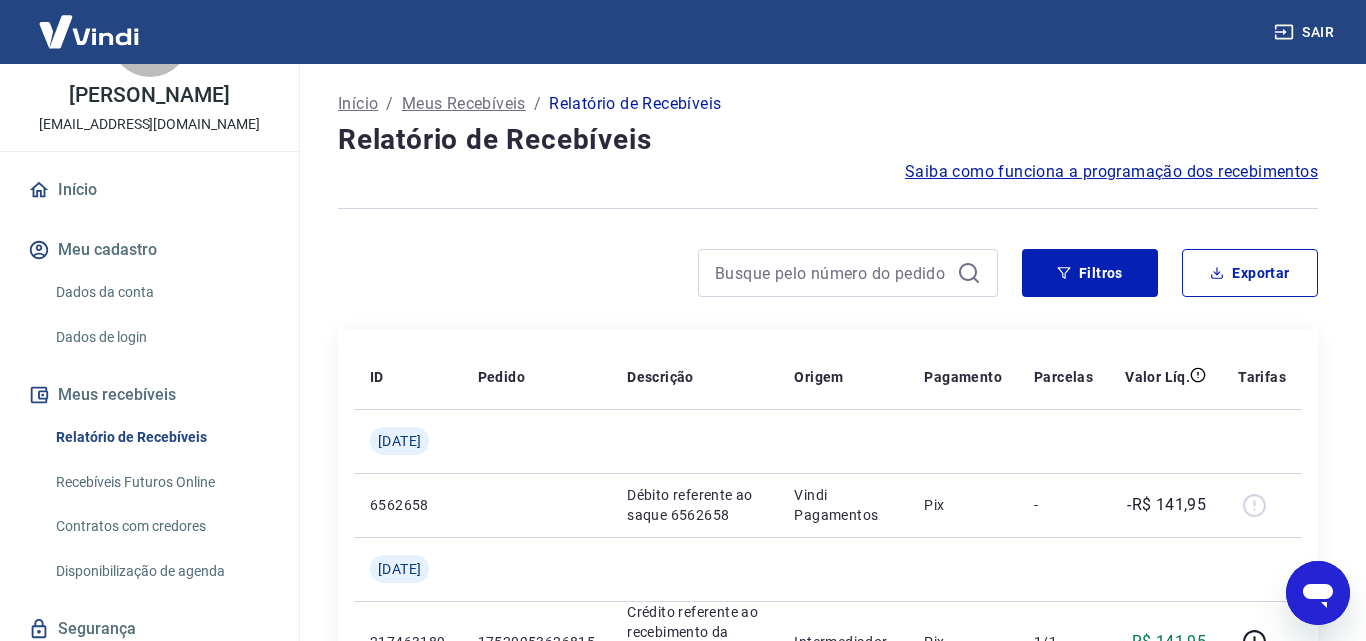 drag, startPoint x: 1346, startPoint y: 579, endPoint x: 1634, endPoint y: 1109, distance: 603.1948 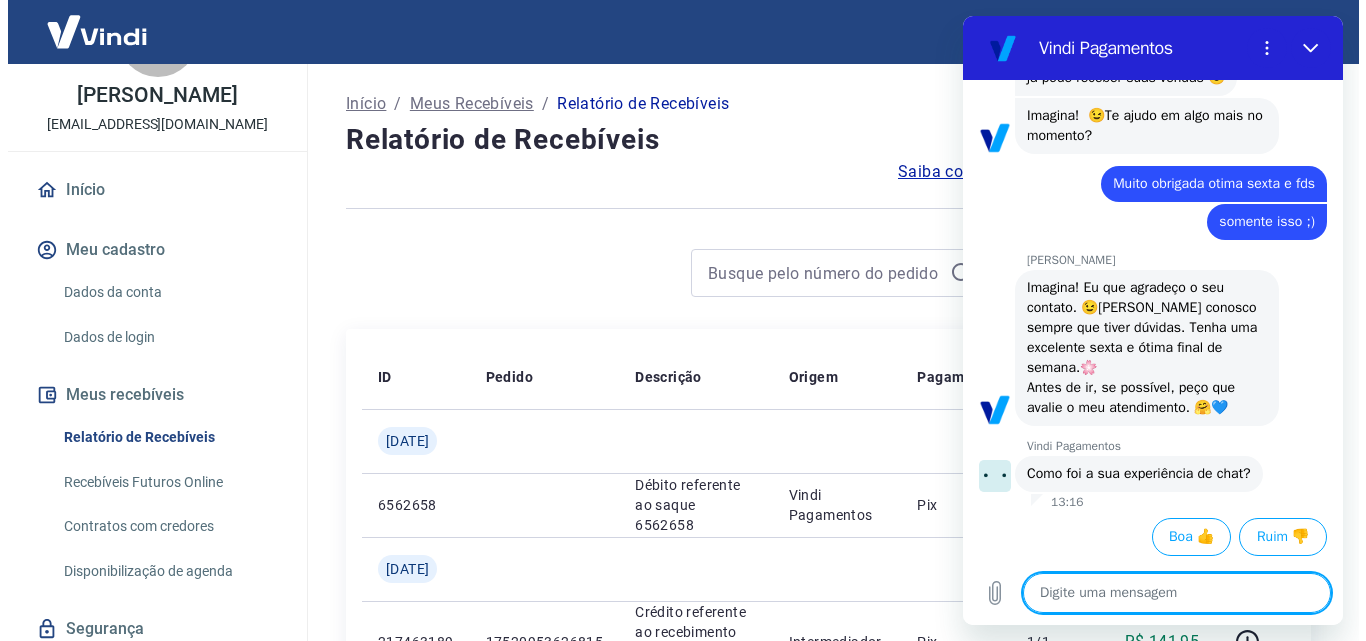 click on "Digite uma mensagem x" at bounding box center (1152, 593) 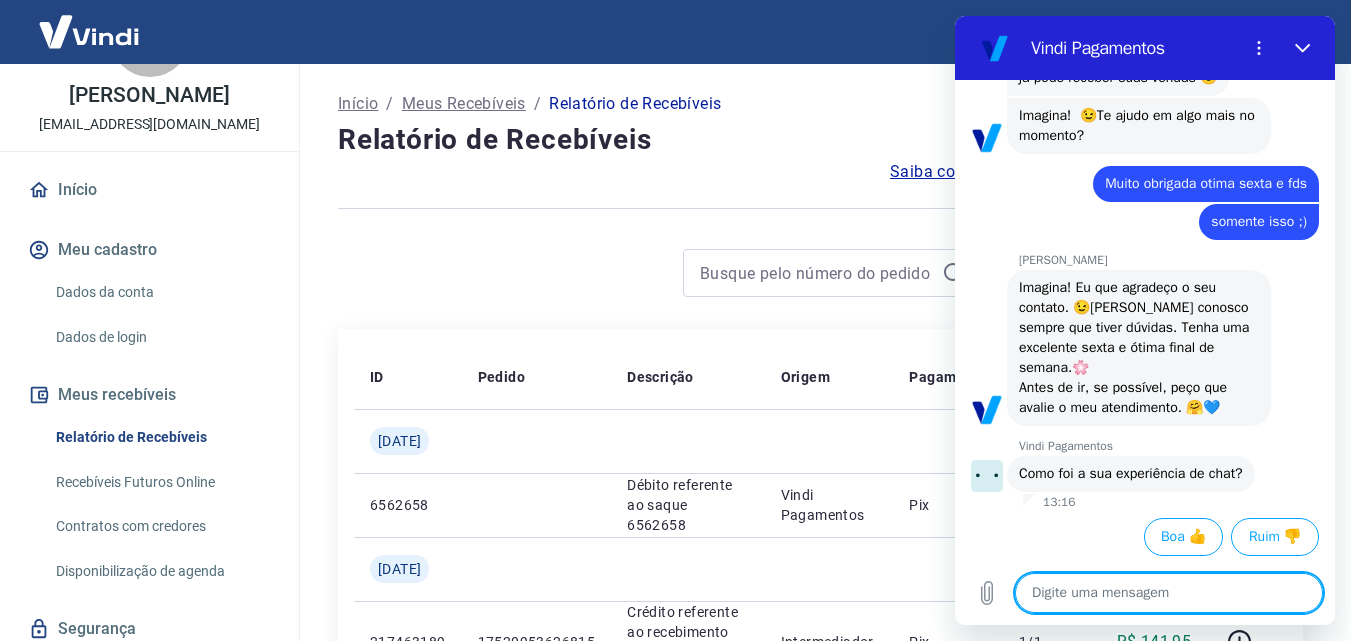 scroll, scrollTop: 7026, scrollLeft: 0, axis: vertical 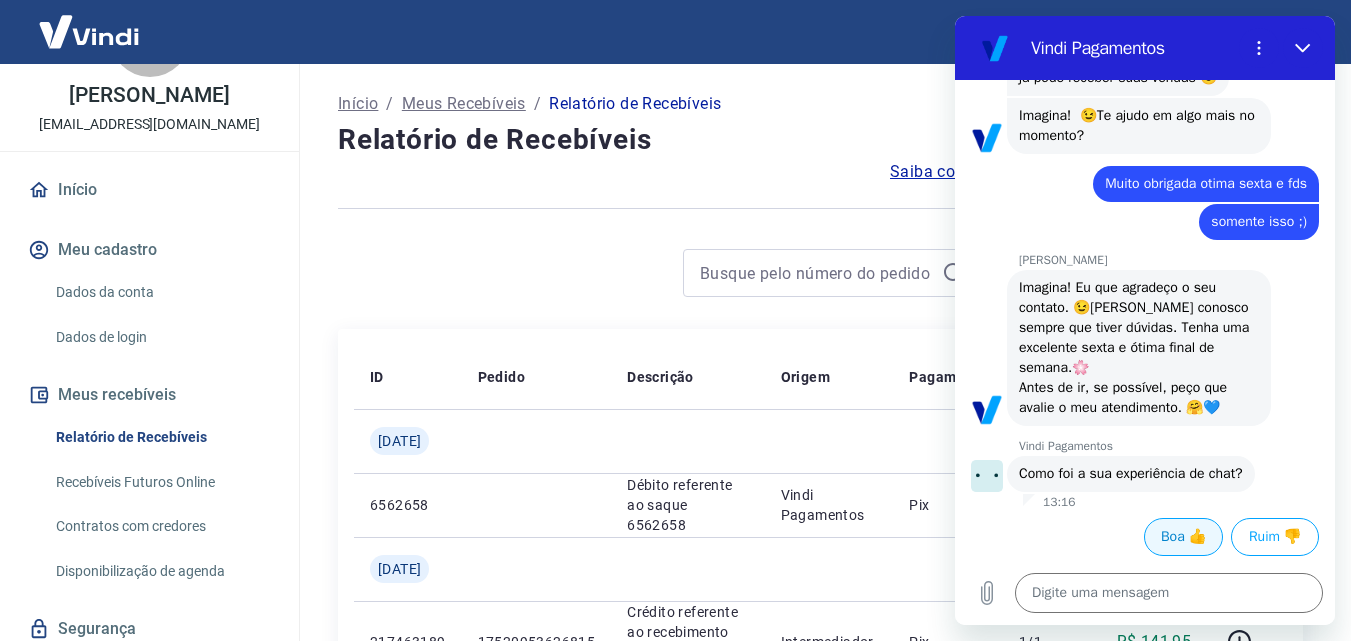 click on "Boa 👍" at bounding box center (1183, 537) 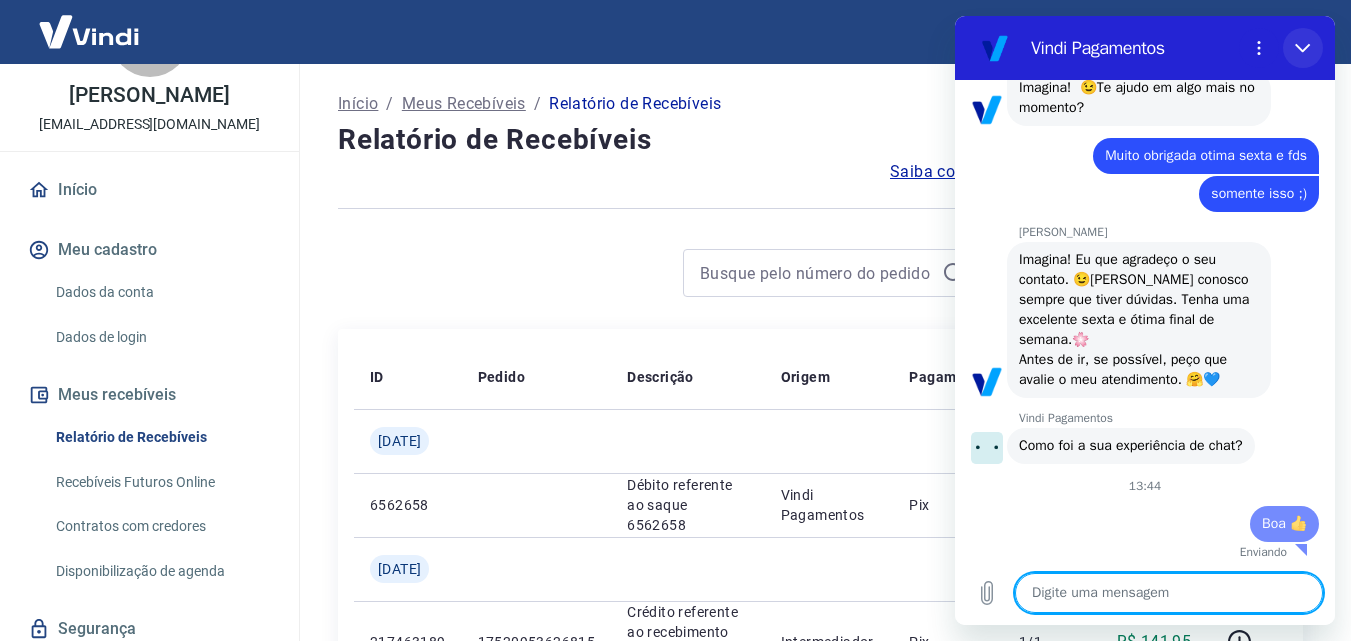 click 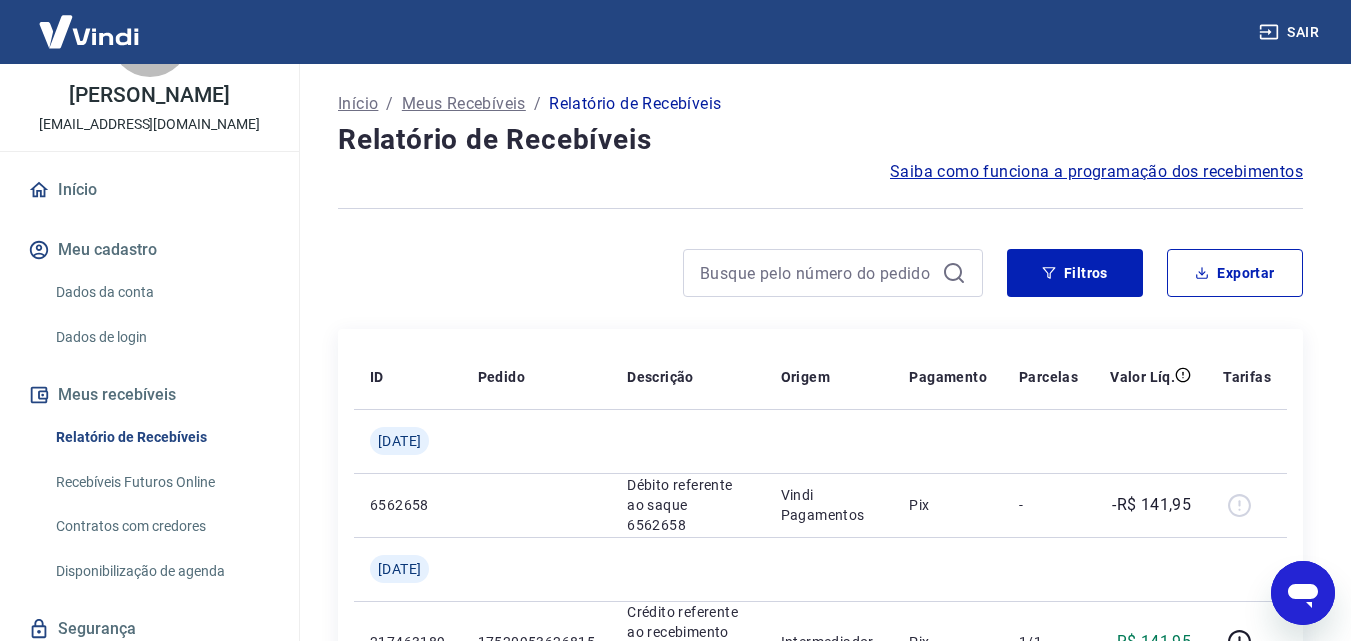 scroll, scrollTop: 7230, scrollLeft: 0, axis: vertical 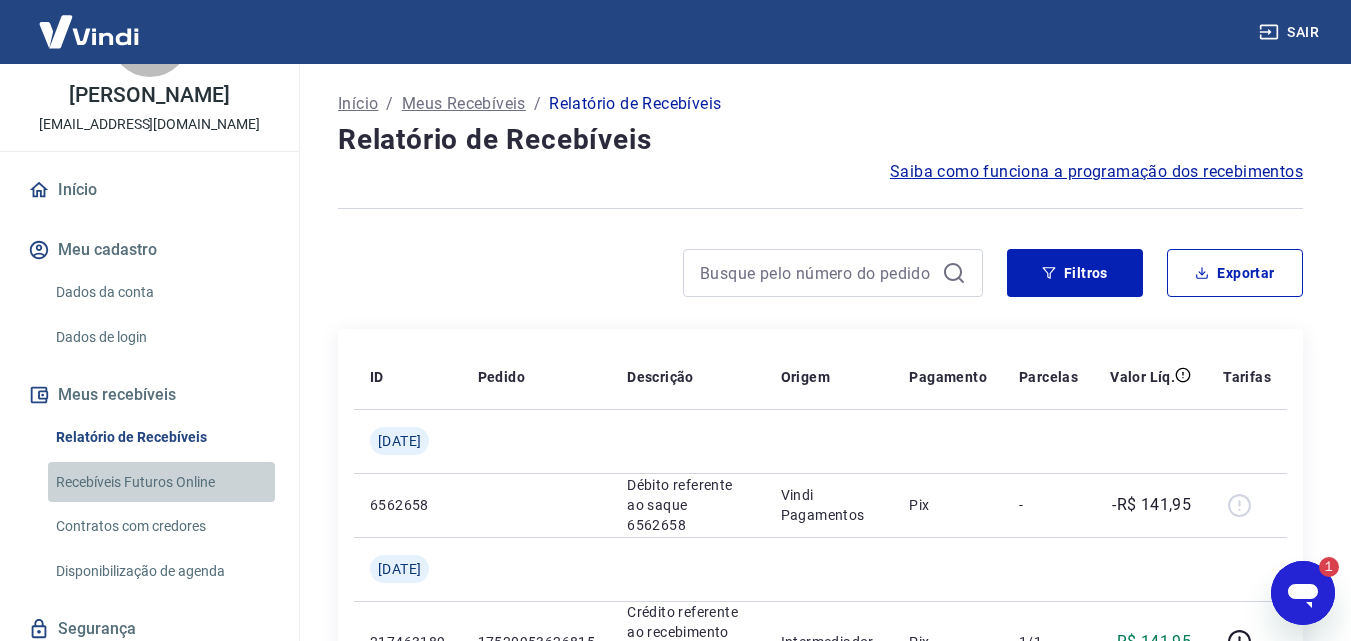 click on "Recebíveis Futuros Online" at bounding box center [161, 482] 